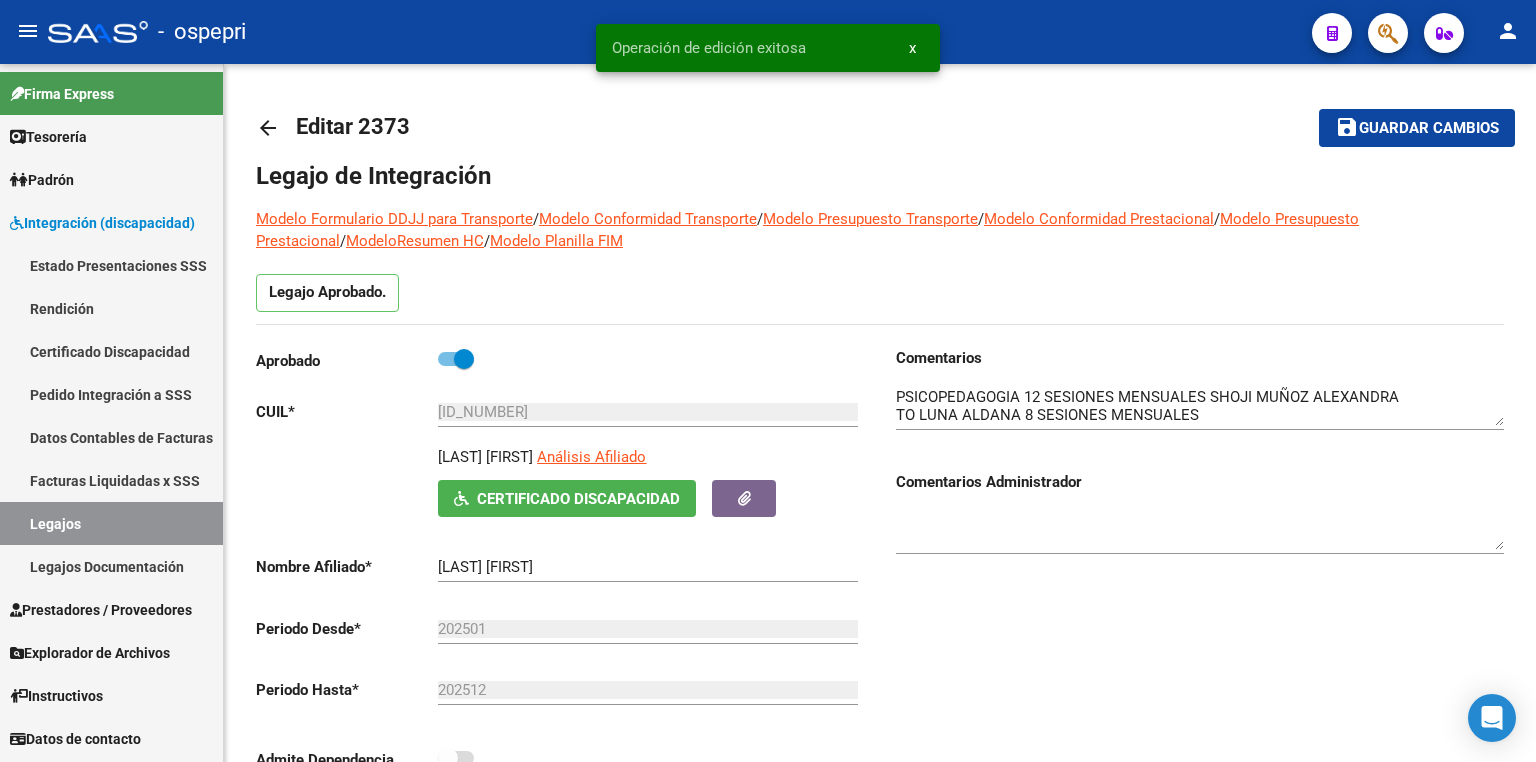 scroll, scrollTop: 0, scrollLeft: 0, axis: both 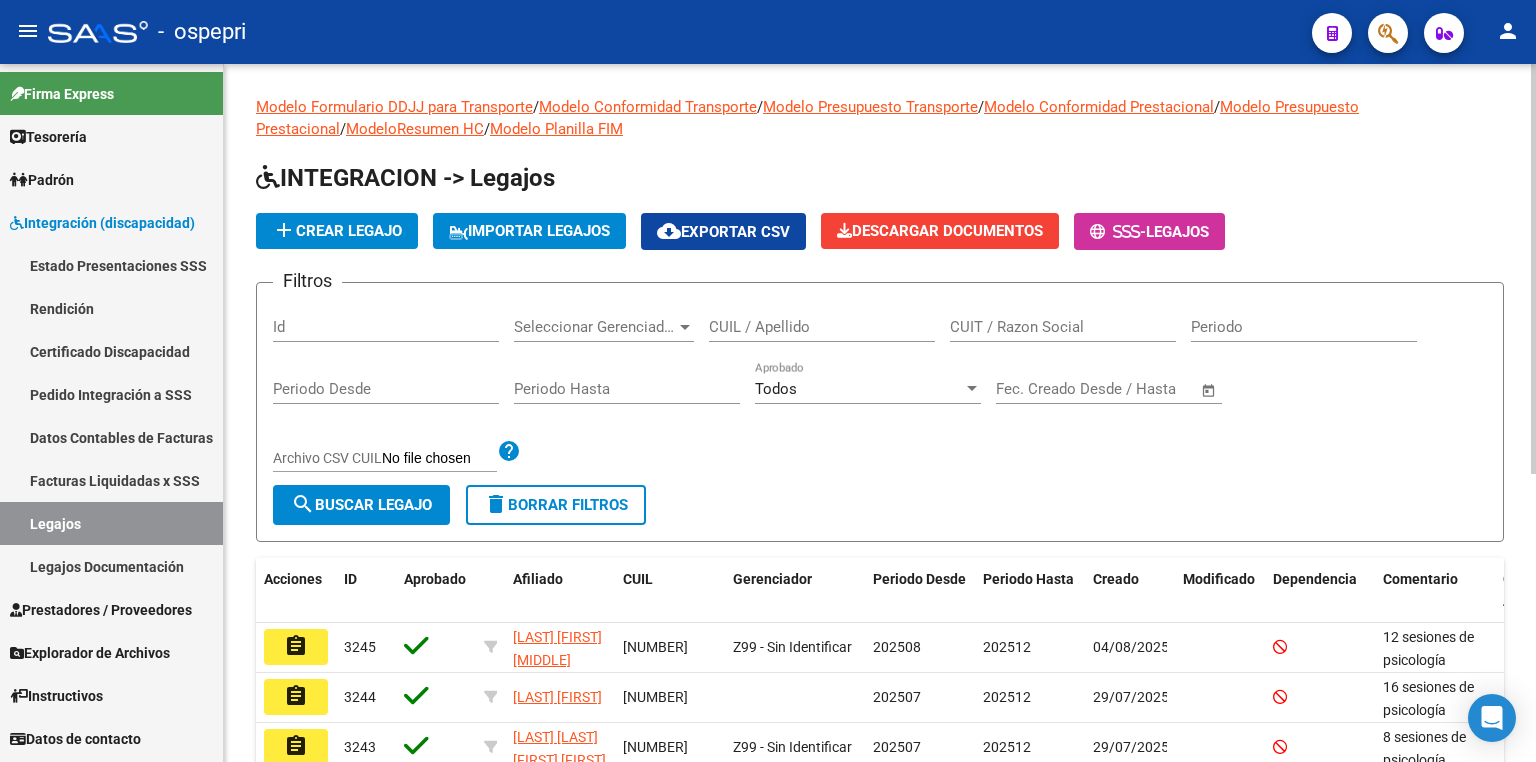 click on "CUIL / Apellido" at bounding box center [822, 327] 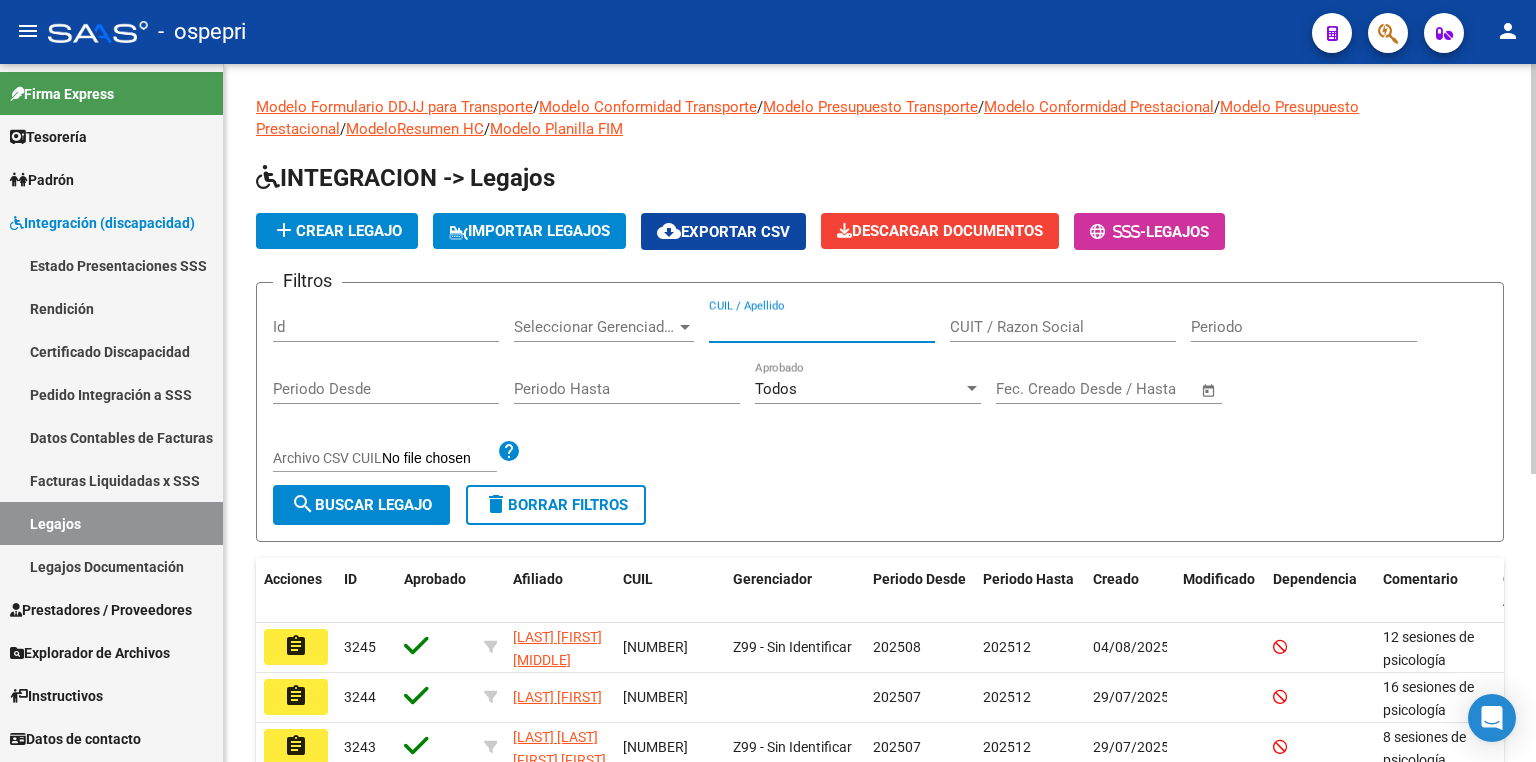 paste on "[NUMBER]" 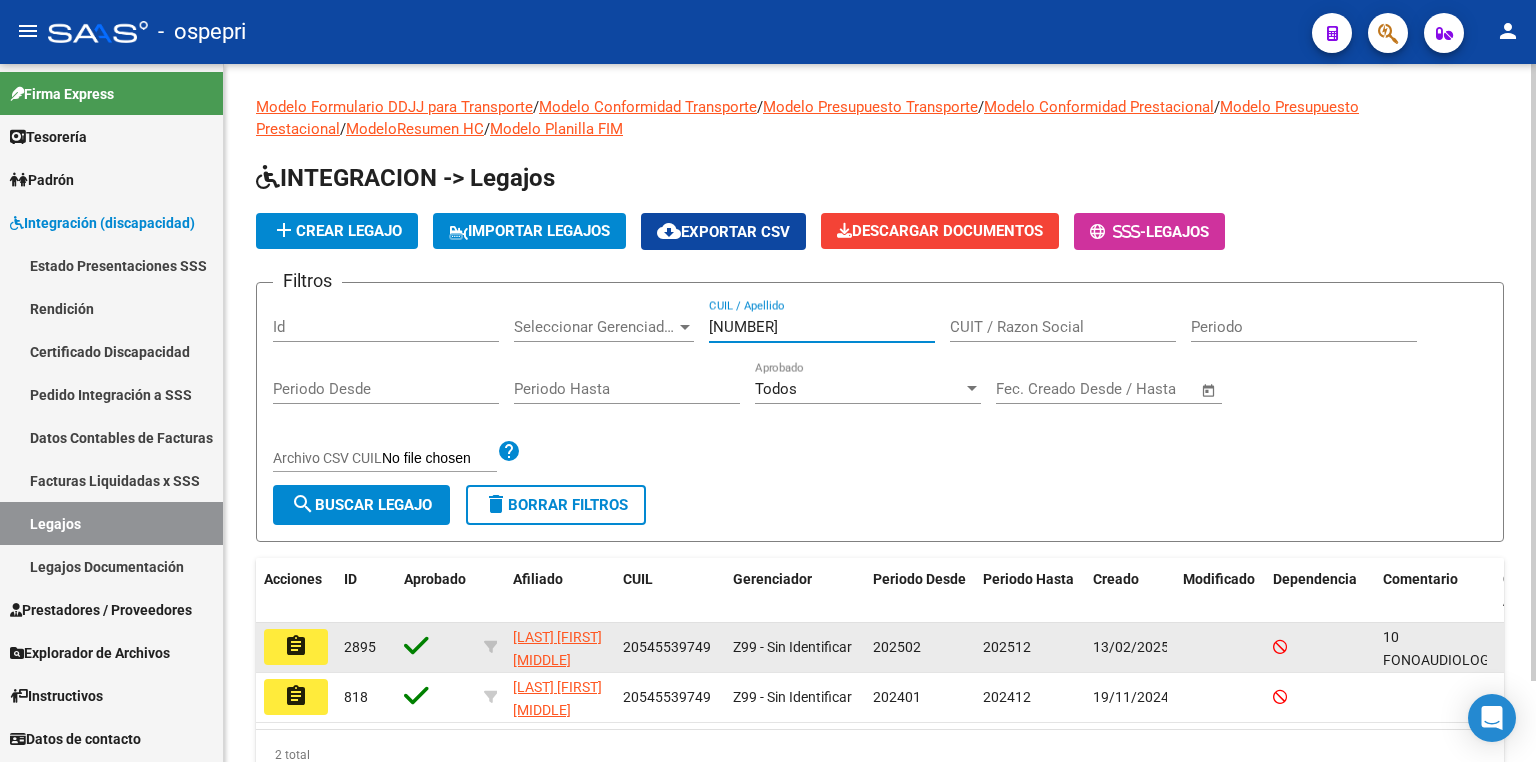 type on "[NUMBER]" 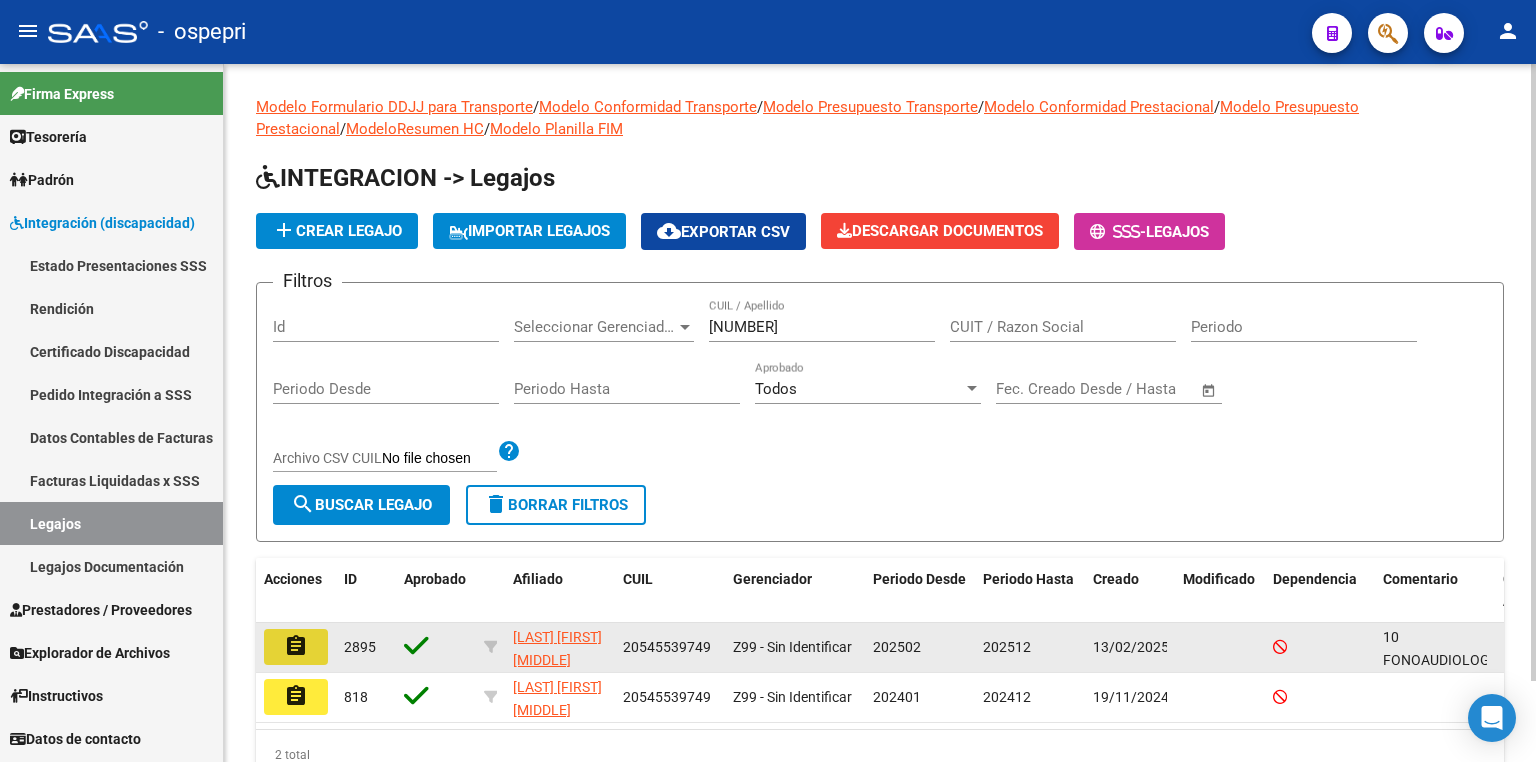 click on "assignment" 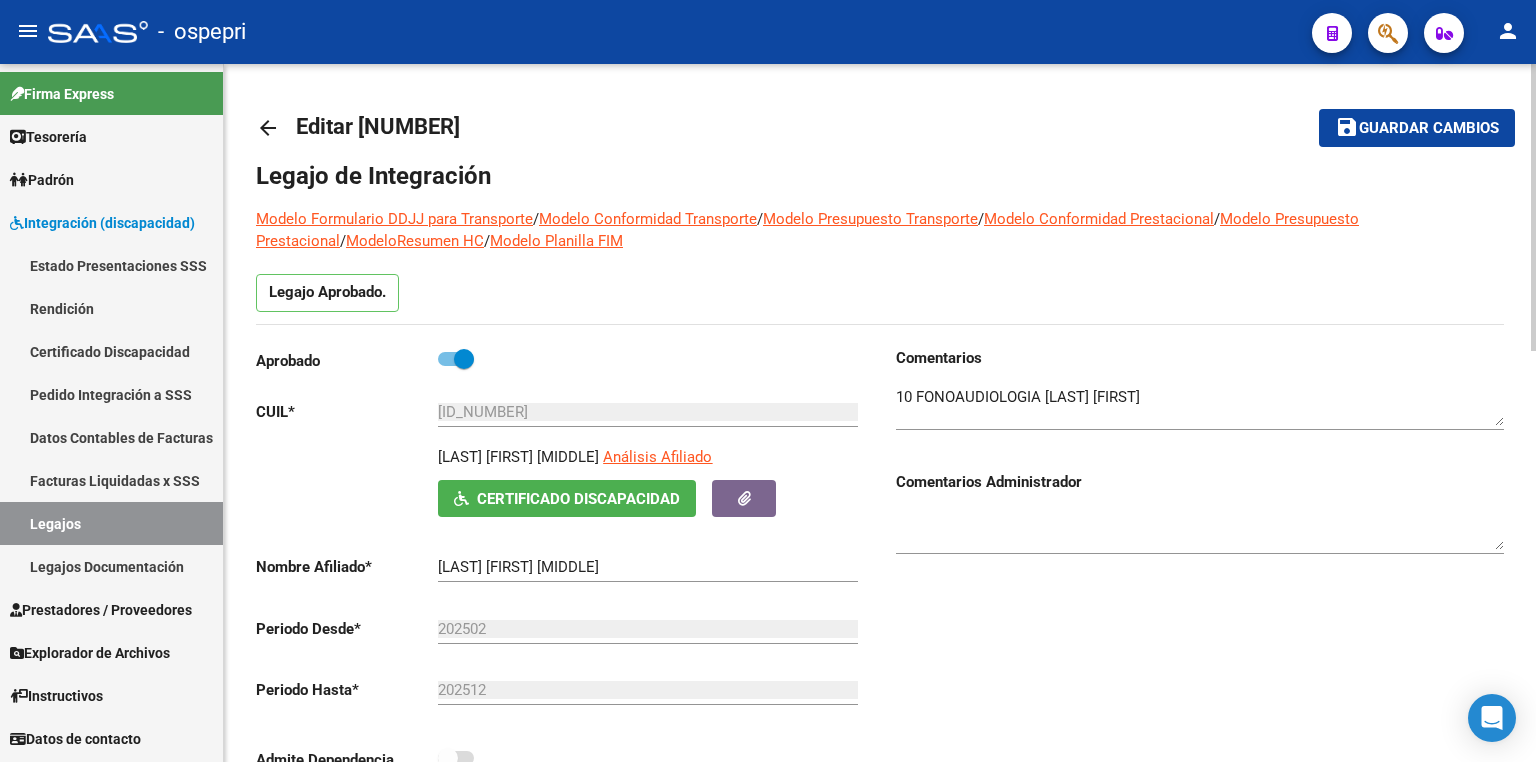click on "Aprobado   CUIL  *   [ID_NUMBER] Ingresar CUIL  [LAST] [FIRST] [MIDDLE]     Análisis Afiliado    Certificado Discapacidad ARCA Padrón Nombre Afiliado  *   [LAST] [FIRST] [MIDDLE] Ingresar el nombre  Periodo Desde  *   202502 Ej: 202203  Periodo Hasta  *   202512 Ej: 202212  Admite Dependencia" 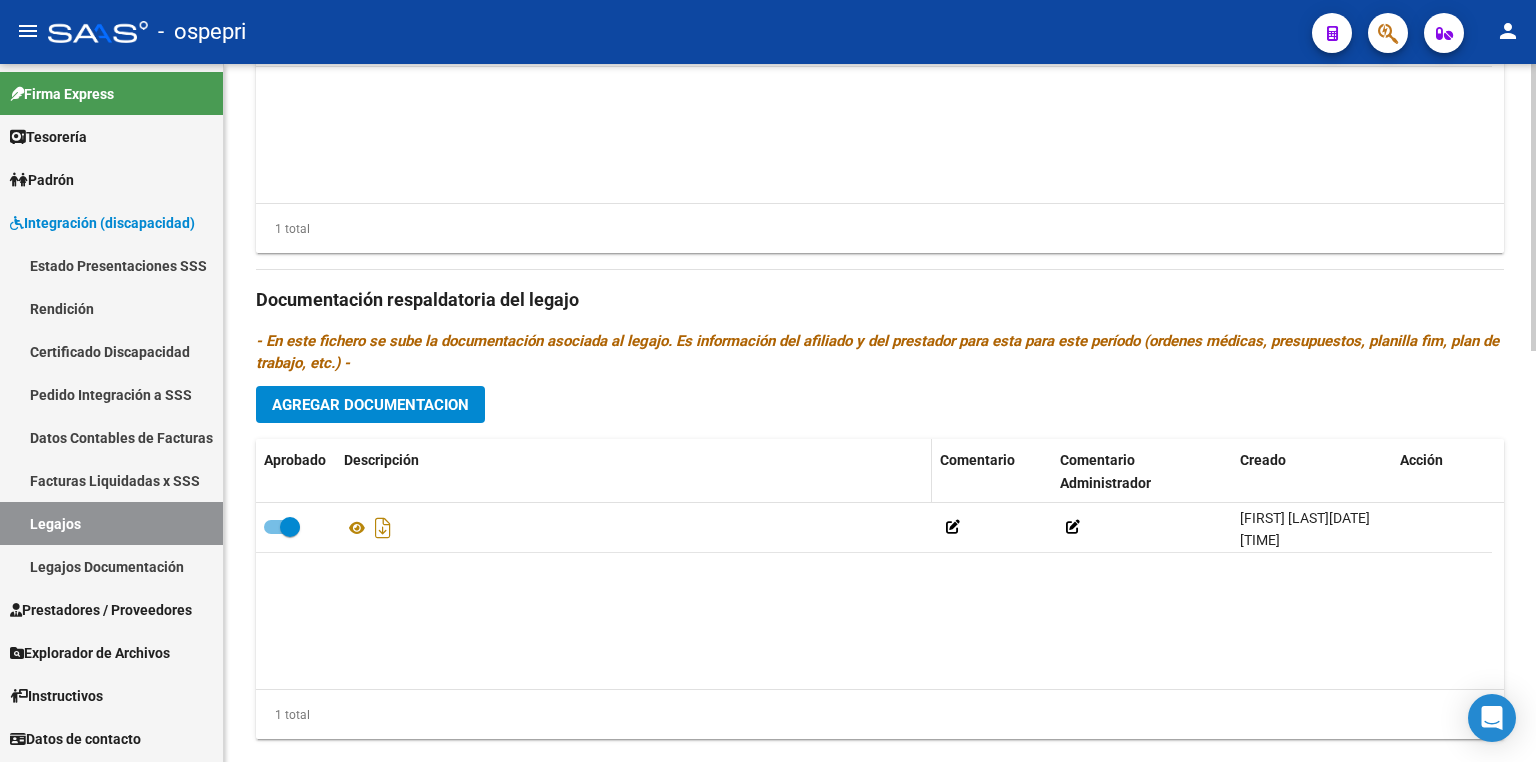 scroll, scrollTop: 999, scrollLeft: 0, axis: vertical 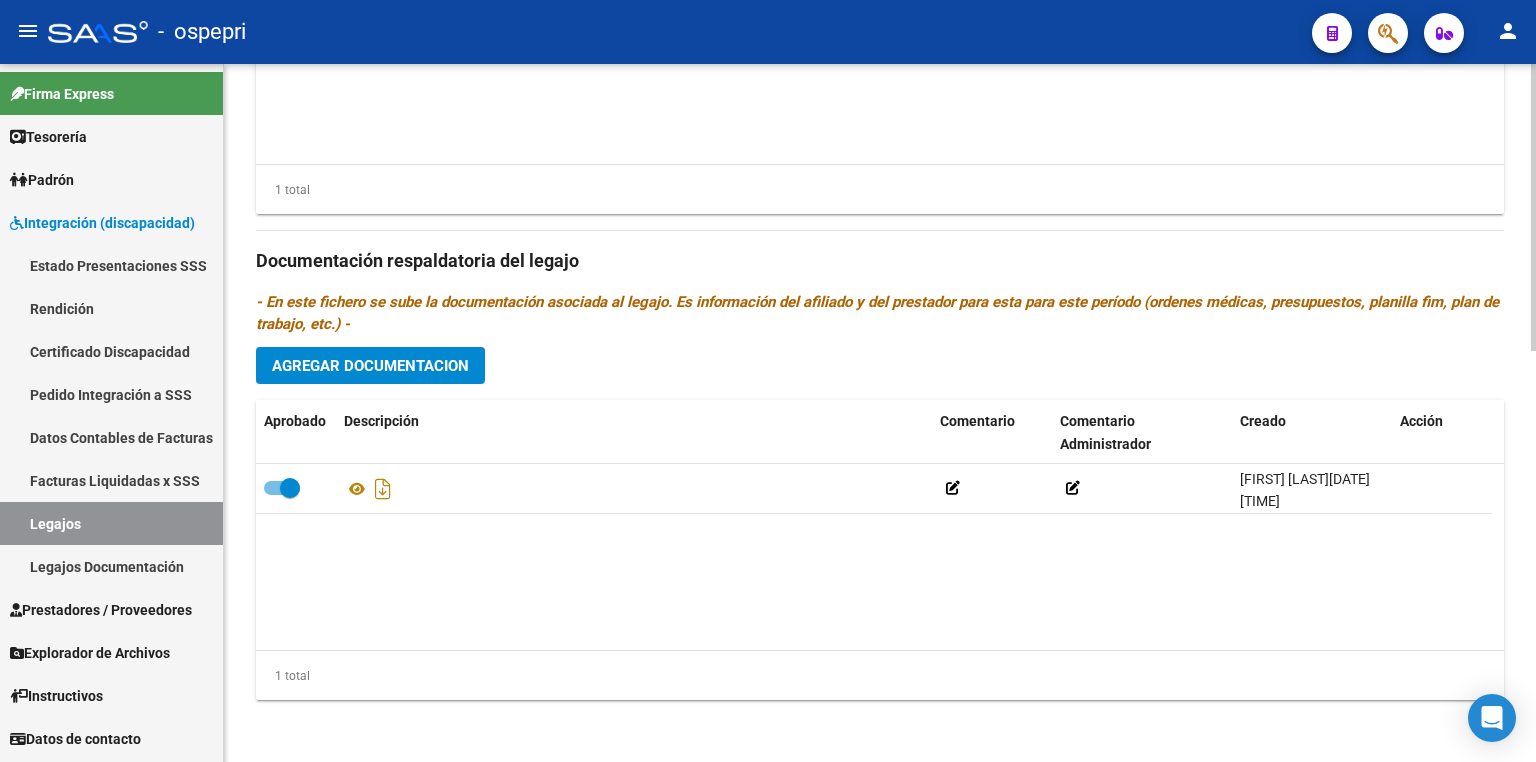click on "Agregar Documentacion" 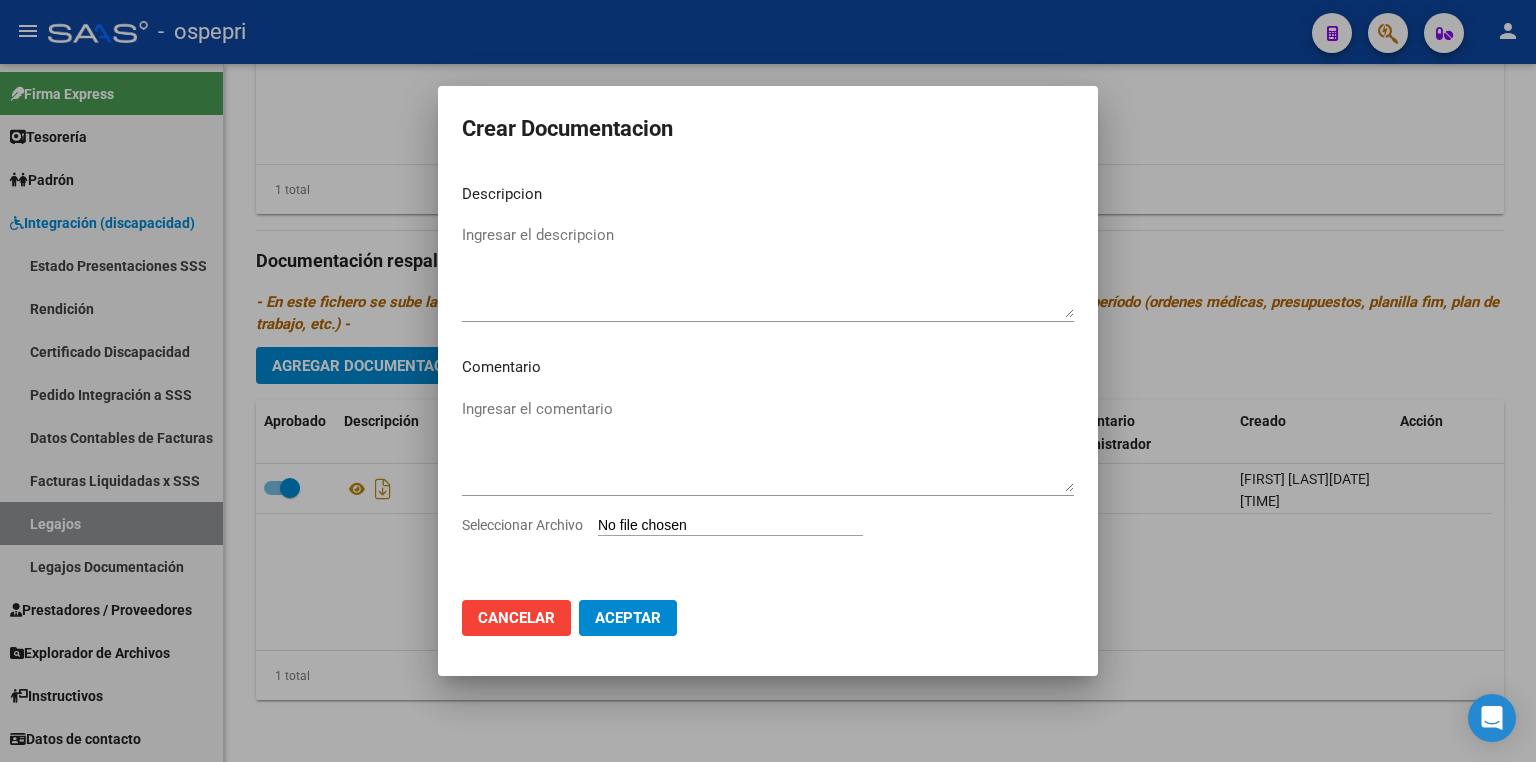 click on "Seleccionar Archivo" at bounding box center [730, 526] 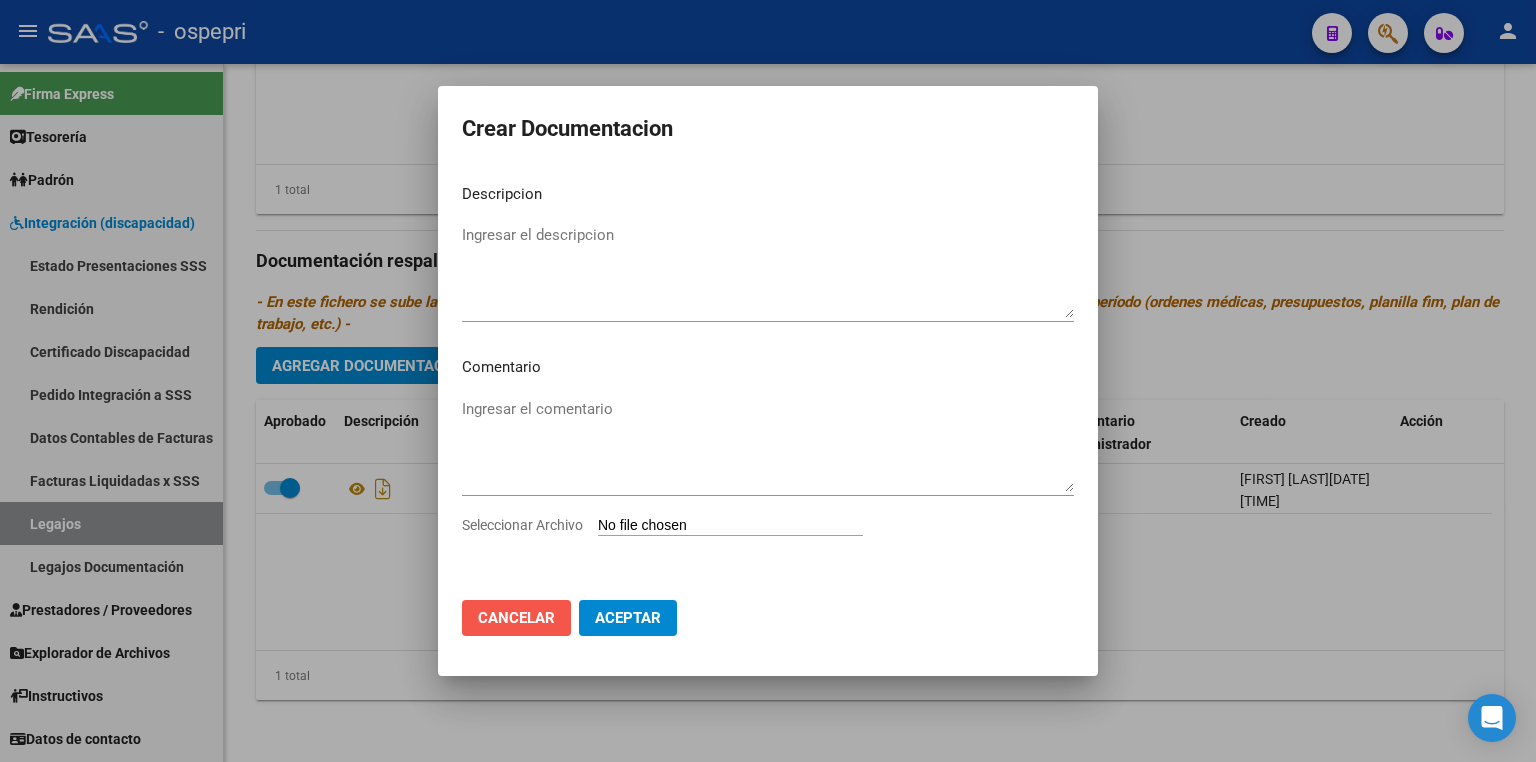 drag, startPoint x: 526, startPoint y: 620, endPoint x: 558, endPoint y: 494, distance: 130 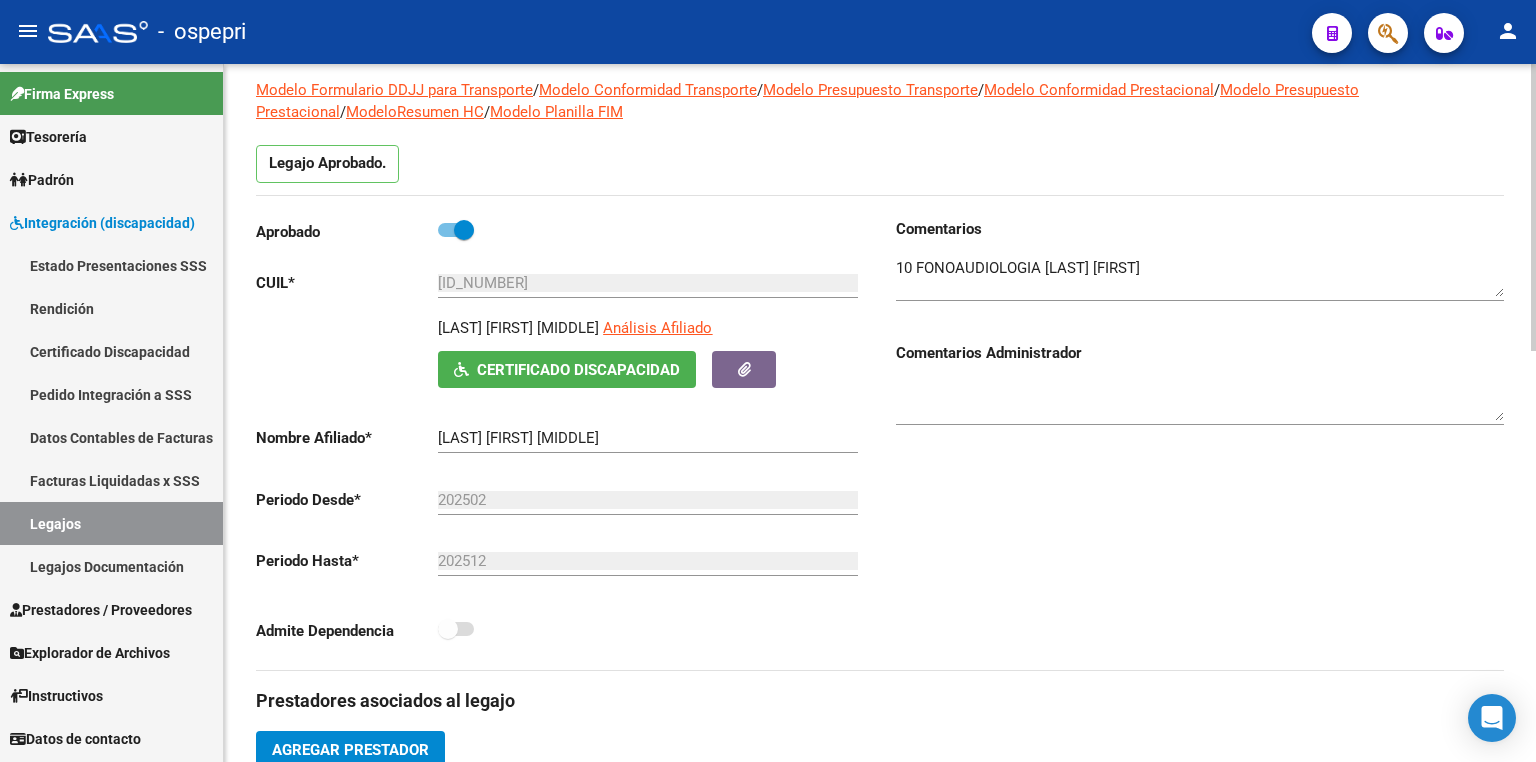 scroll, scrollTop: 0, scrollLeft: 0, axis: both 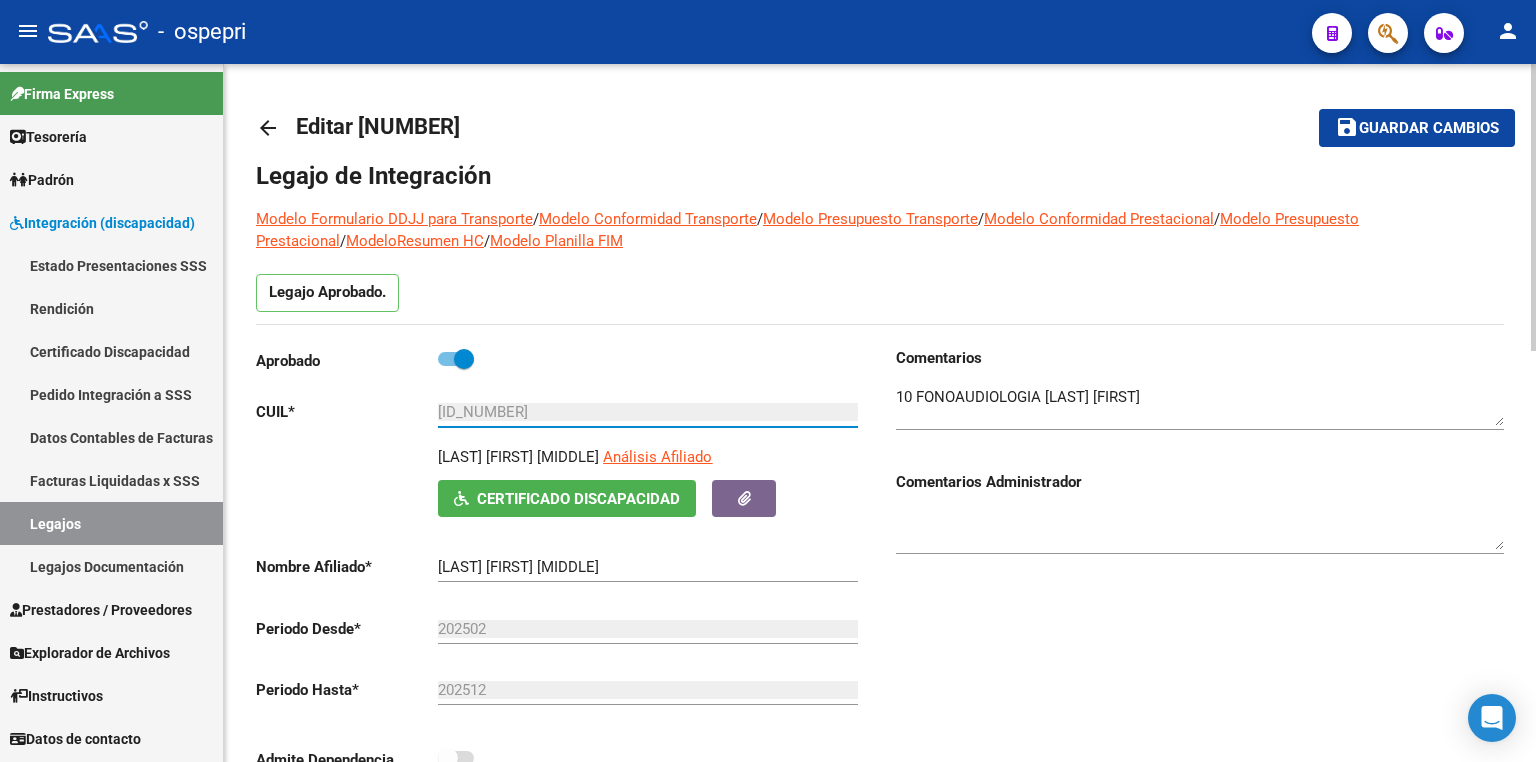 drag, startPoint x: 366, startPoint y: 415, endPoint x: 336, endPoint y: 415, distance: 30 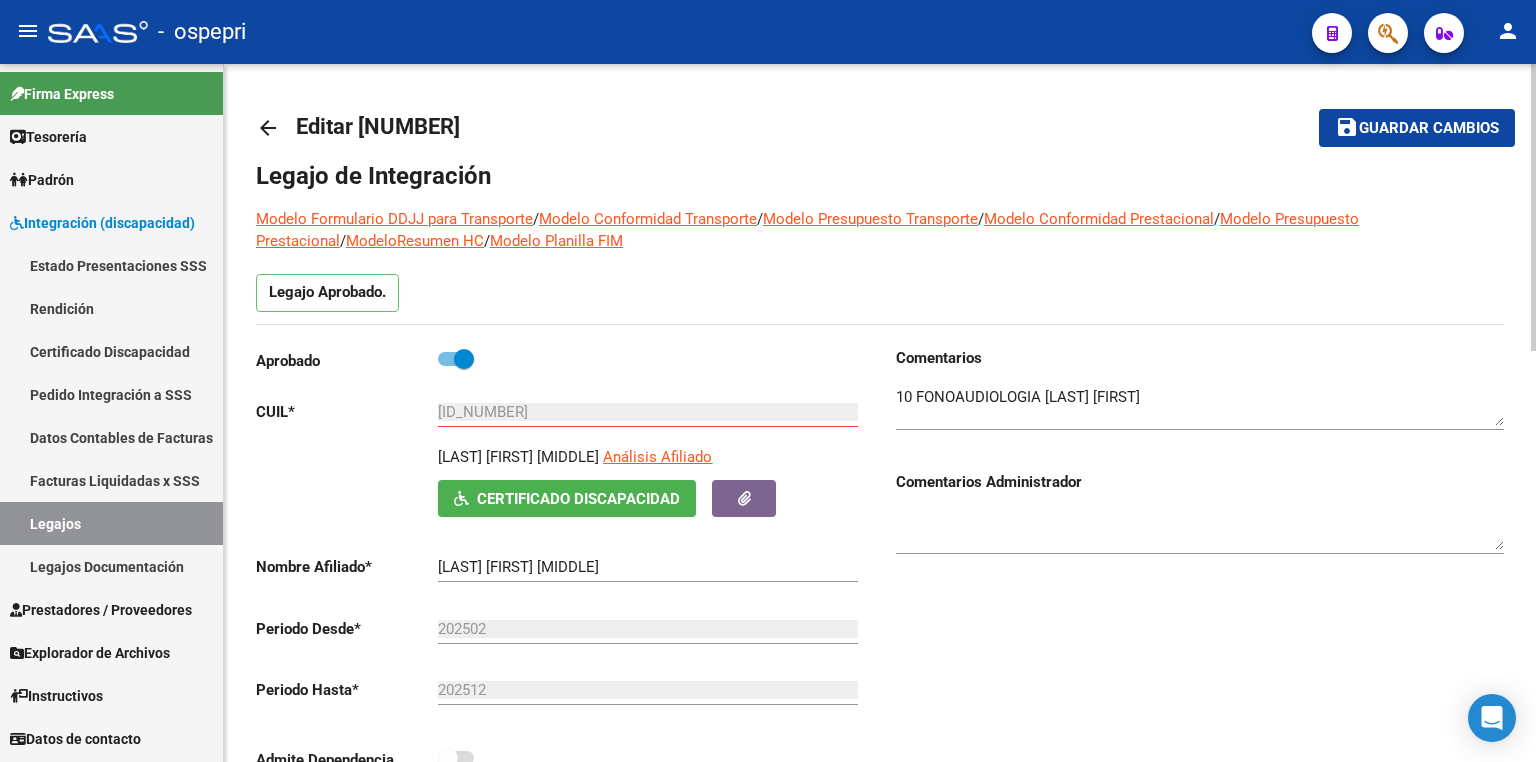 click on "Comentarios                                  Comentarios Administrador" 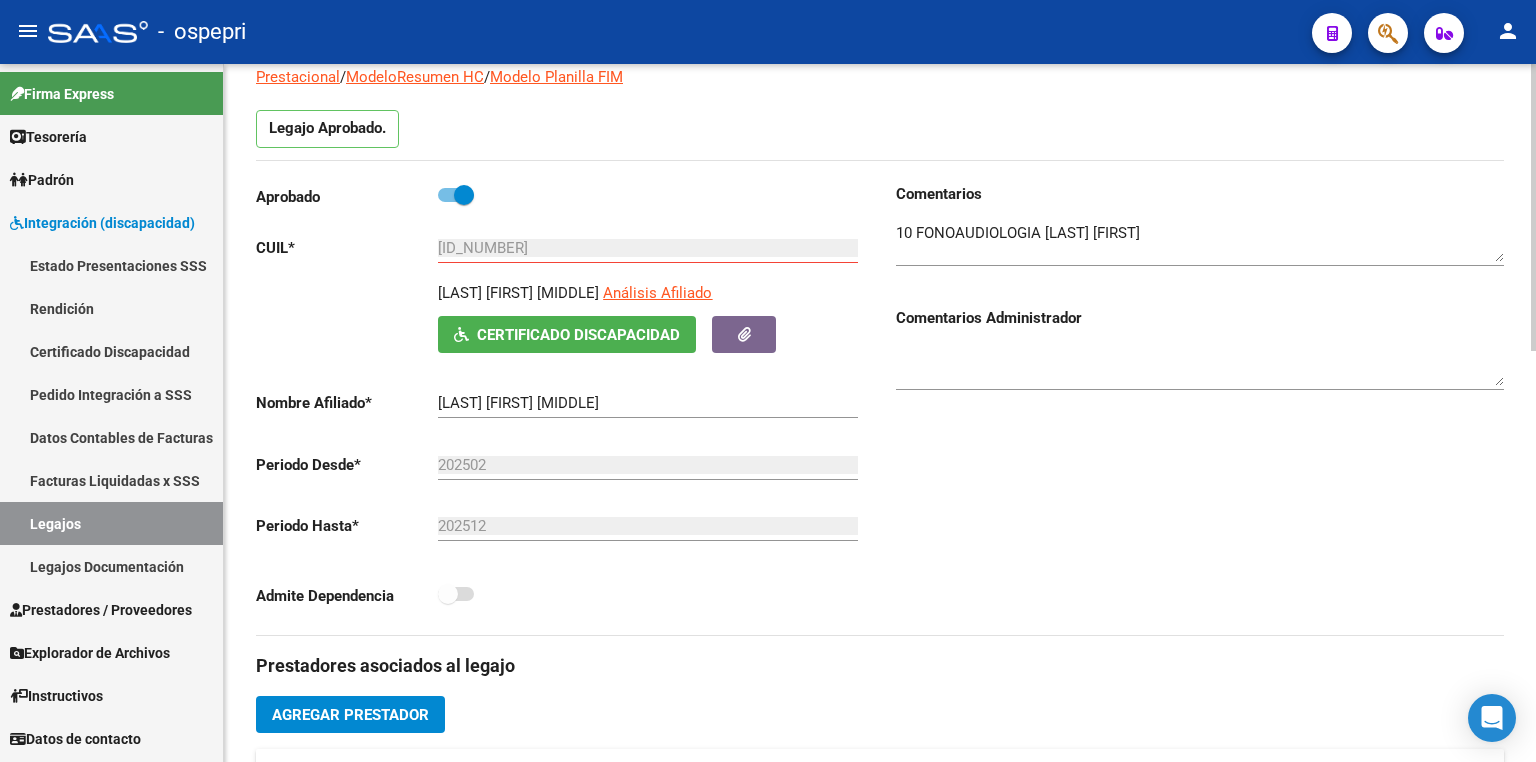 scroll, scrollTop: 560, scrollLeft: 0, axis: vertical 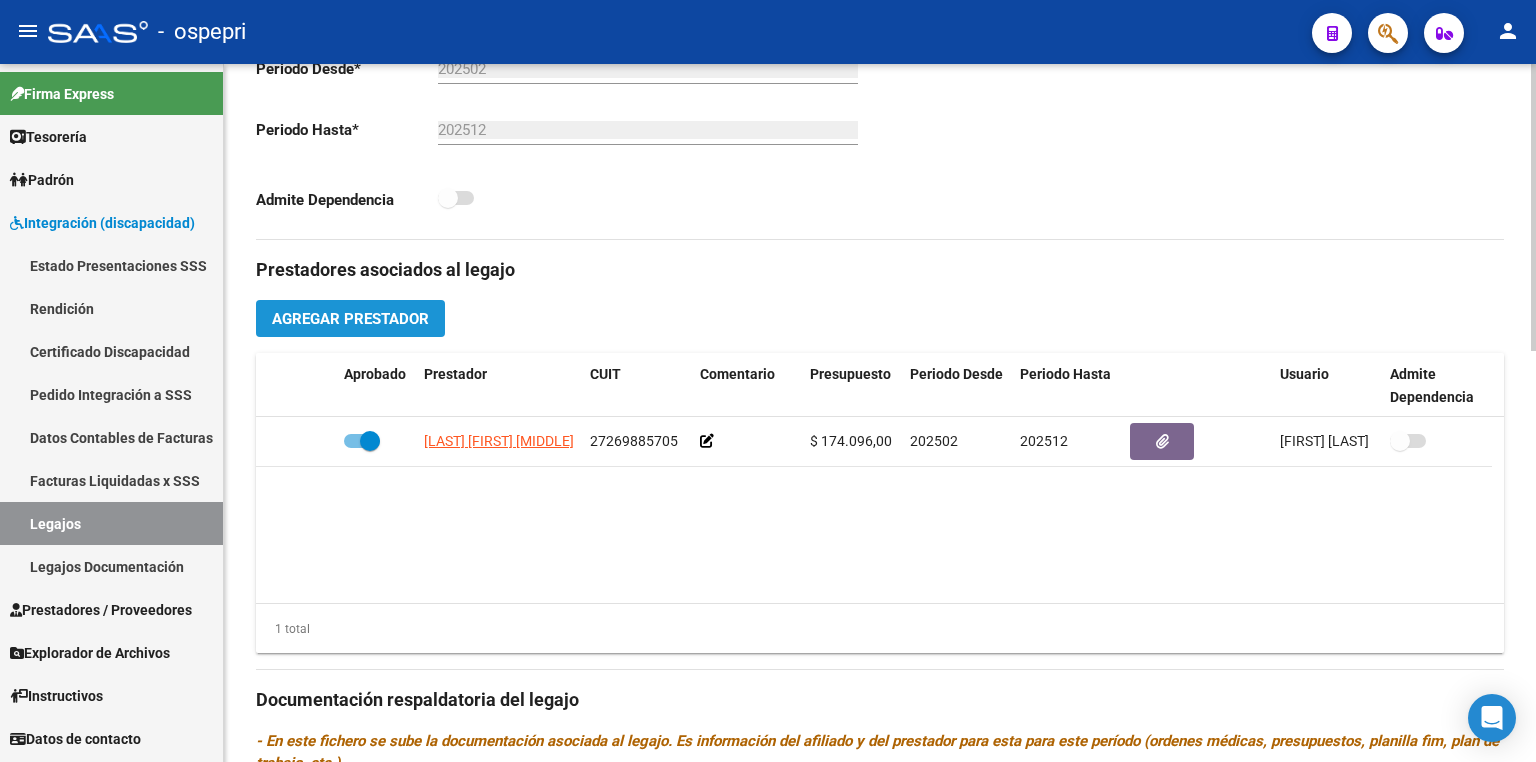 click on "Agregar Prestador" 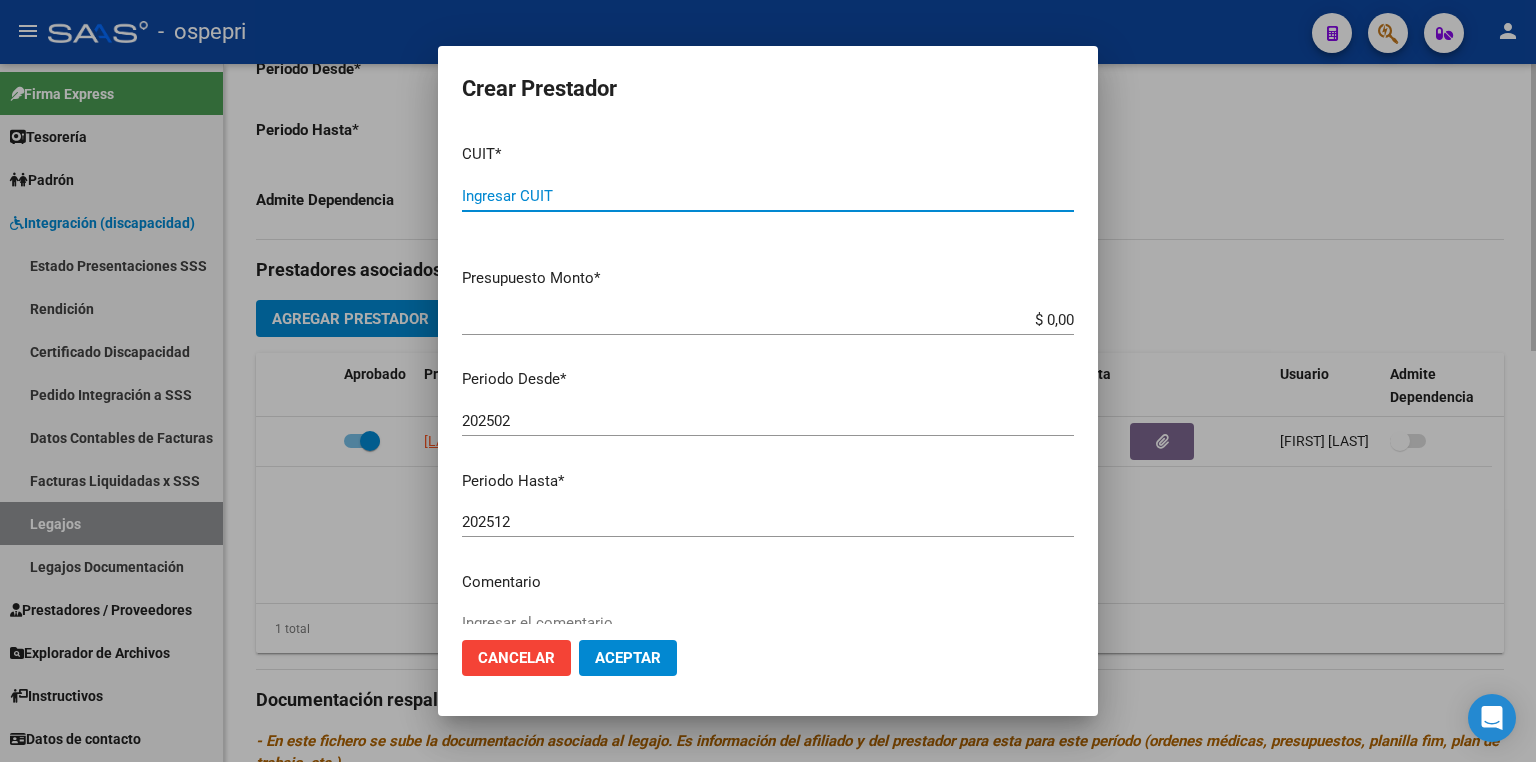 click on "Cancelar" 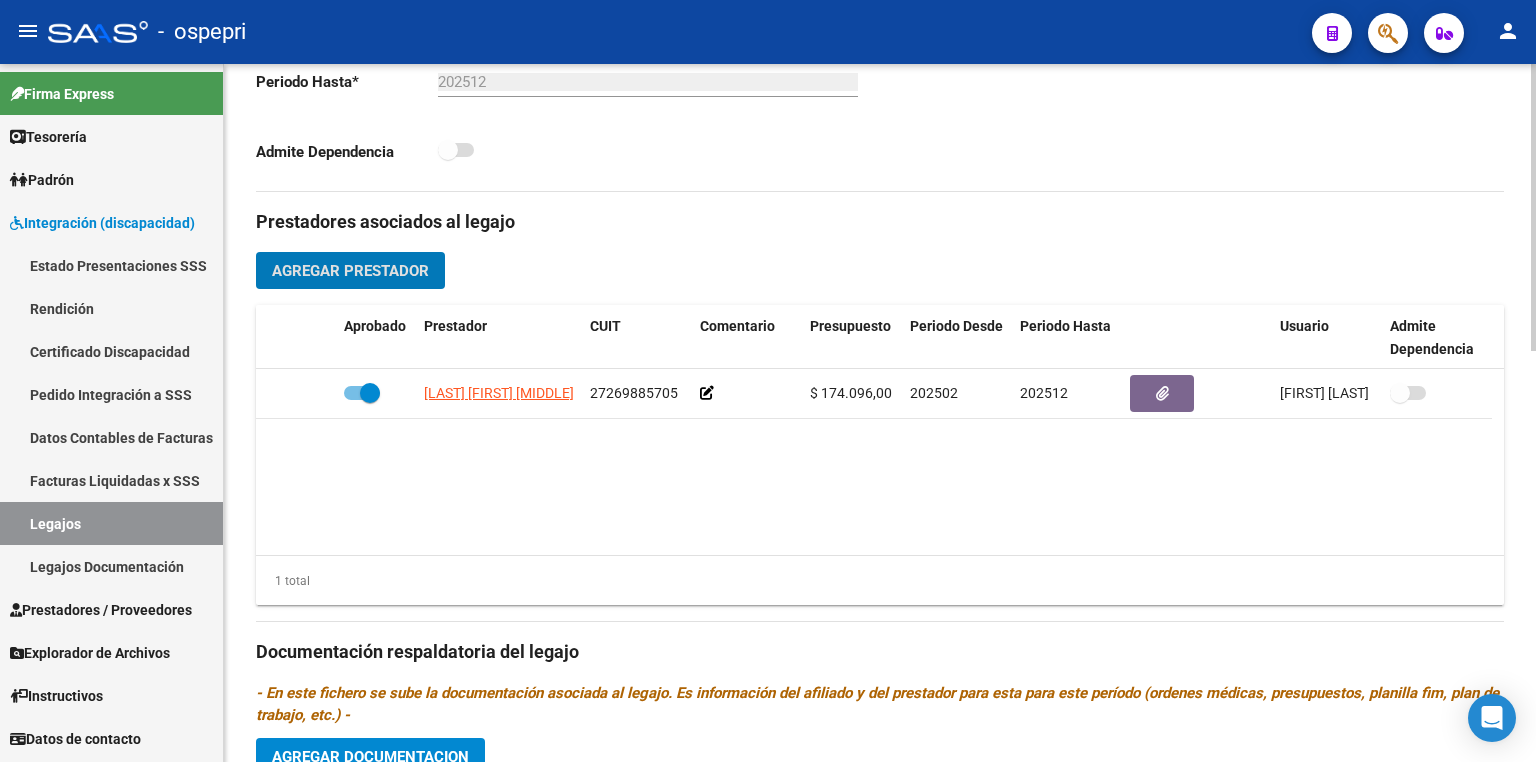 scroll, scrollTop: 999, scrollLeft: 0, axis: vertical 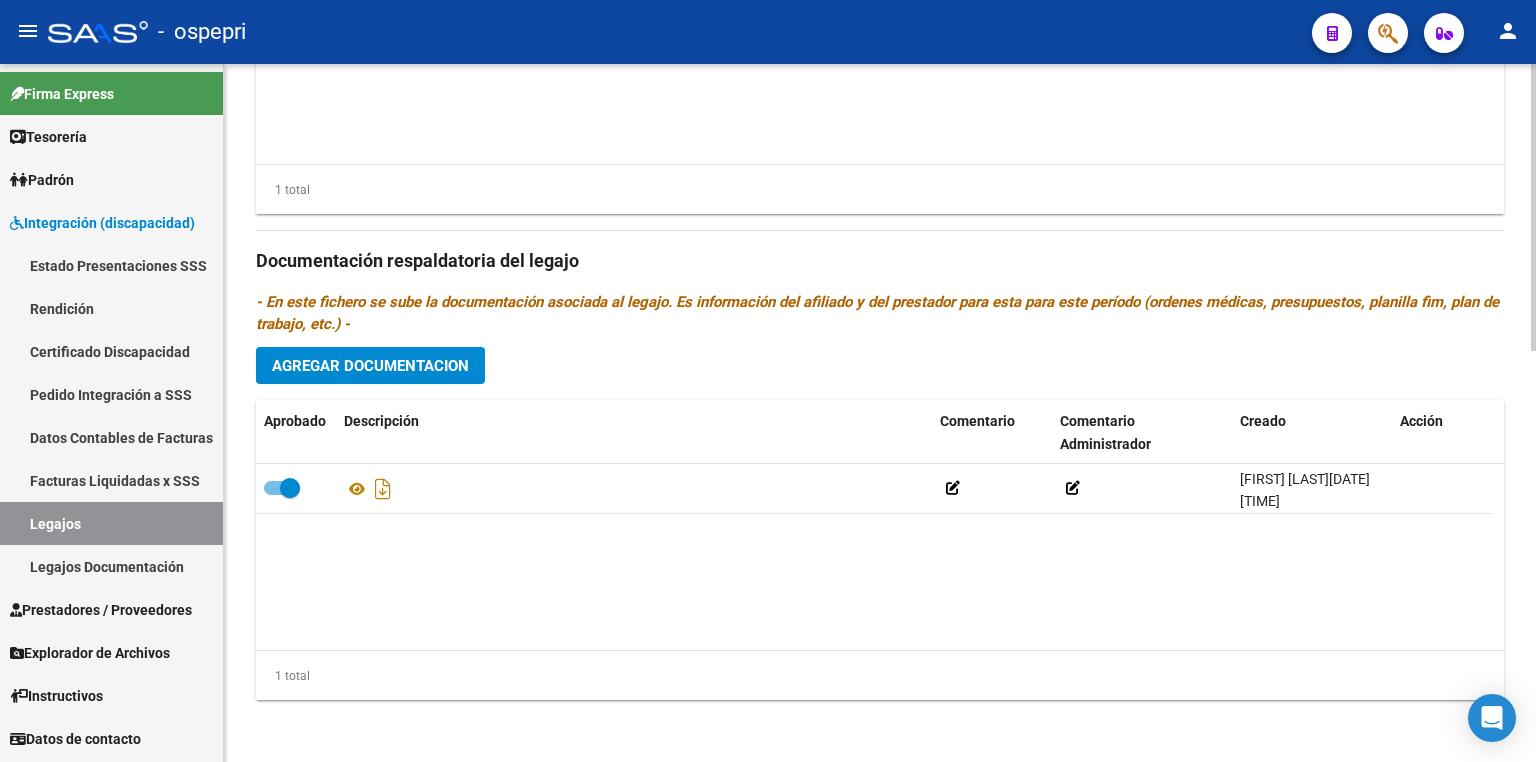 click on "Agregar Documentacion" 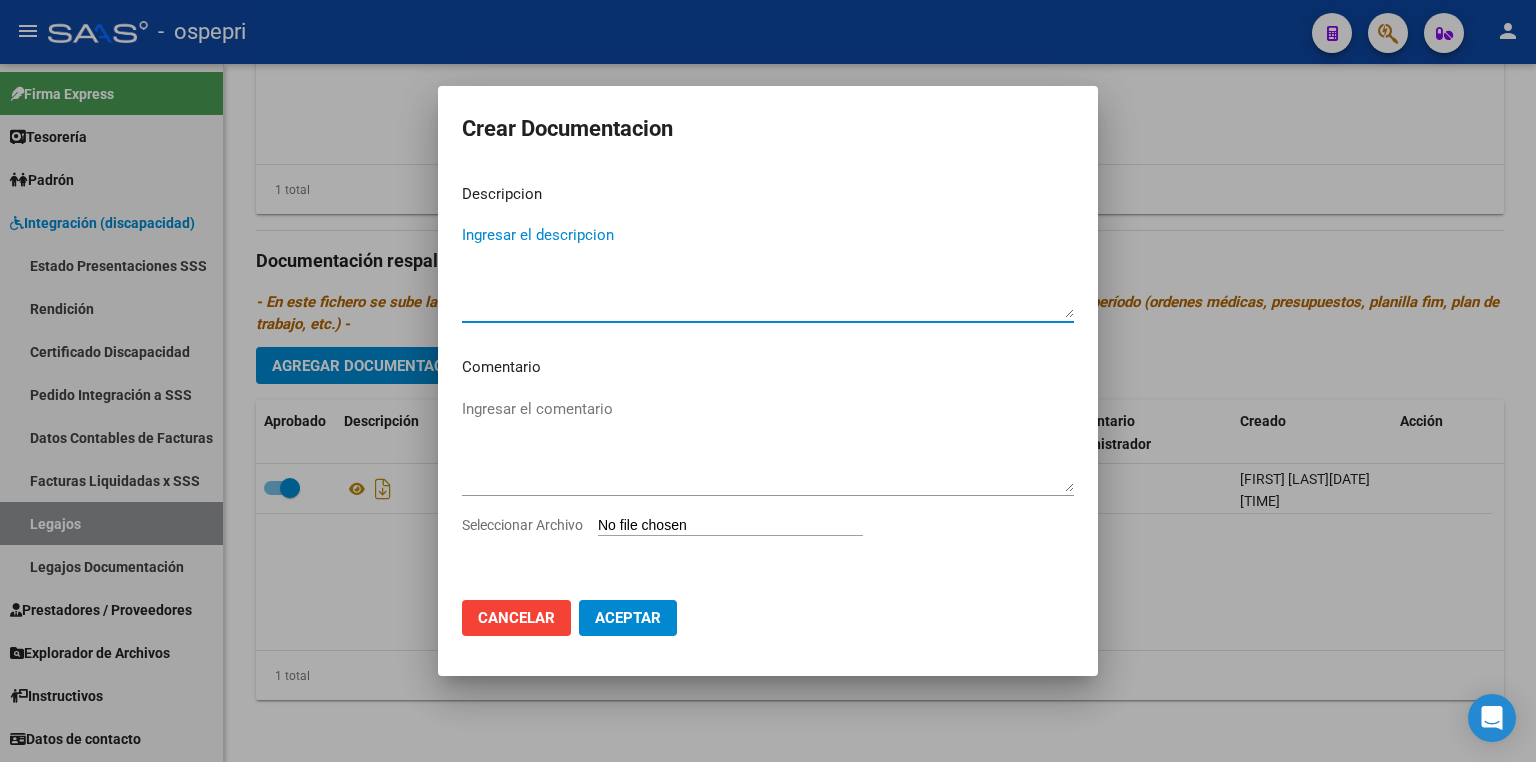 click on "Seleccionar Archivo" at bounding box center [730, 526] 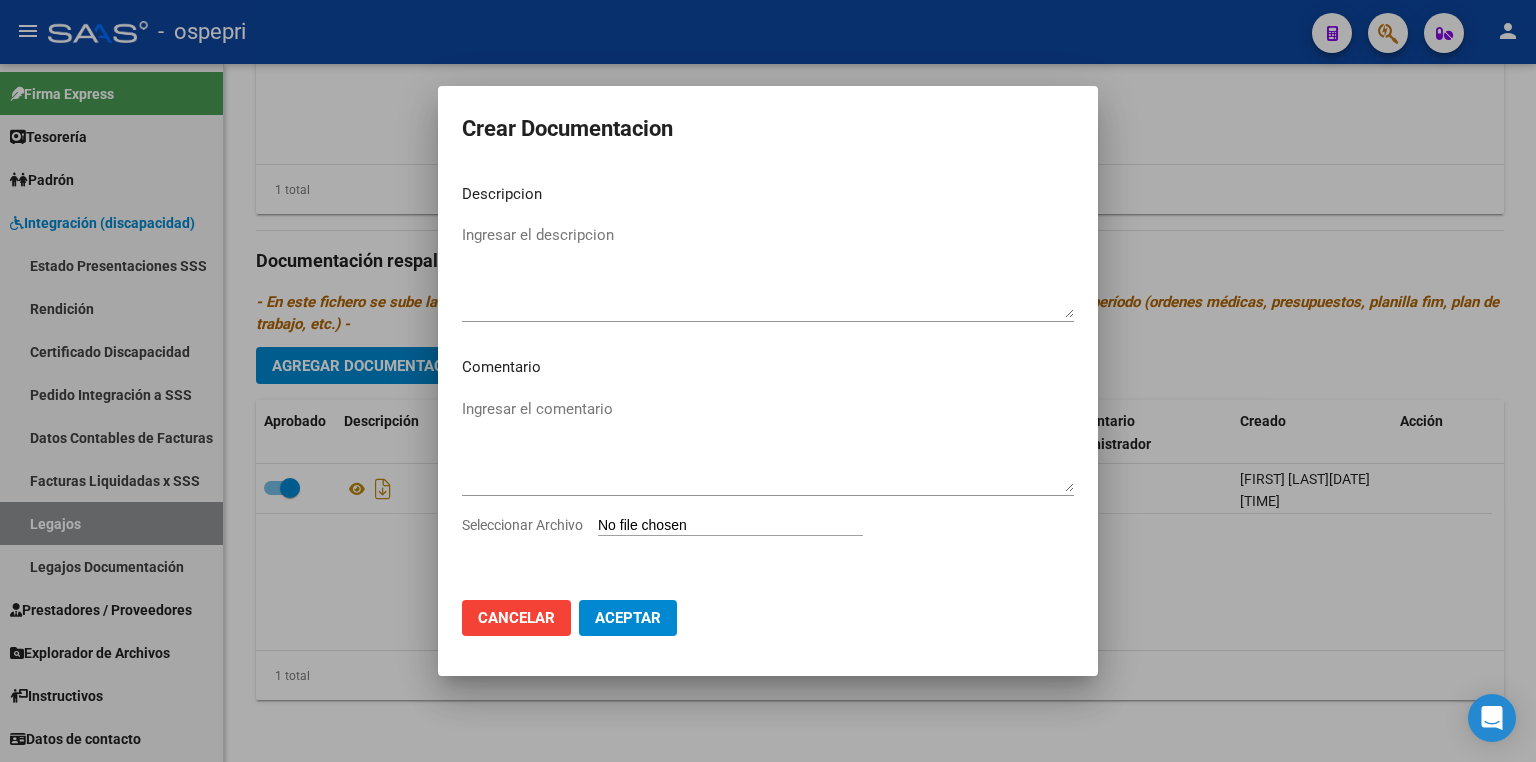 type on "C:\fakepath\[ID_NUMBER].pdf" 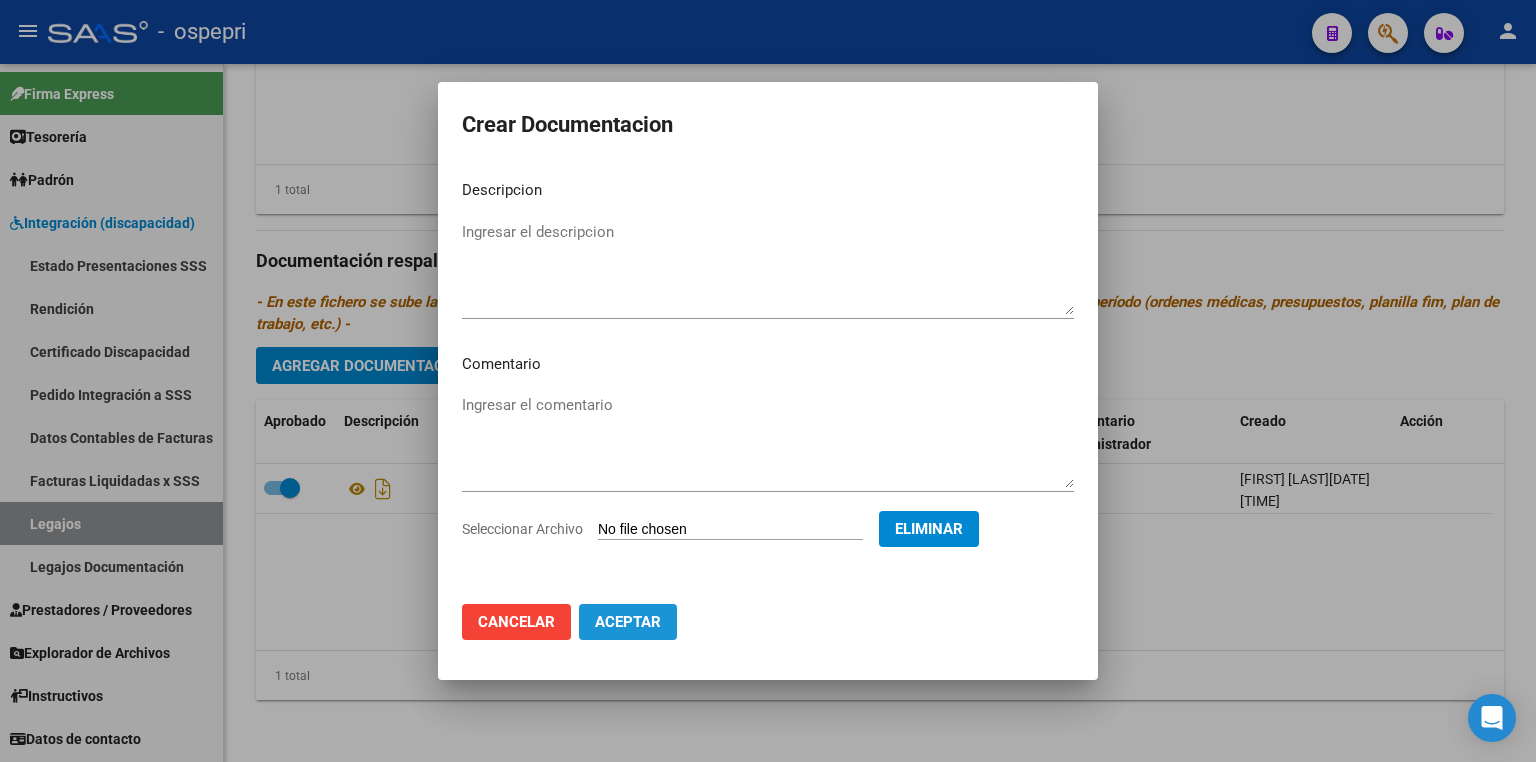click on "Aceptar" 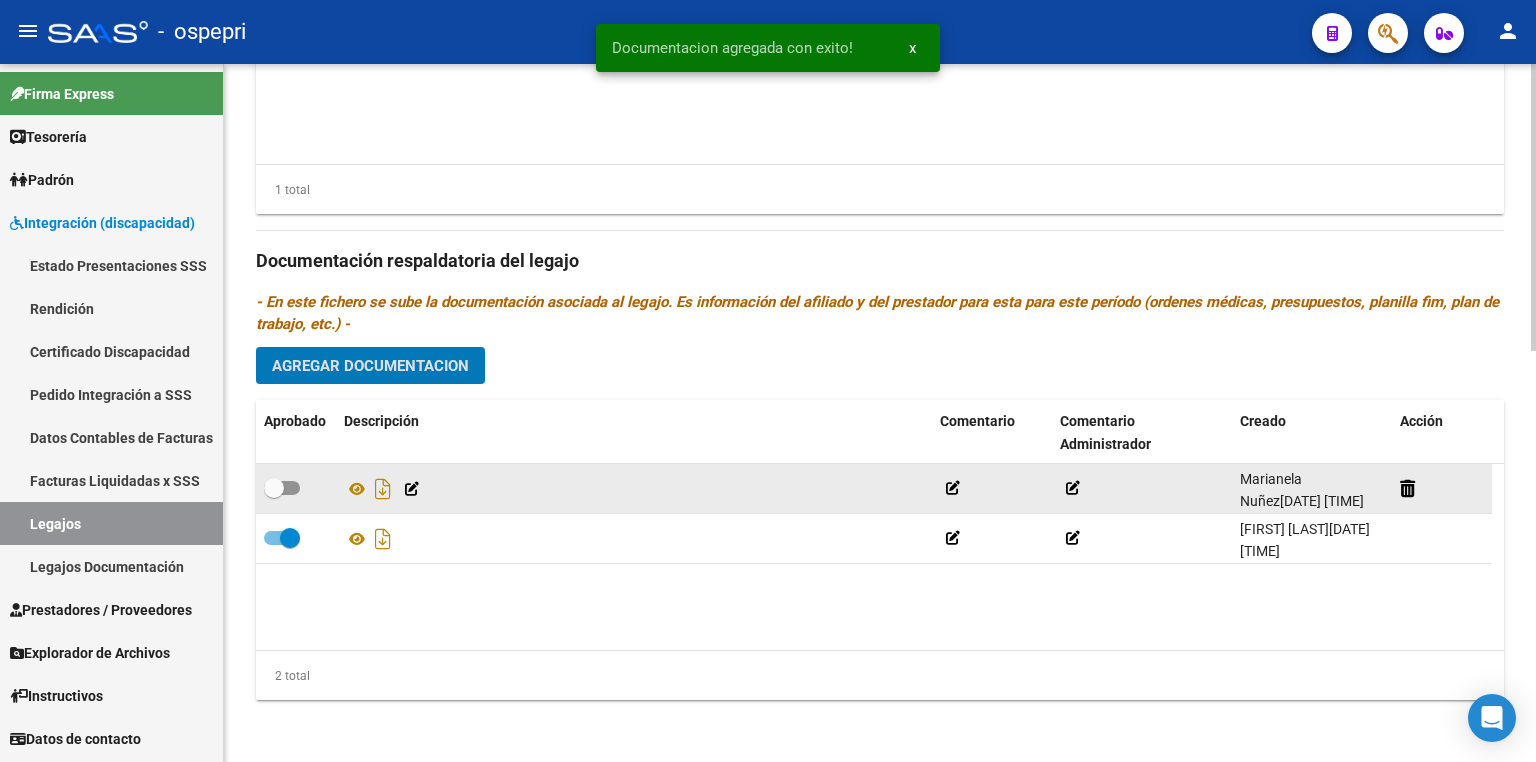 click at bounding box center [282, 488] 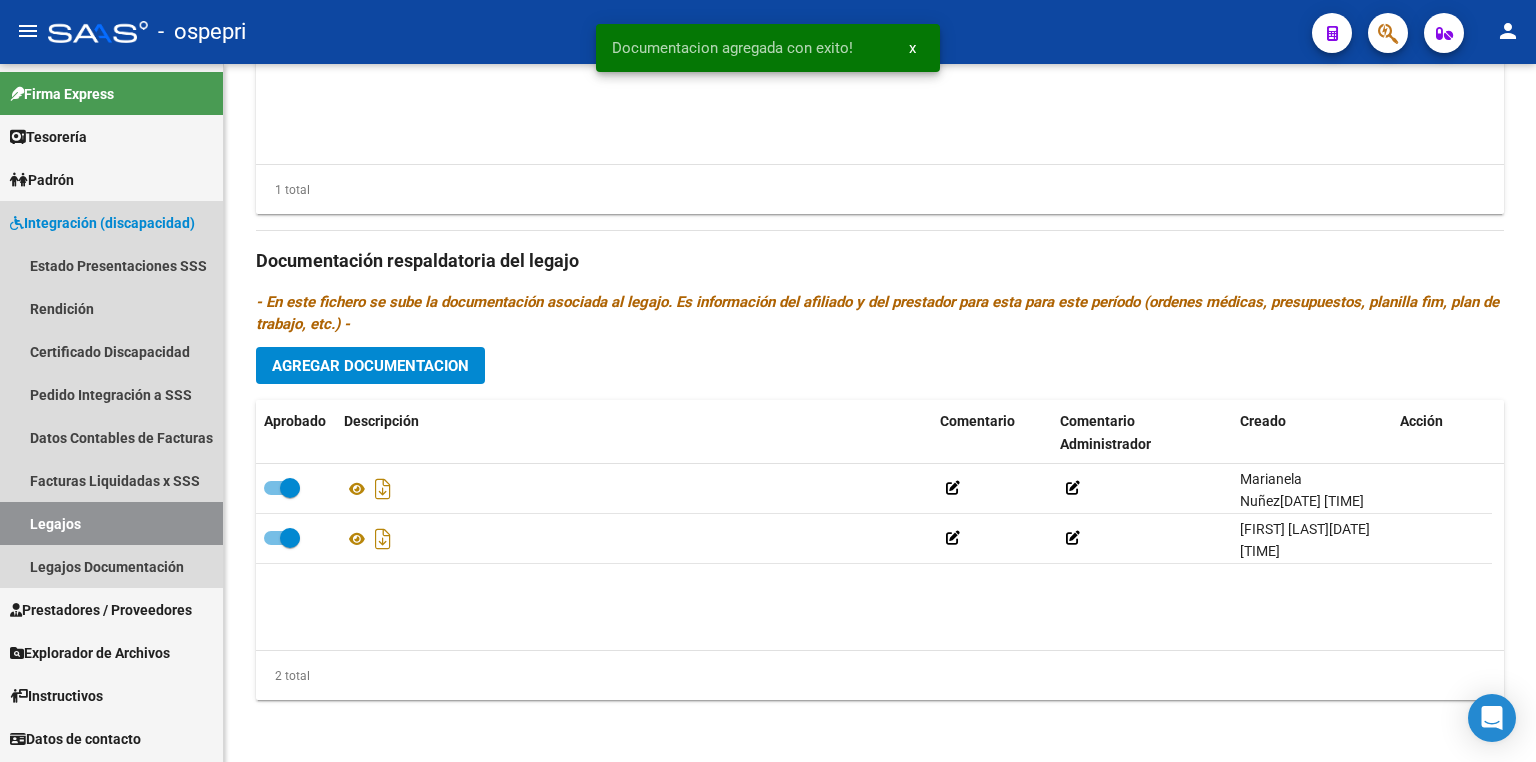click on "Legajos" at bounding box center [111, 523] 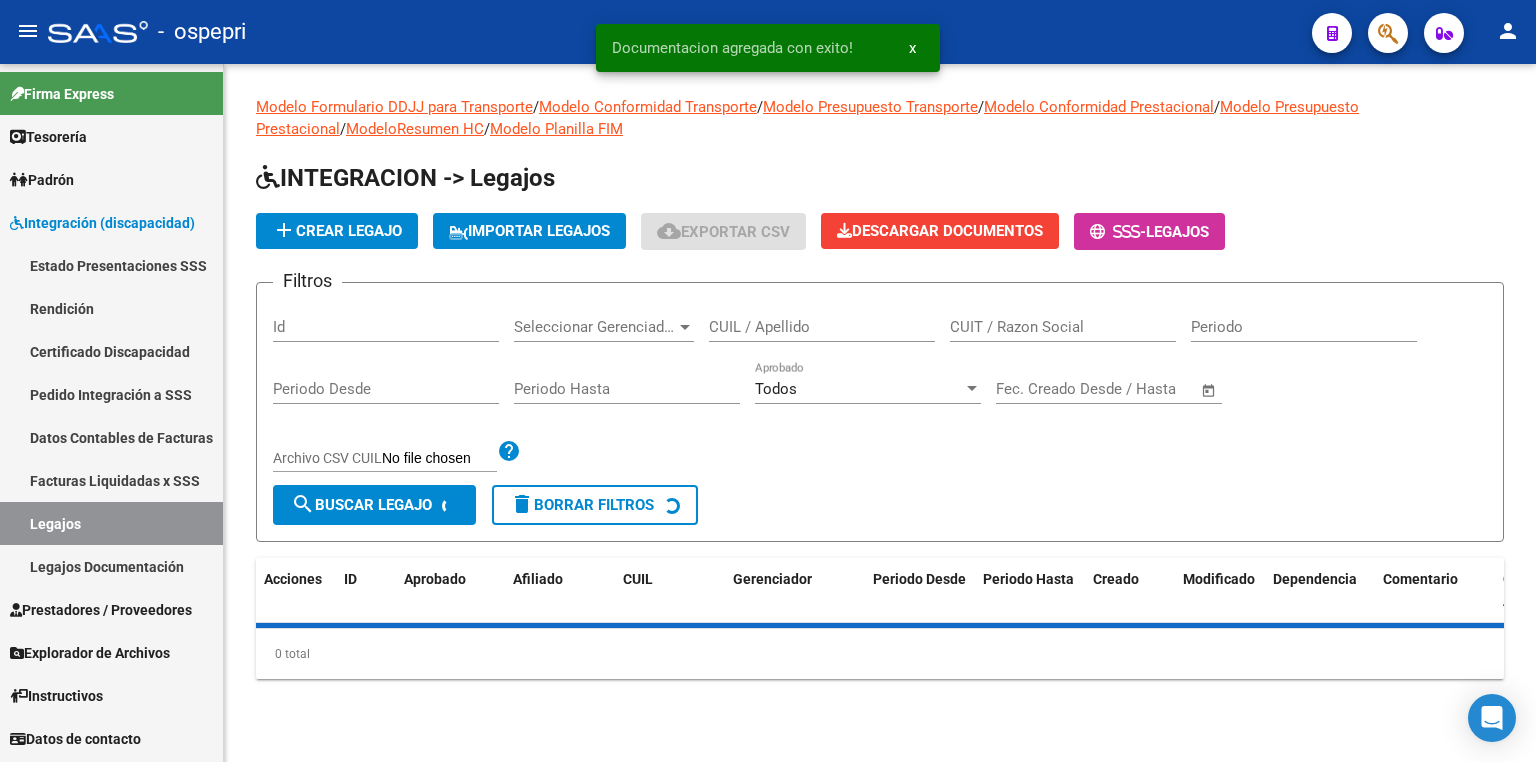 scroll, scrollTop: 0, scrollLeft: 0, axis: both 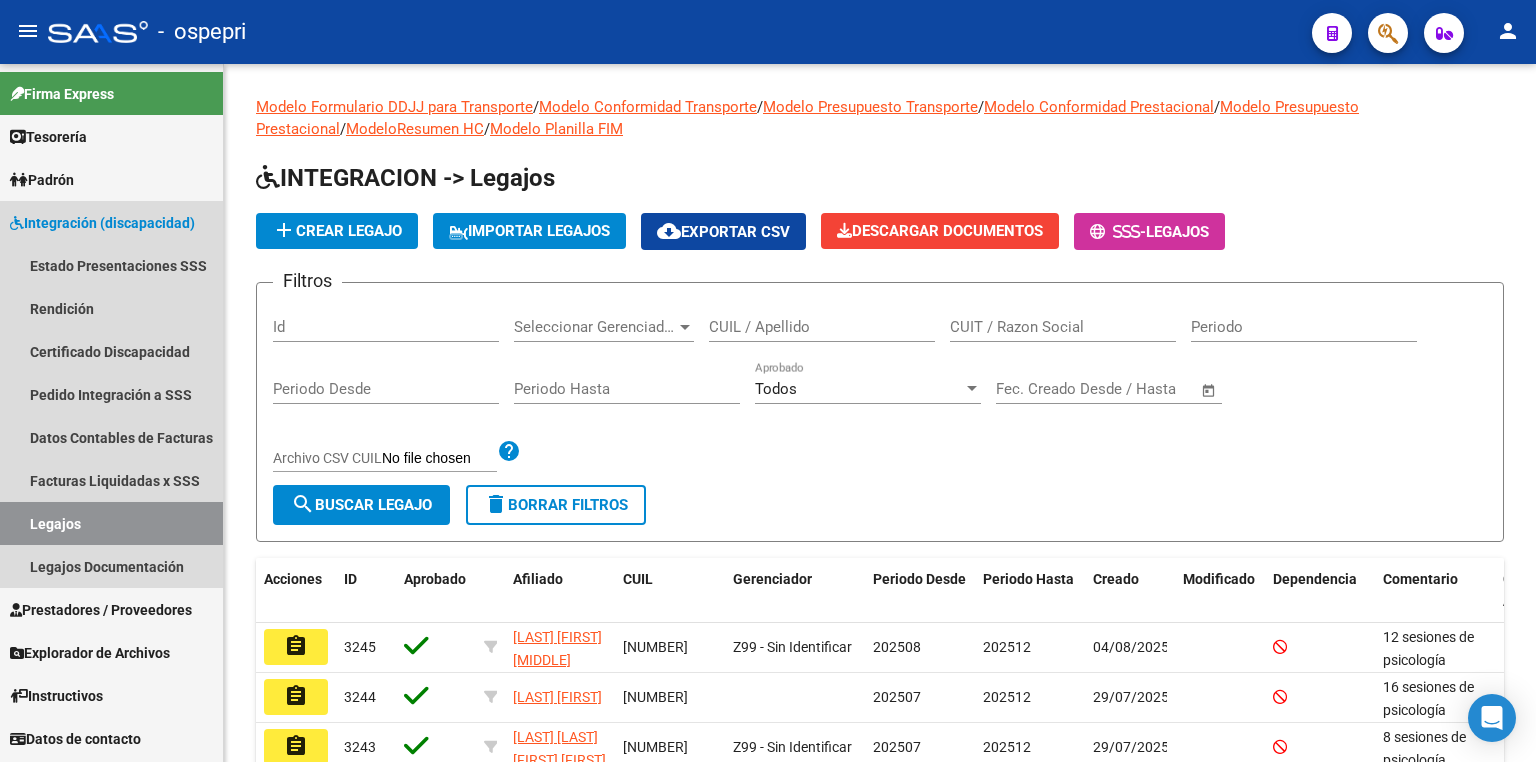 click on "Legajos" at bounding box center (111, 523) 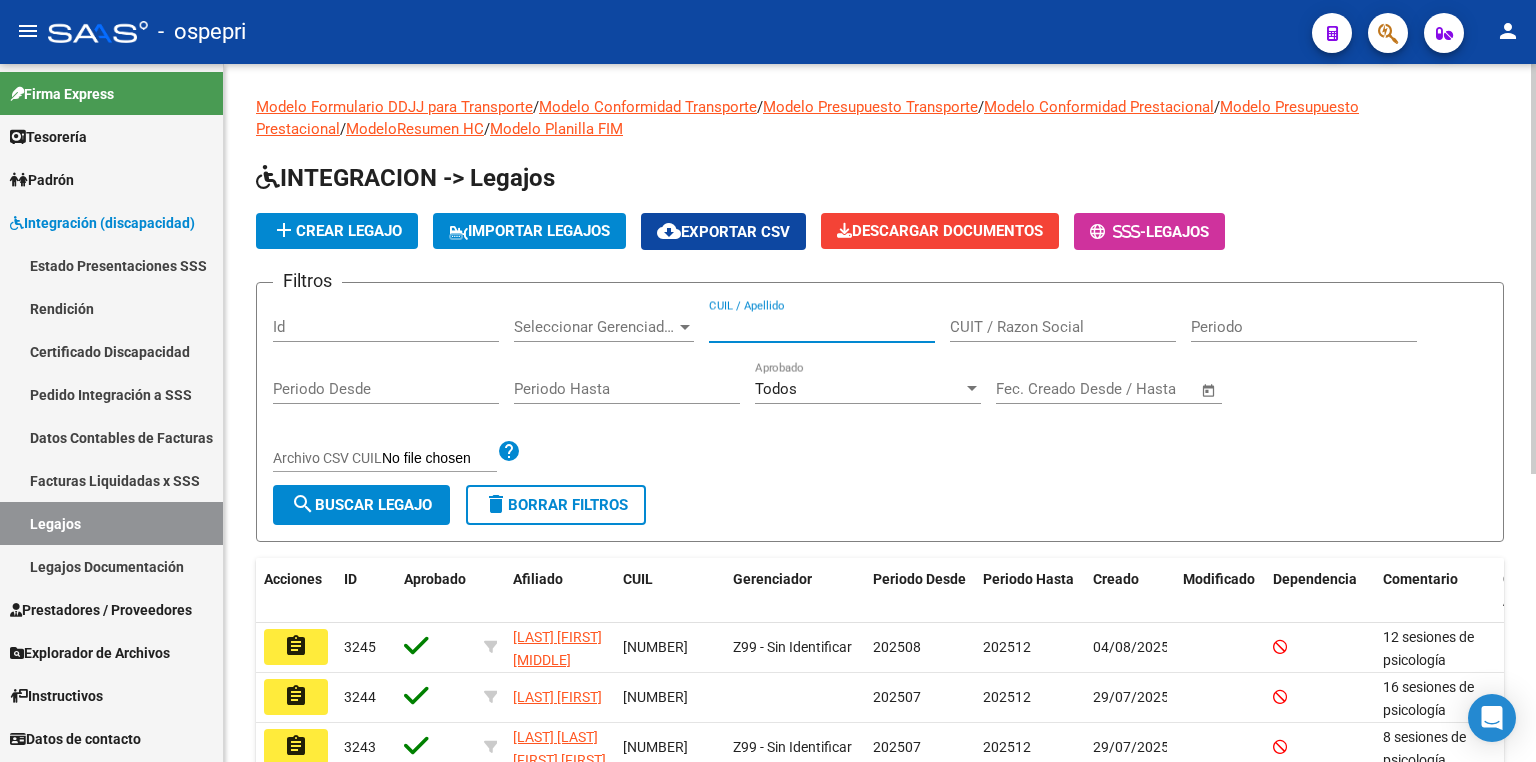 click on "CUIL / Apellido" at bounding box center [822, 327] 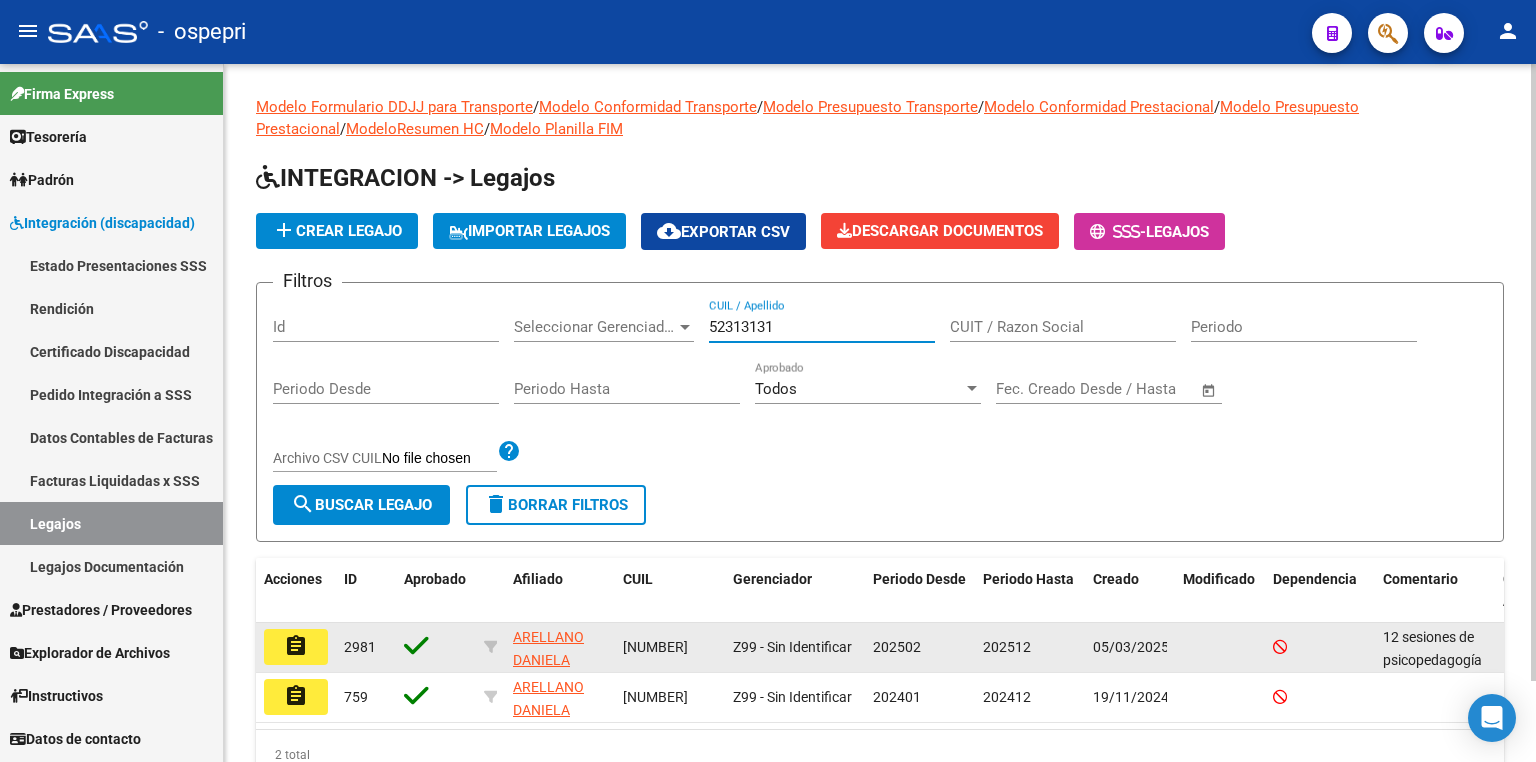 type on "52313131" 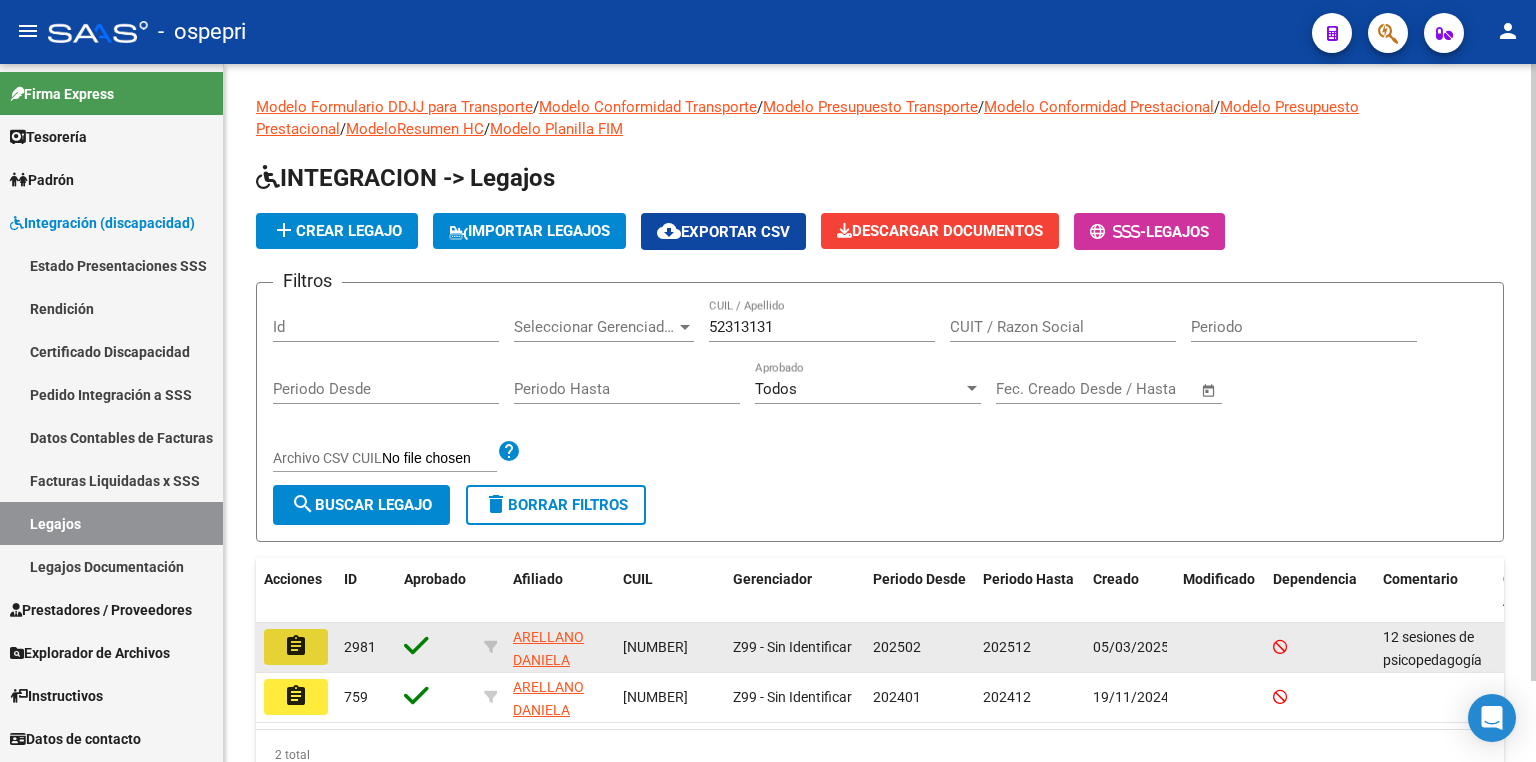 click on "assignment" 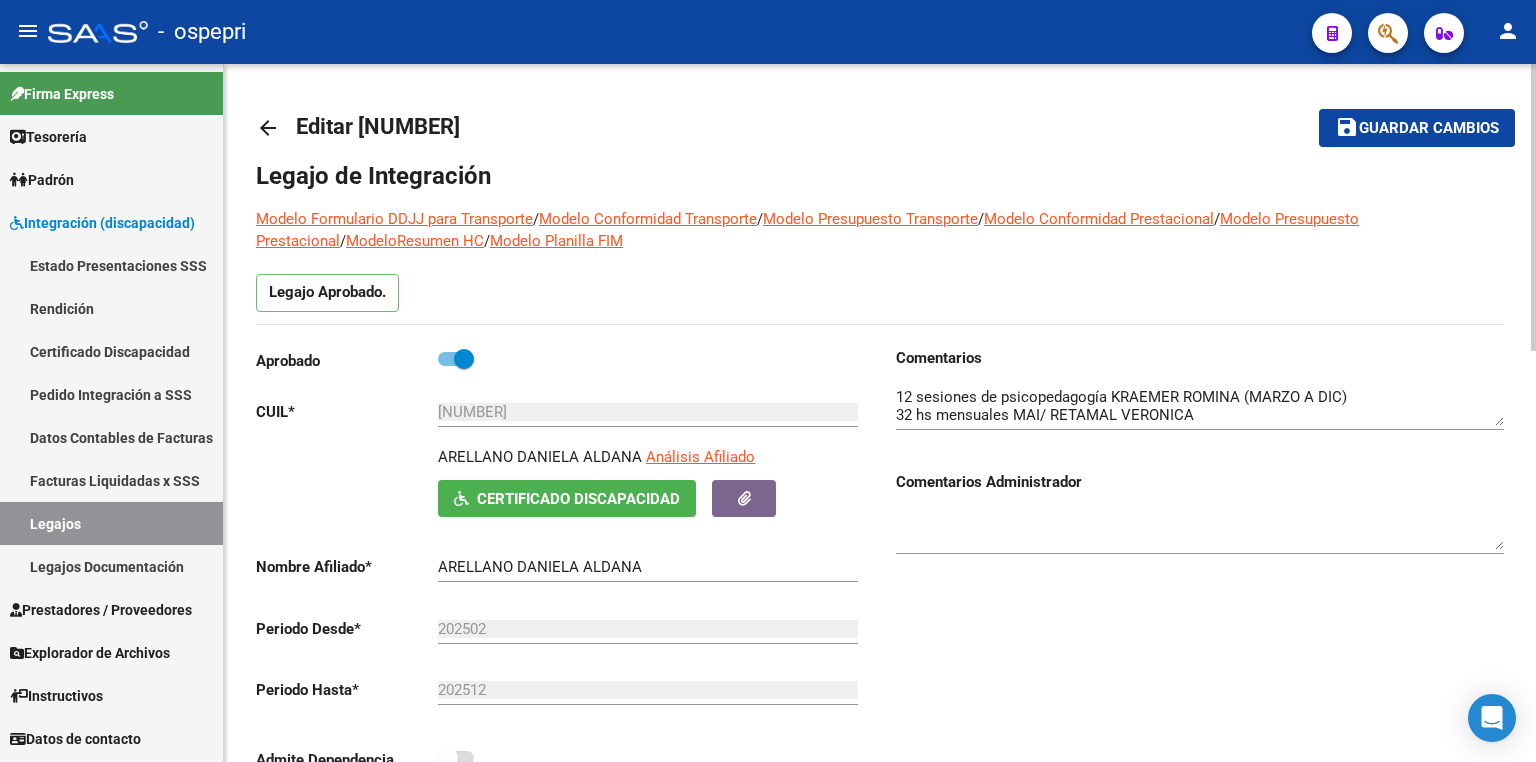 click on "Legajos" at bounding box center [111, 523] 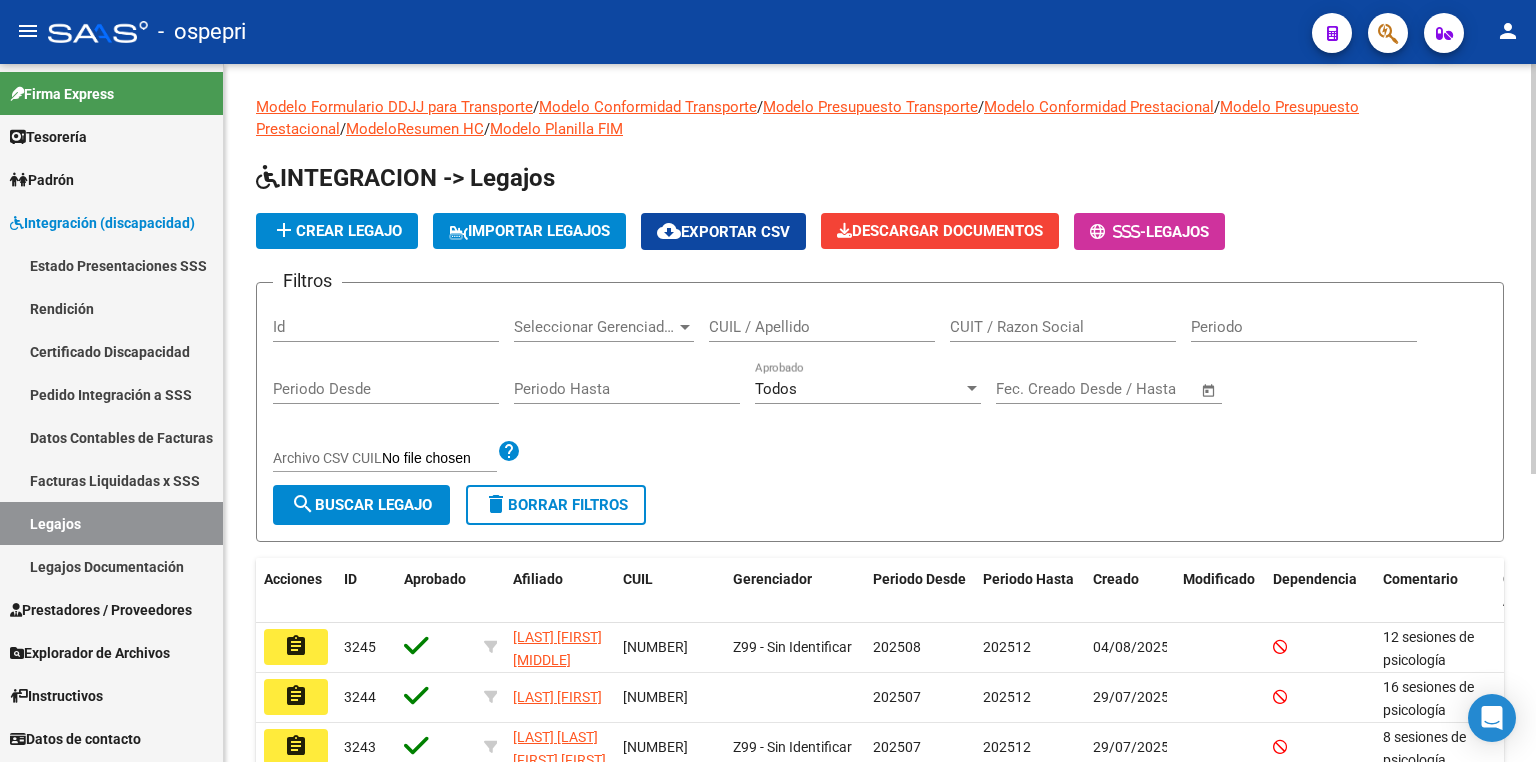 click on "CUIL / Apellido" at bounding box center (822, 327) 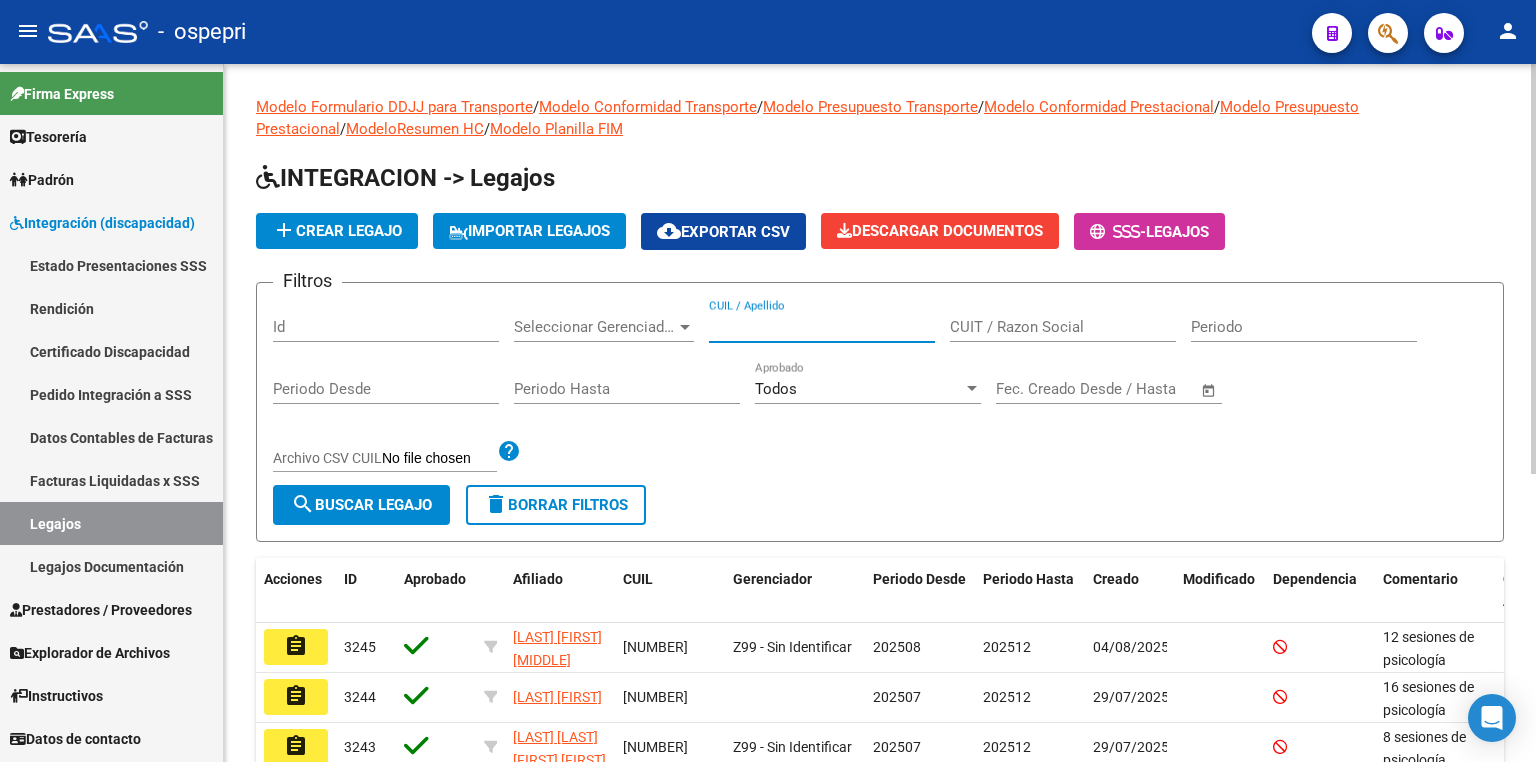 paste on "58402437" 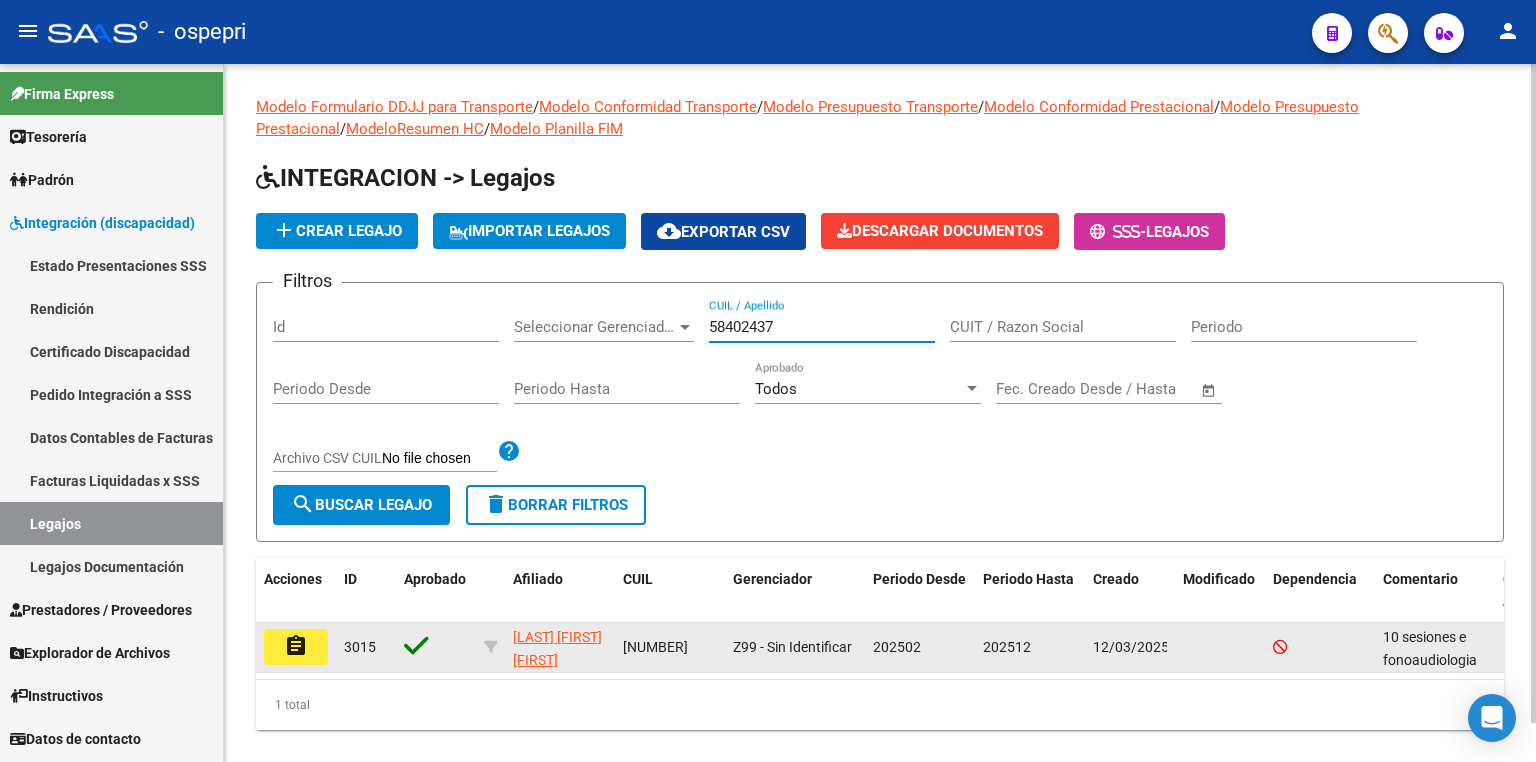 type on "58402437" 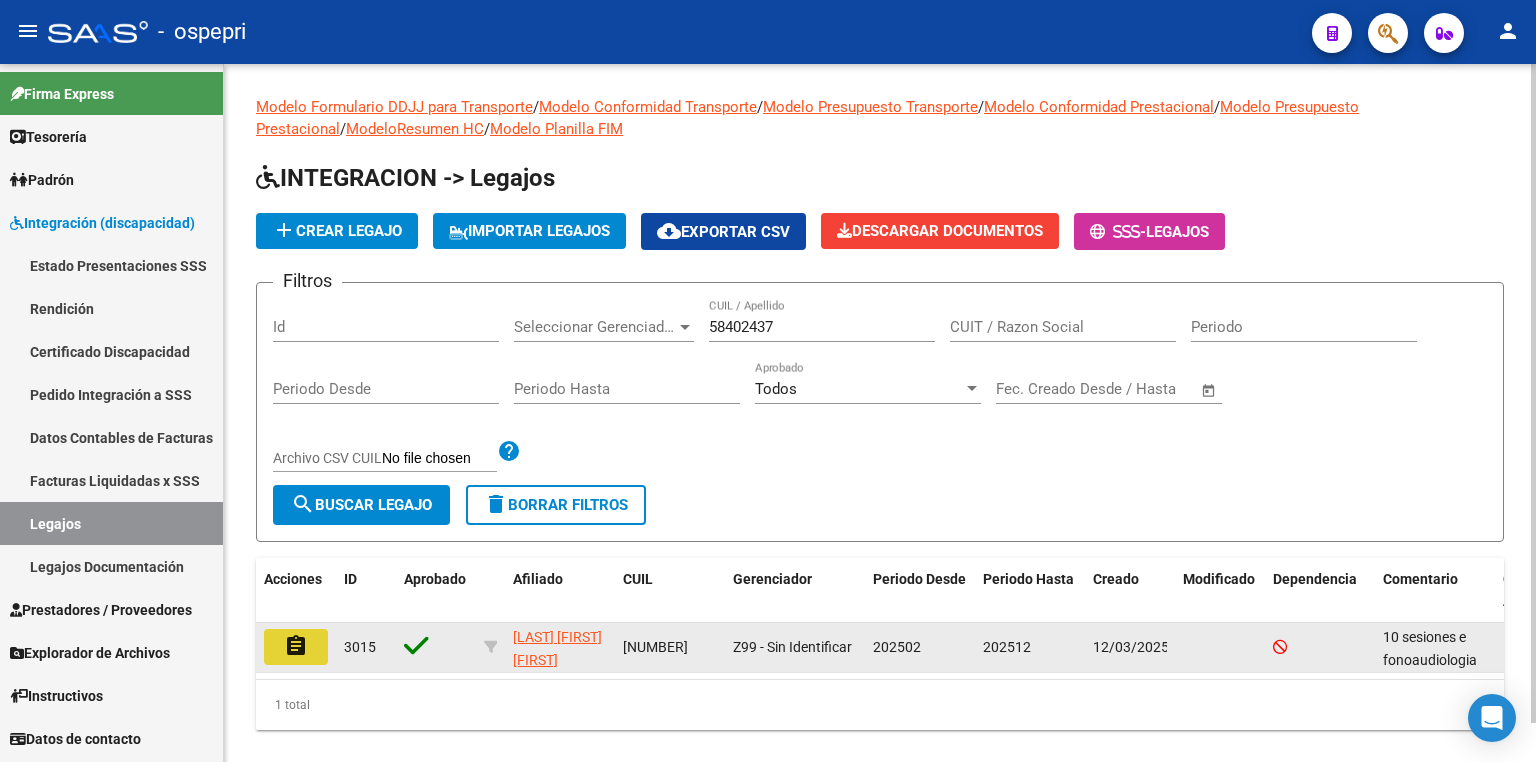 click on "assignment" 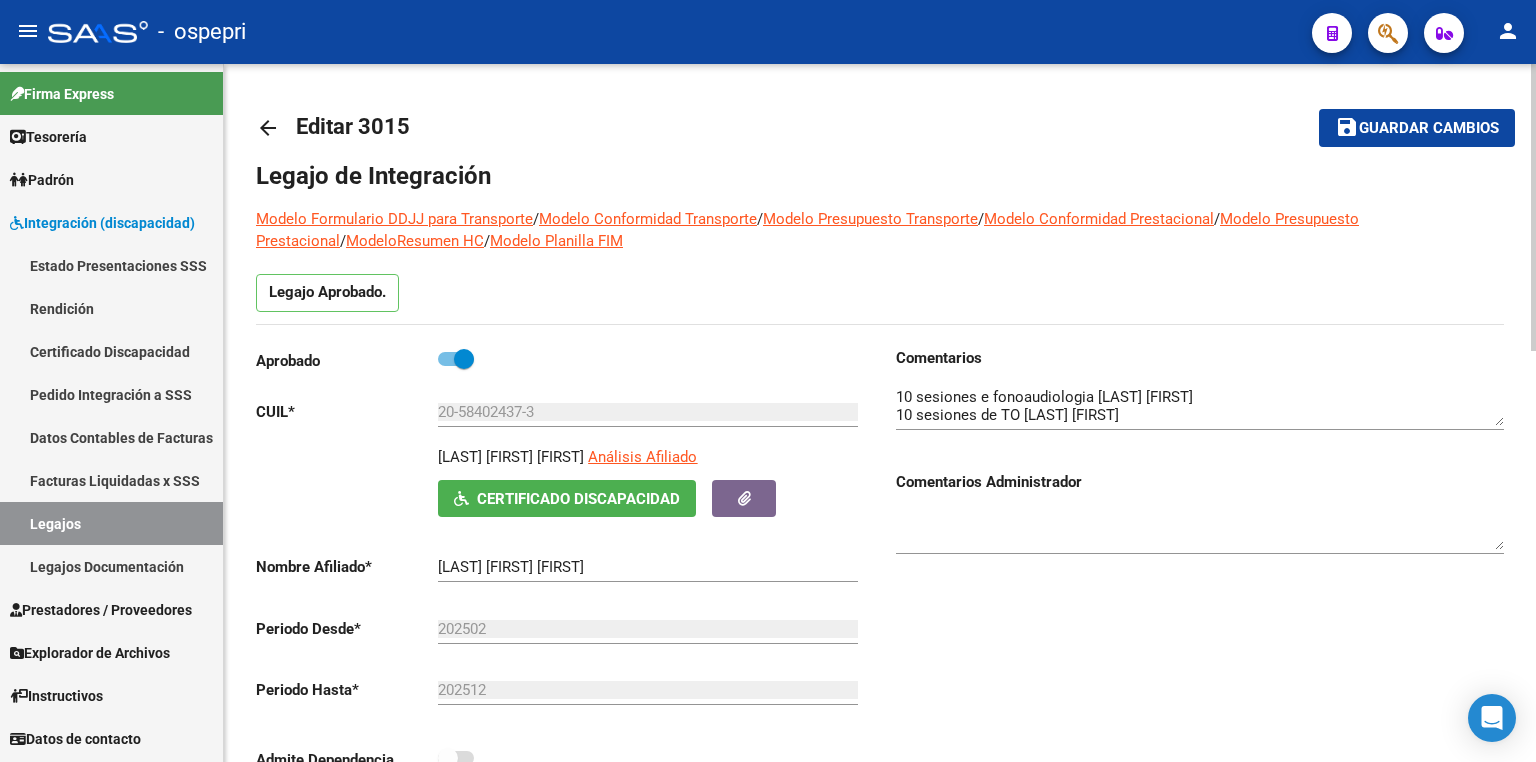 click on "Legajos" at bounding box center [111, 523] 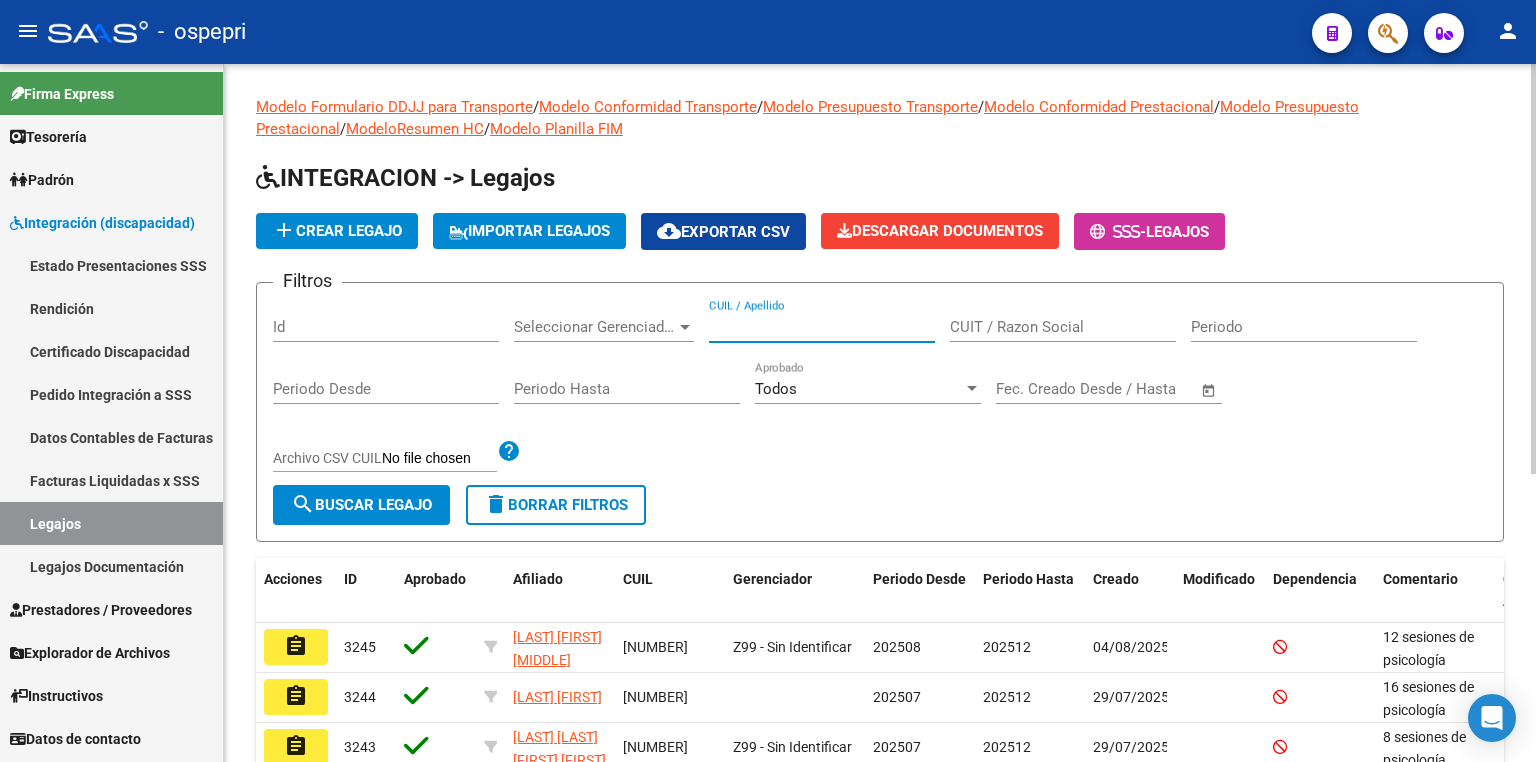 click on "CUIL / Apellido" at bounding box center [822, 327] 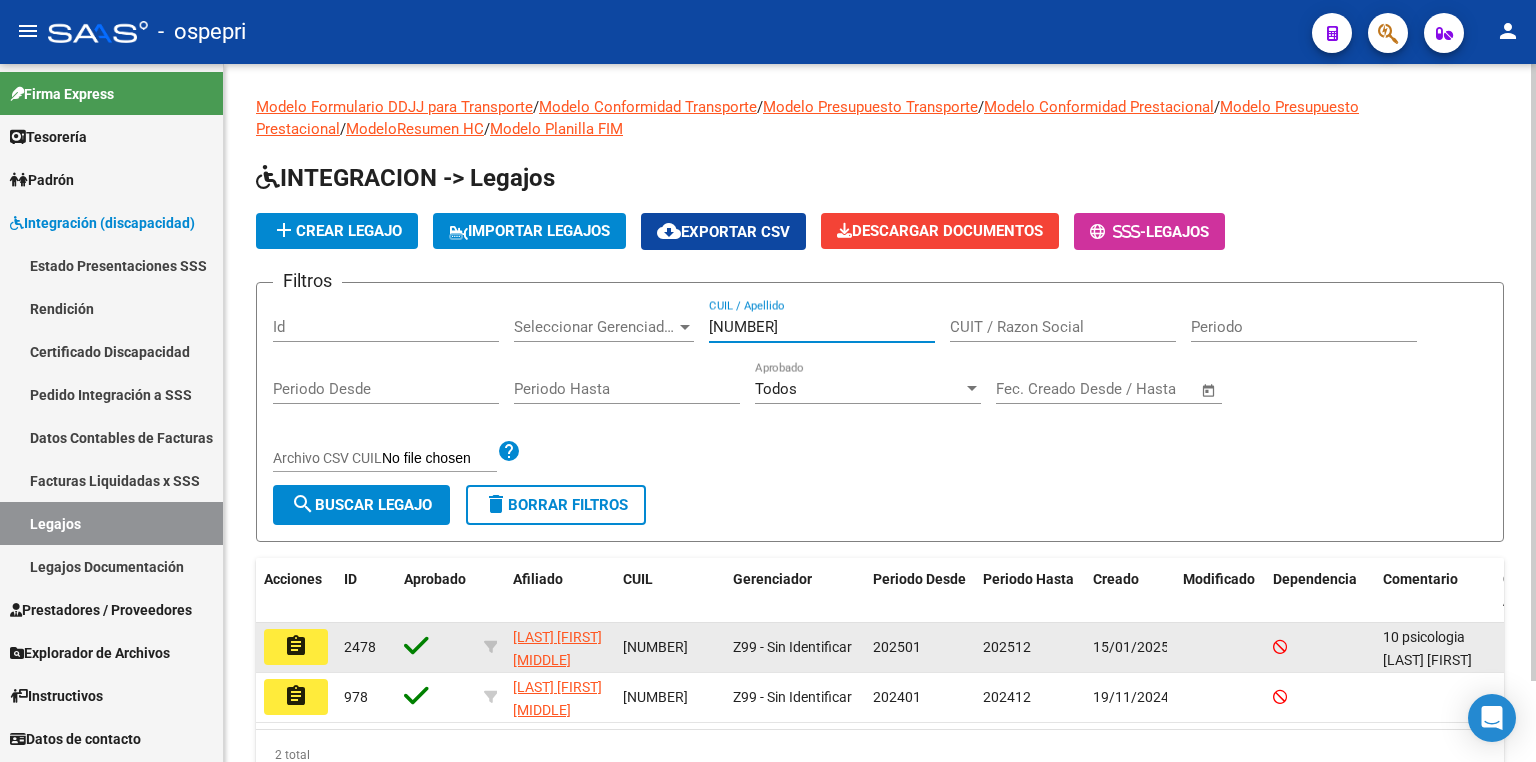 type on "[NUMBER]" 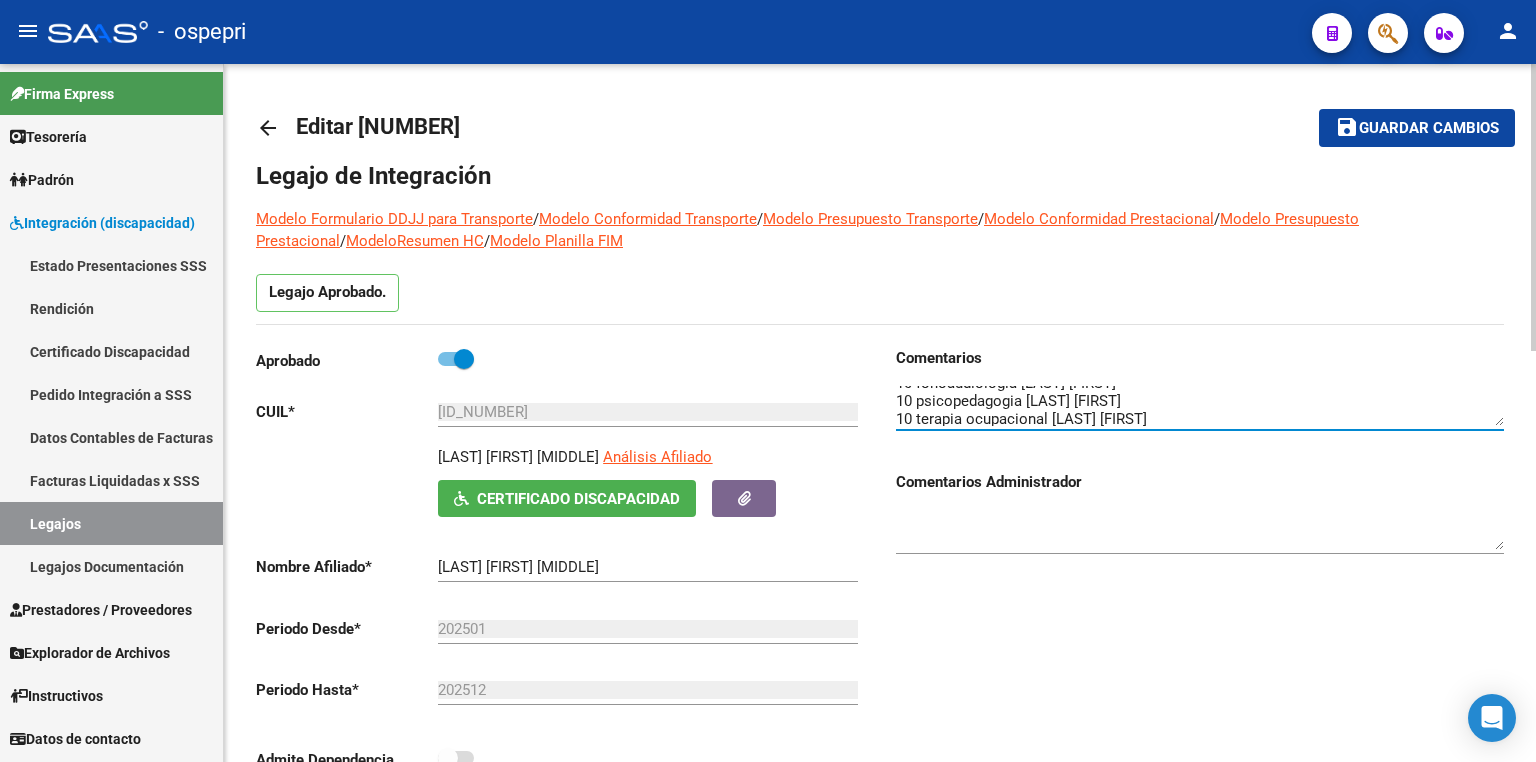 scroll, scrollTop: 53, scrollLeft: 0, axis: vertical 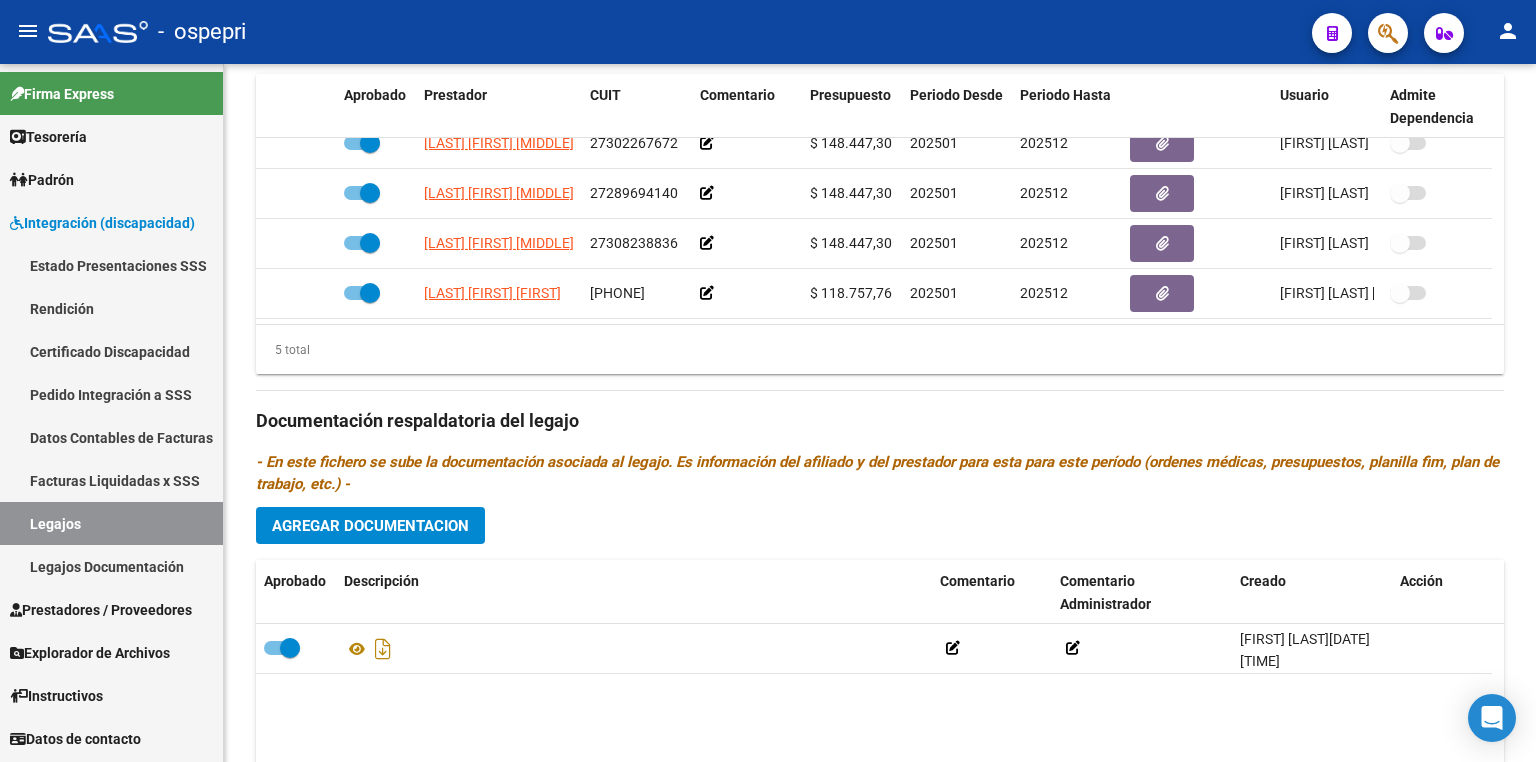 click on "Legajos" at bounding box center (111, 523) 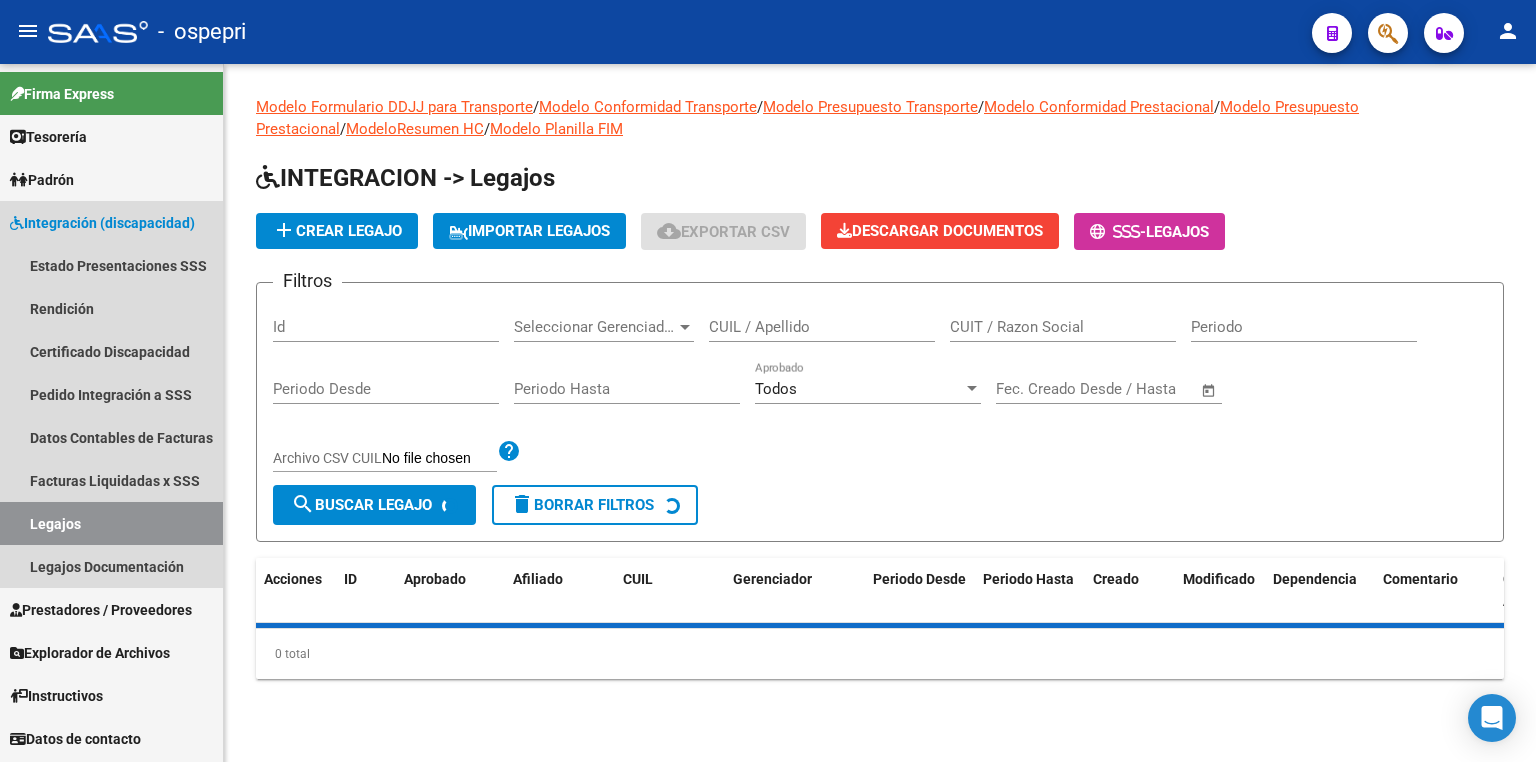 scroll, scrollTop: 0, scrollLeft: 0, axis: both 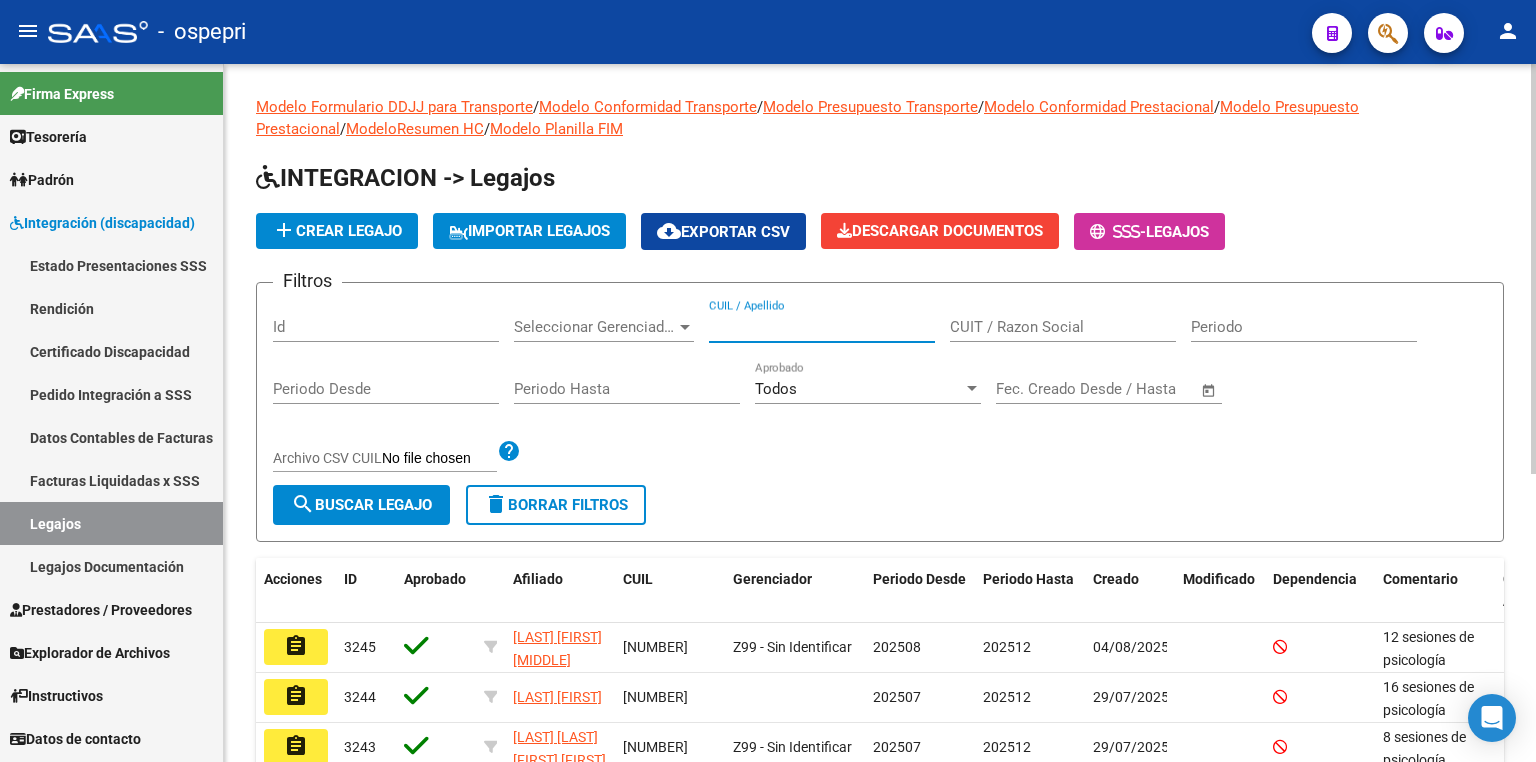 click on "CUIL / Apellido" at bounding box center [822, 327] 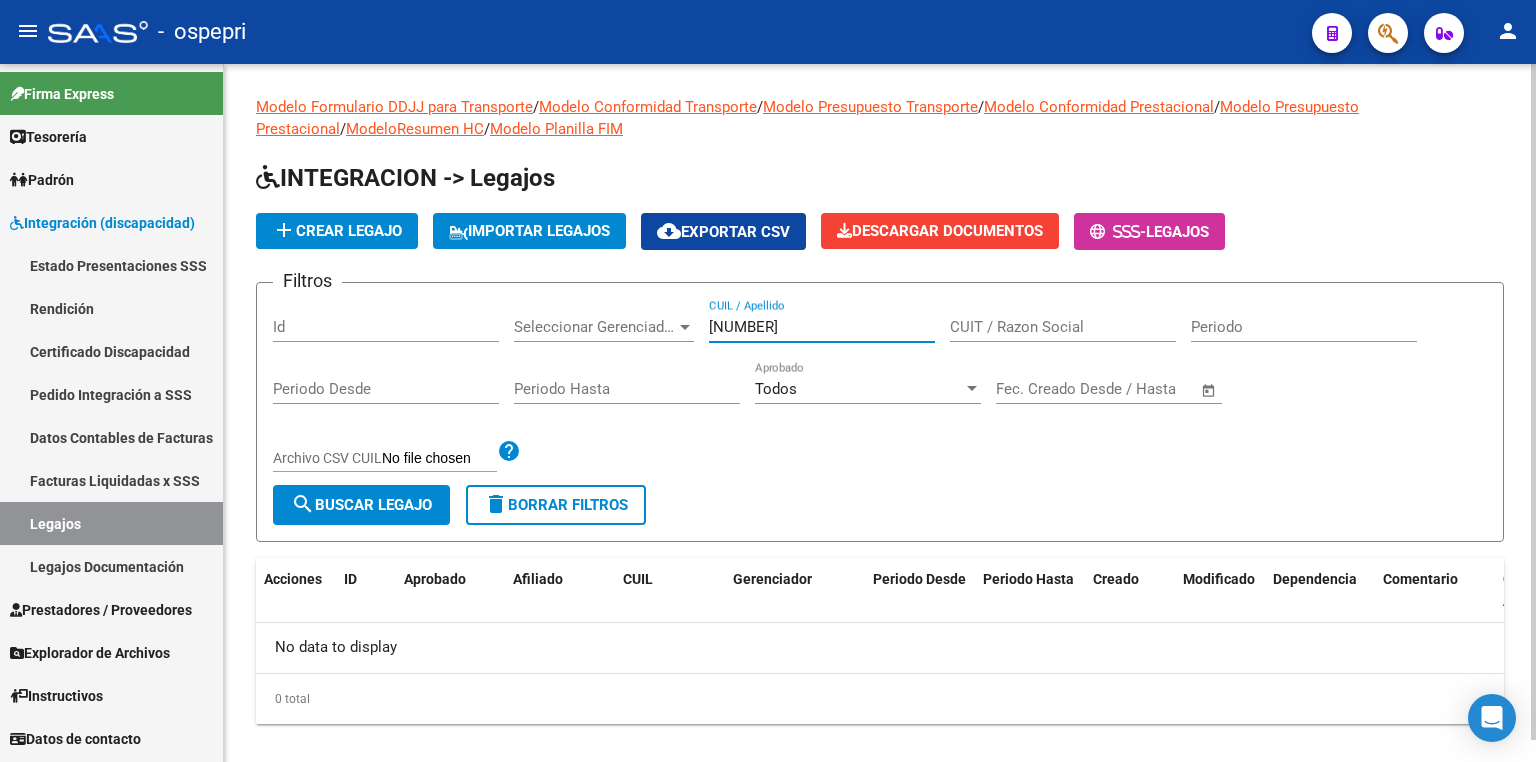 click on "[NUMBER]" at bounding box center (822, 327) 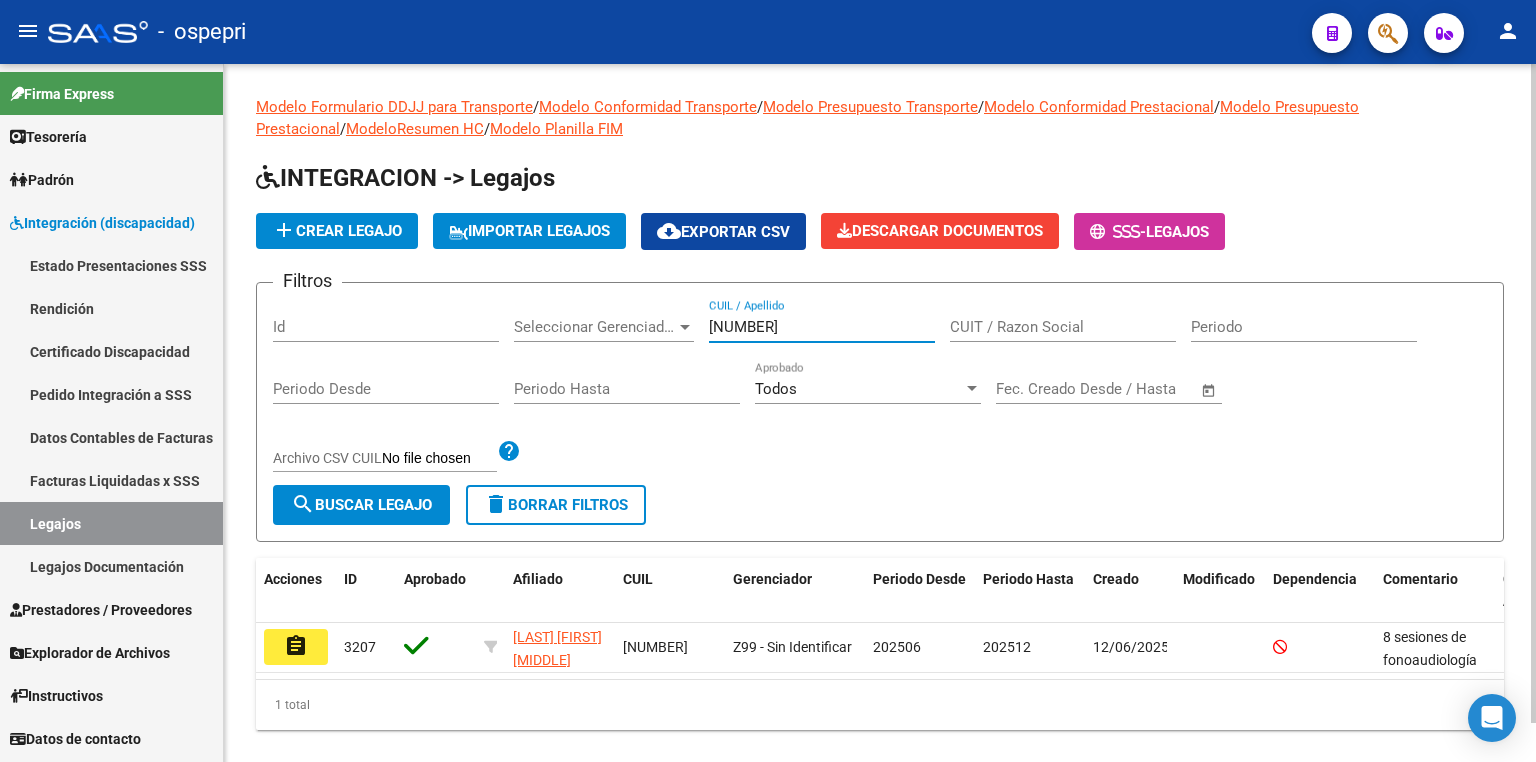 drag, startPoint x: 781, startPoint y: 320, endPoint x: 710, endPoint y: 332, distance: 72.00694 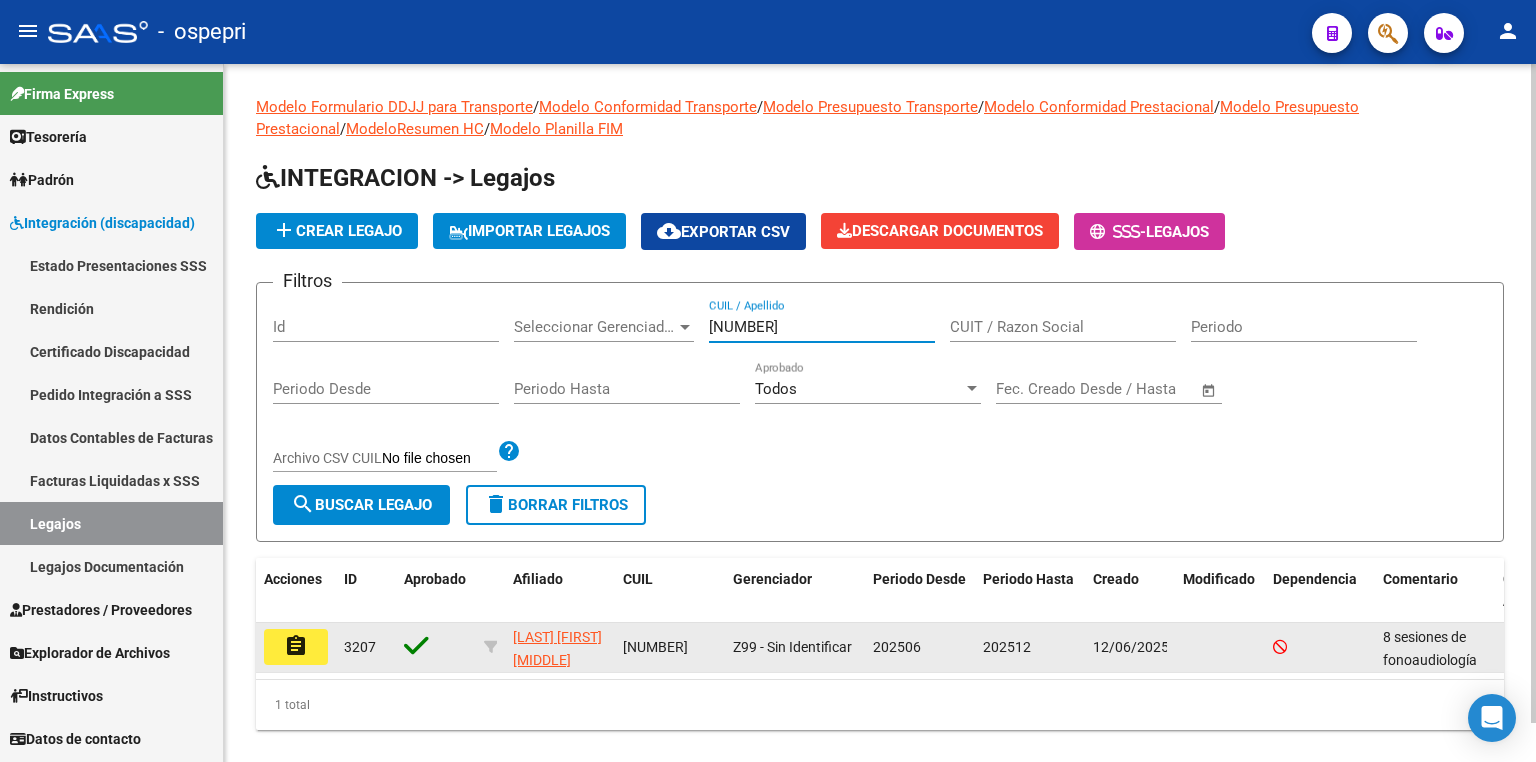 type on "[NUMBER]" 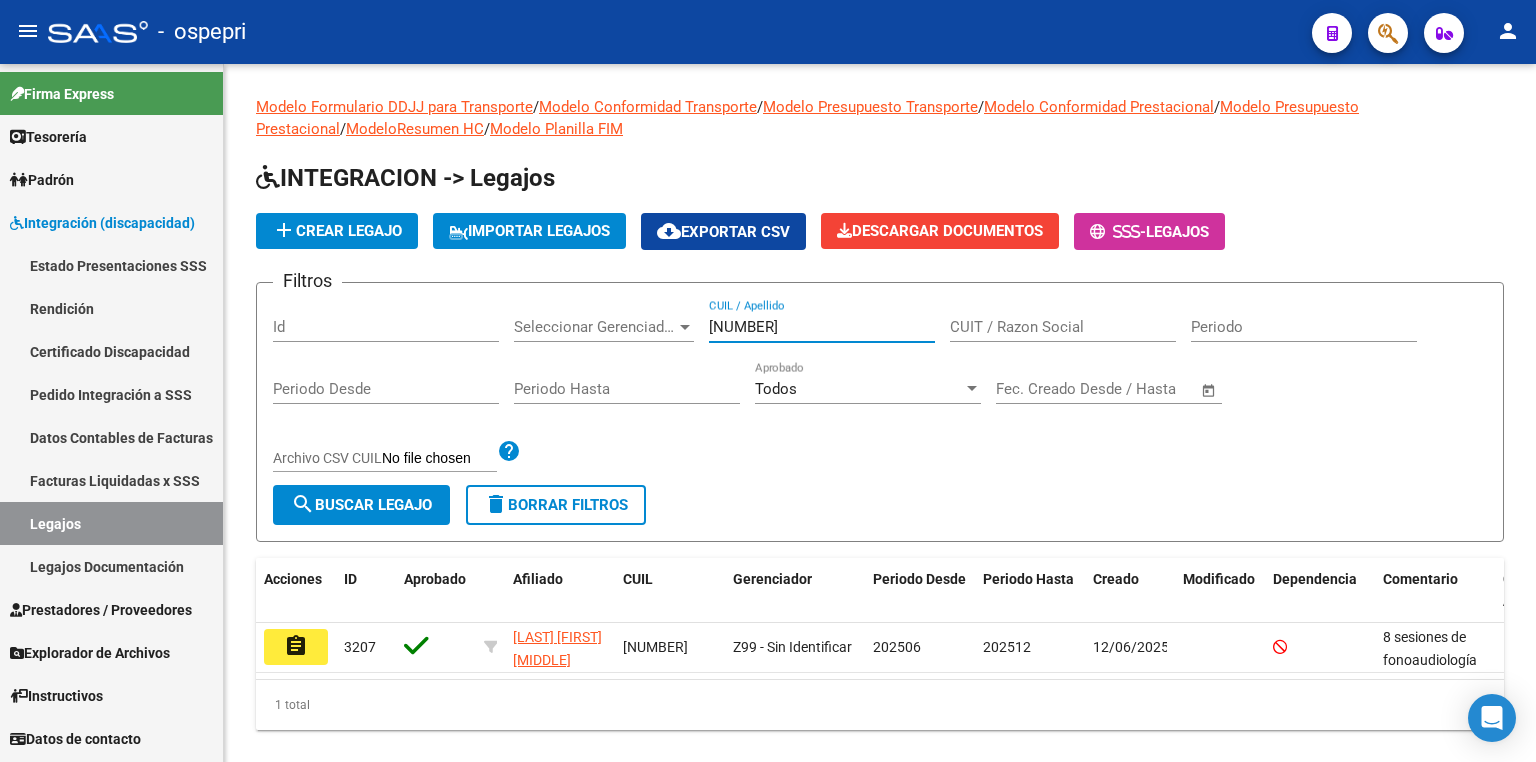 click on "assignment" 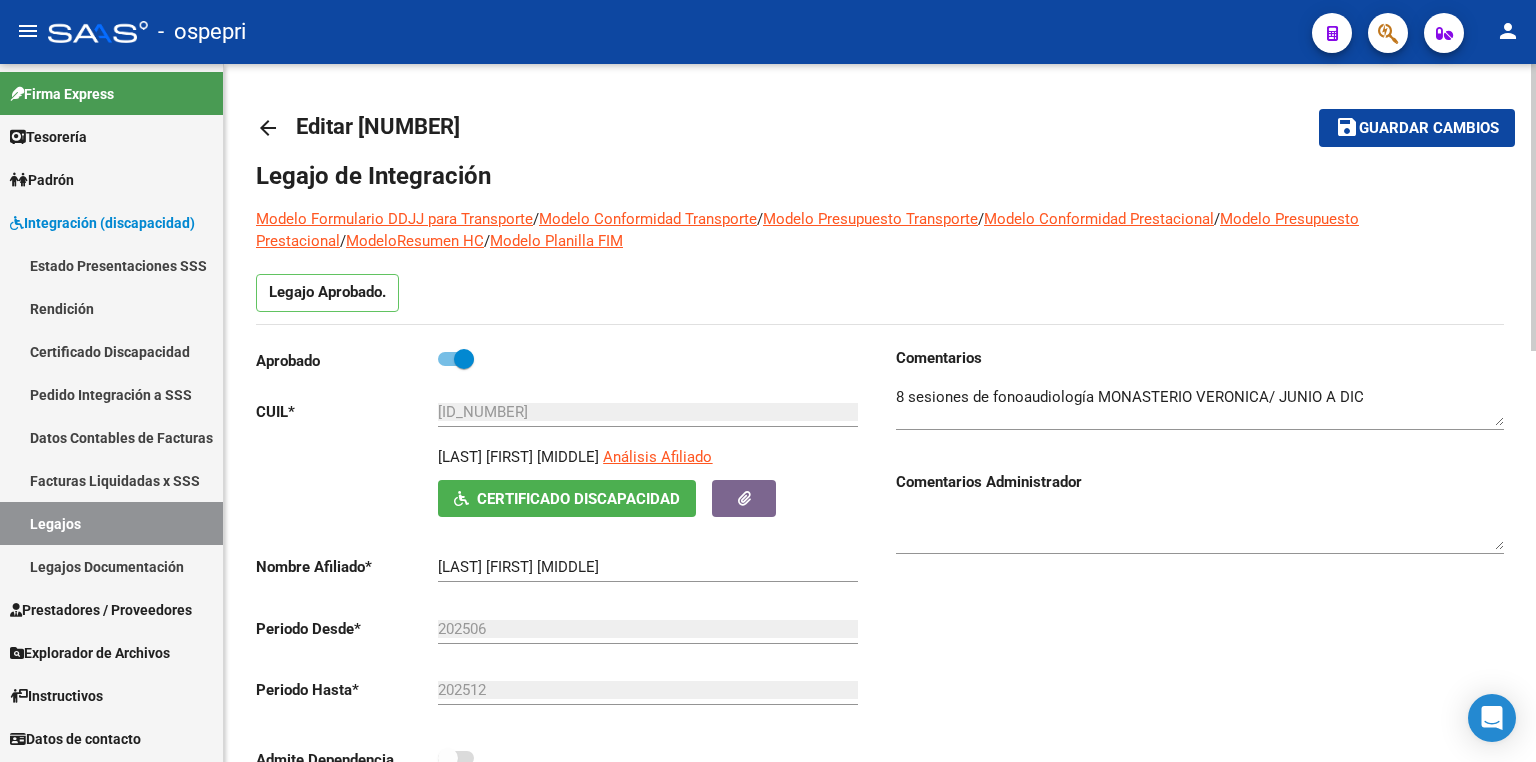 click at bounding box center [1200, 406] 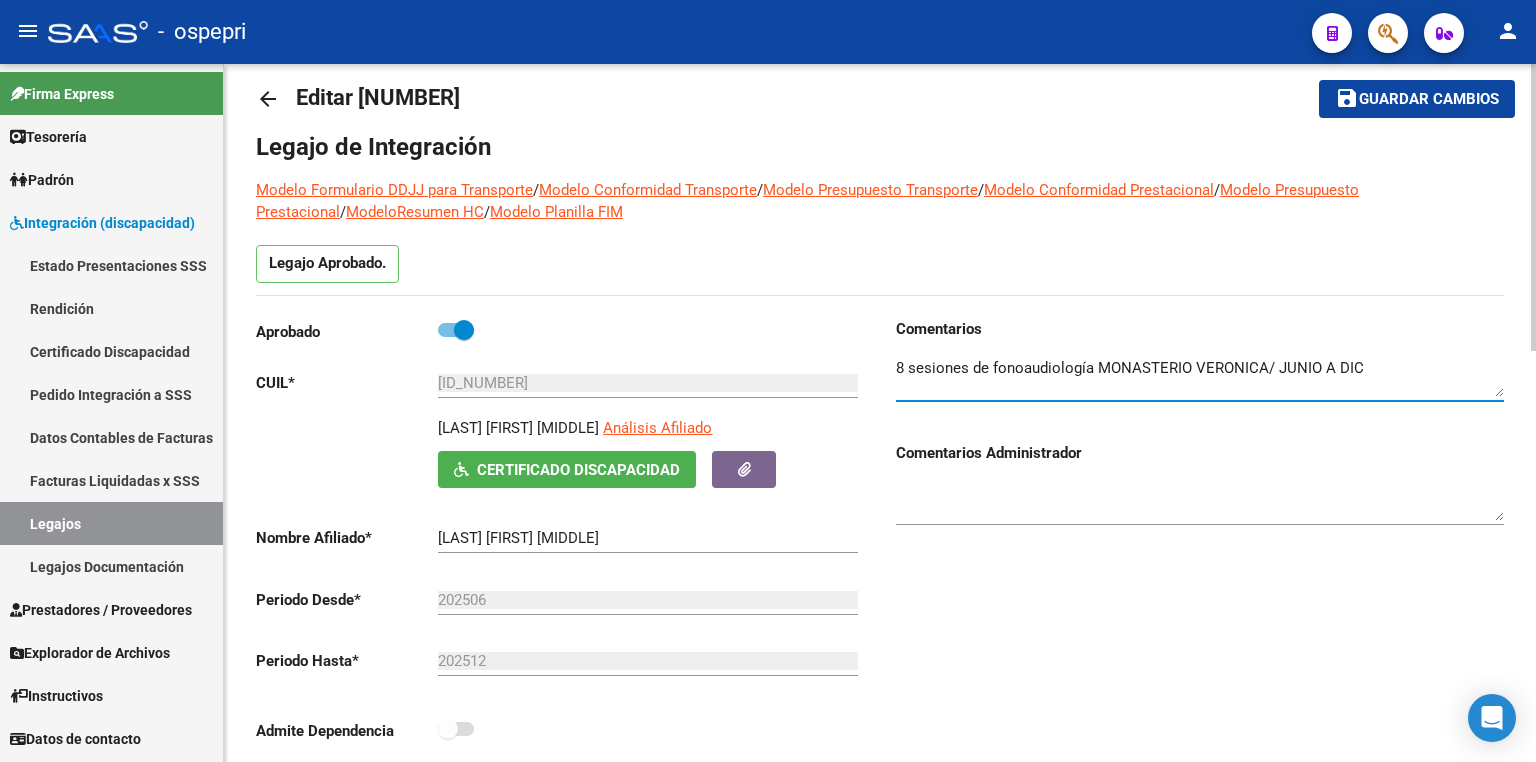 scroll, scrollTop: 0, scrollLeft: 0, axis: both 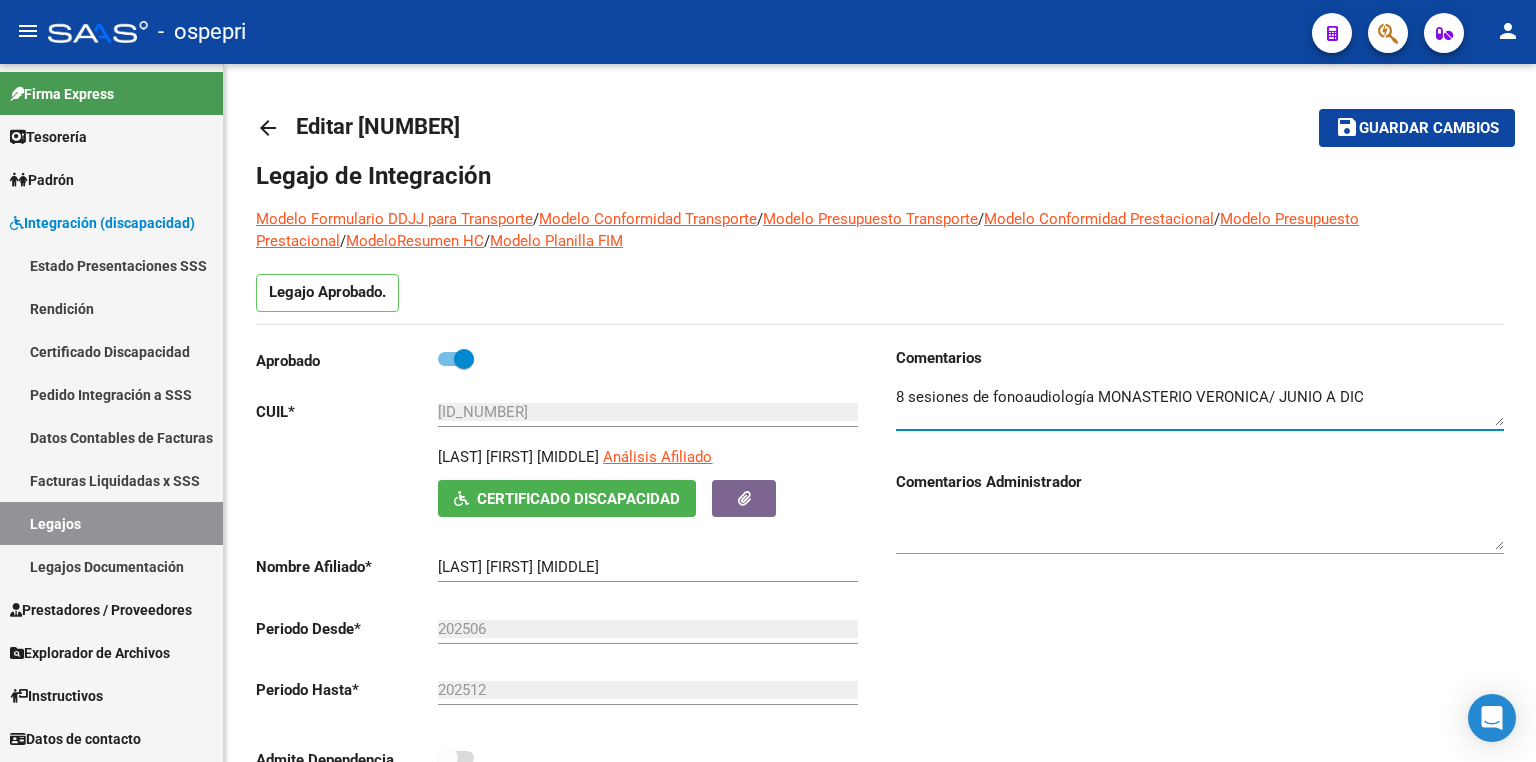 click on "Legajos" at bounding box center [111, 523] 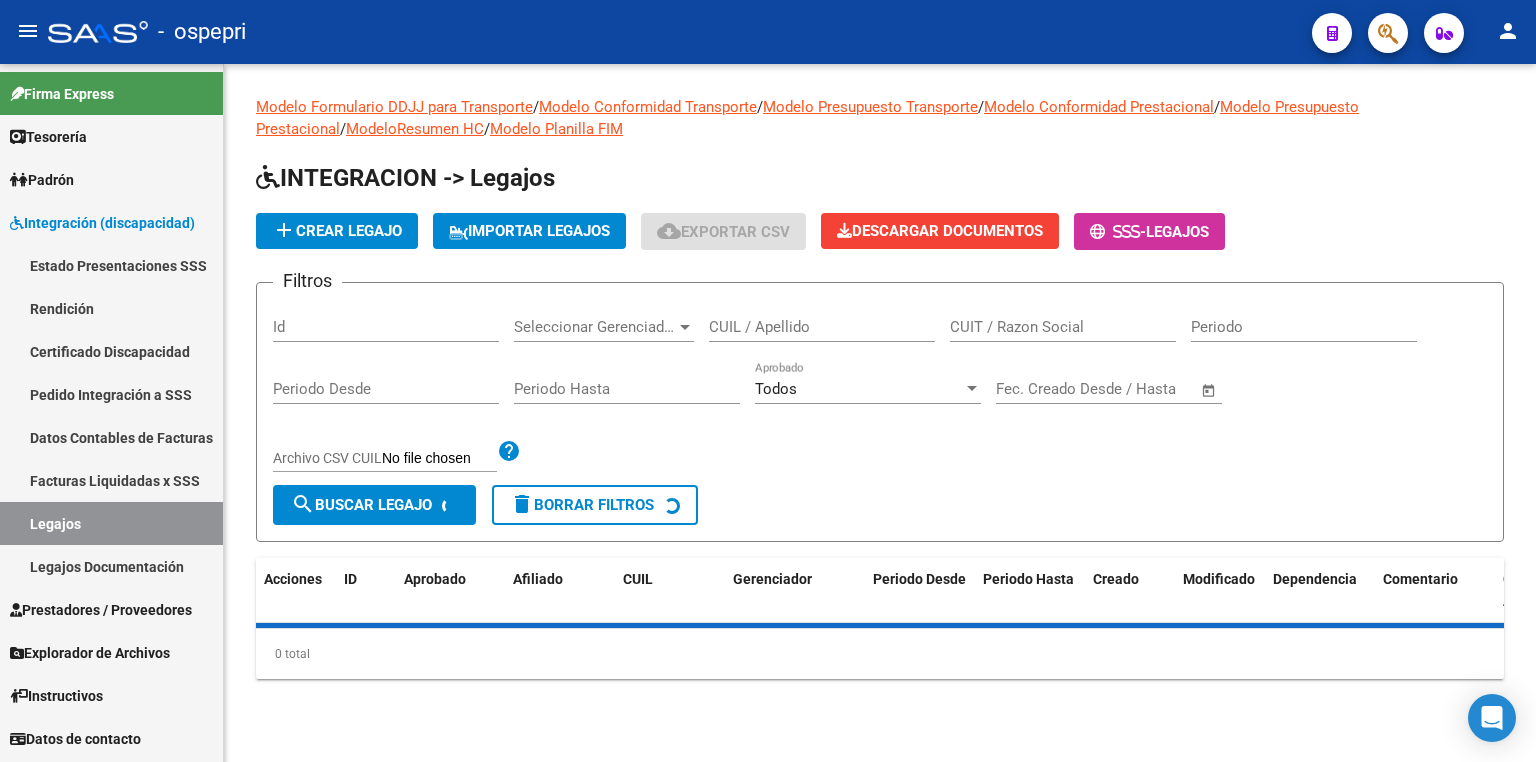 click on "CUIL / Apellido" at bounding box center (822, 327) 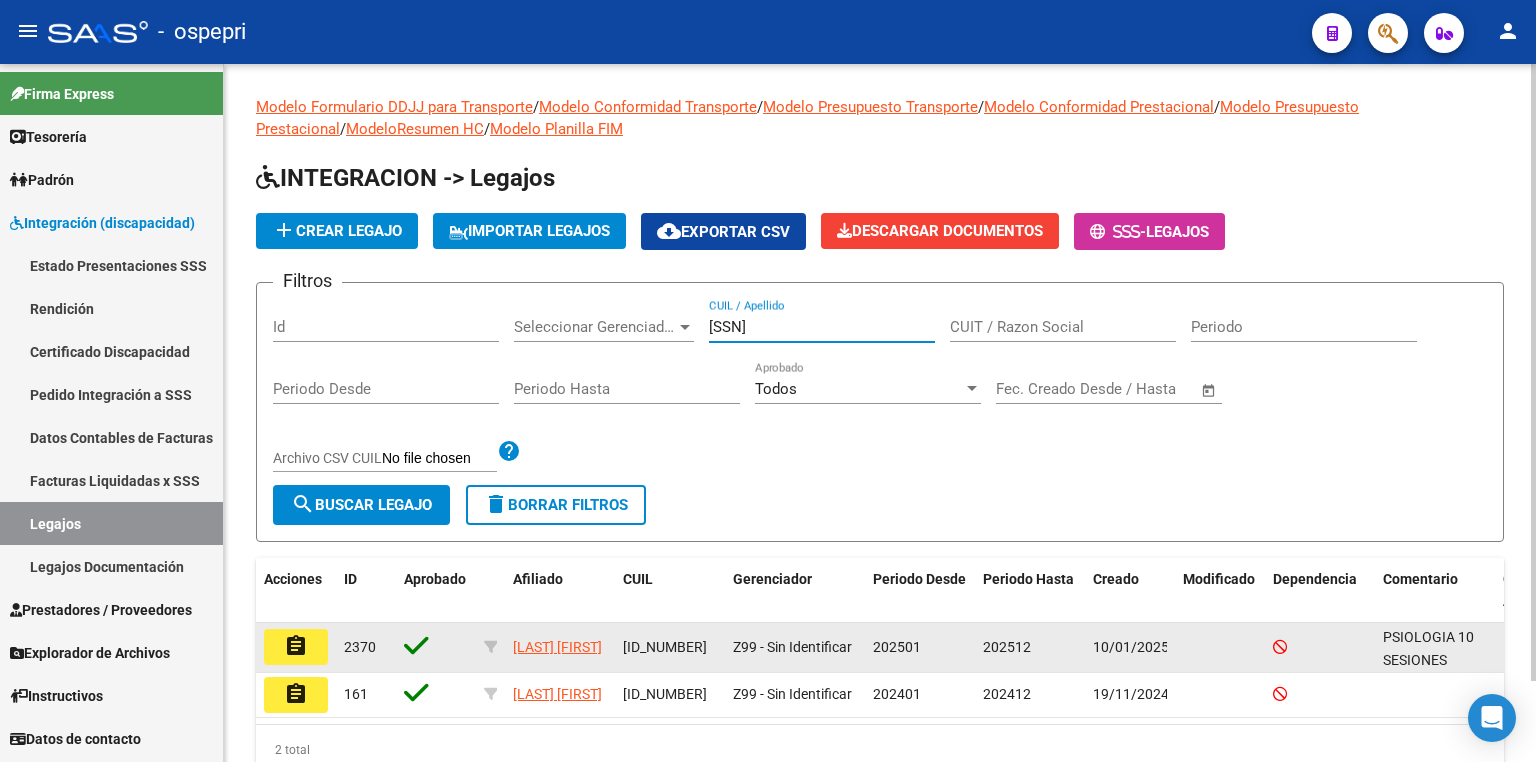 type on "[SSN]" 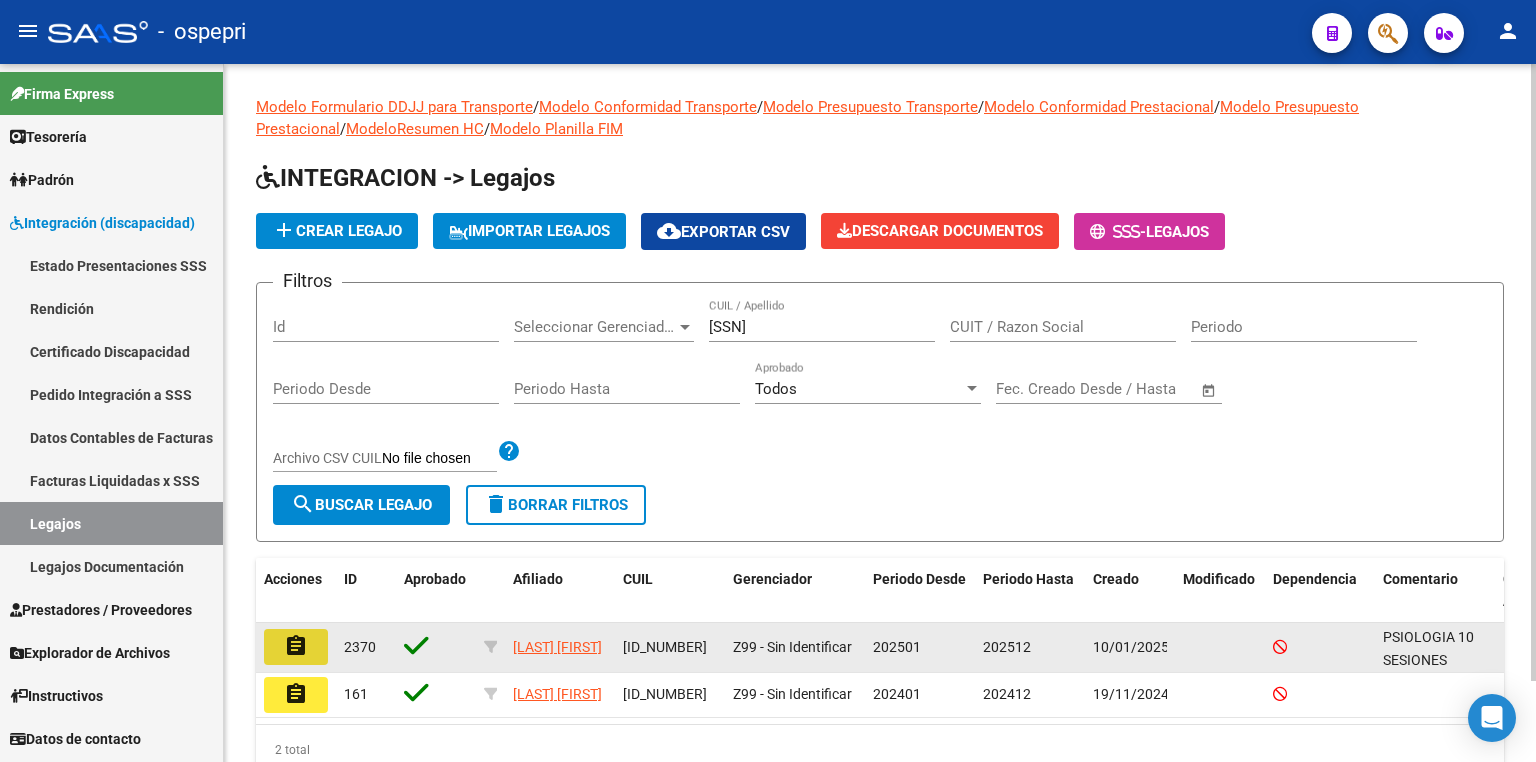 click on "assignment" 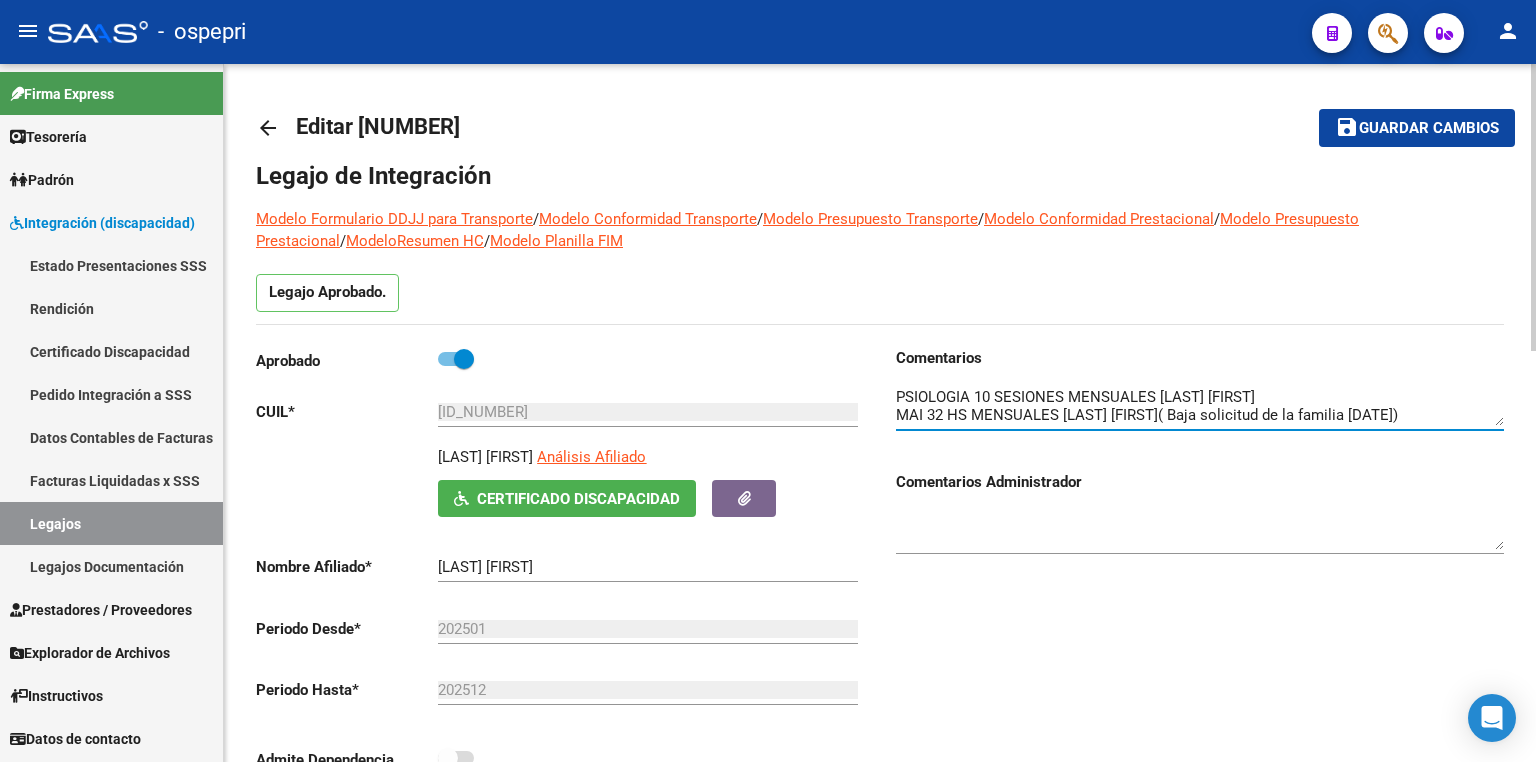 click at bounding box center [1200, 406] 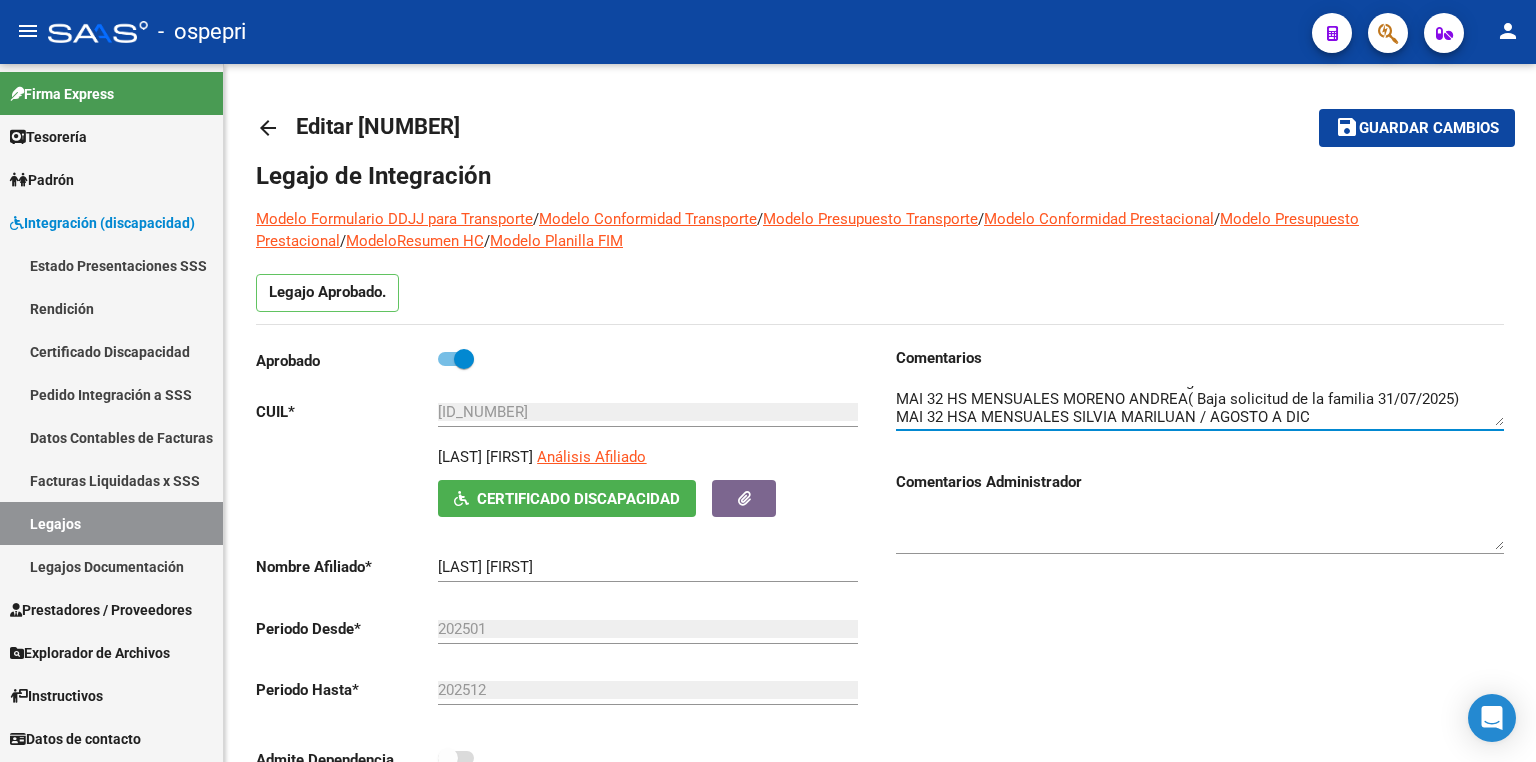 type on "PSIOLOGIA 10 SESIONES MENSUALES Margara Julia
MAI 32 HS MENSUALES MORENO ANDREA( Baja solicitud de la familia 31/07/2025)
MAI 32 HSA MENSUALES SILVIA MARILUAN / AGOSTO A DIC" 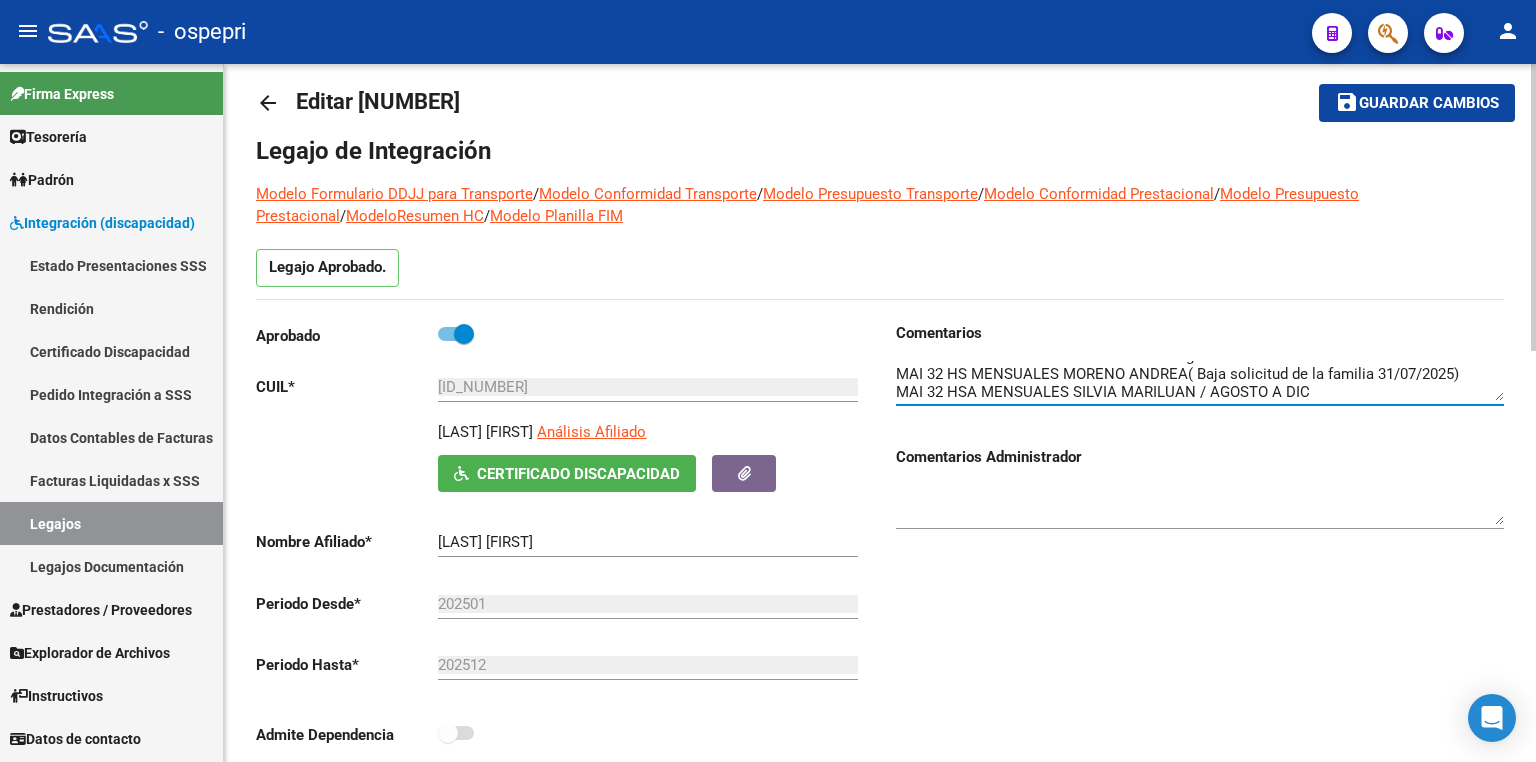 scroll, scrollTop: 0, scrollLeft: 0, axis: both 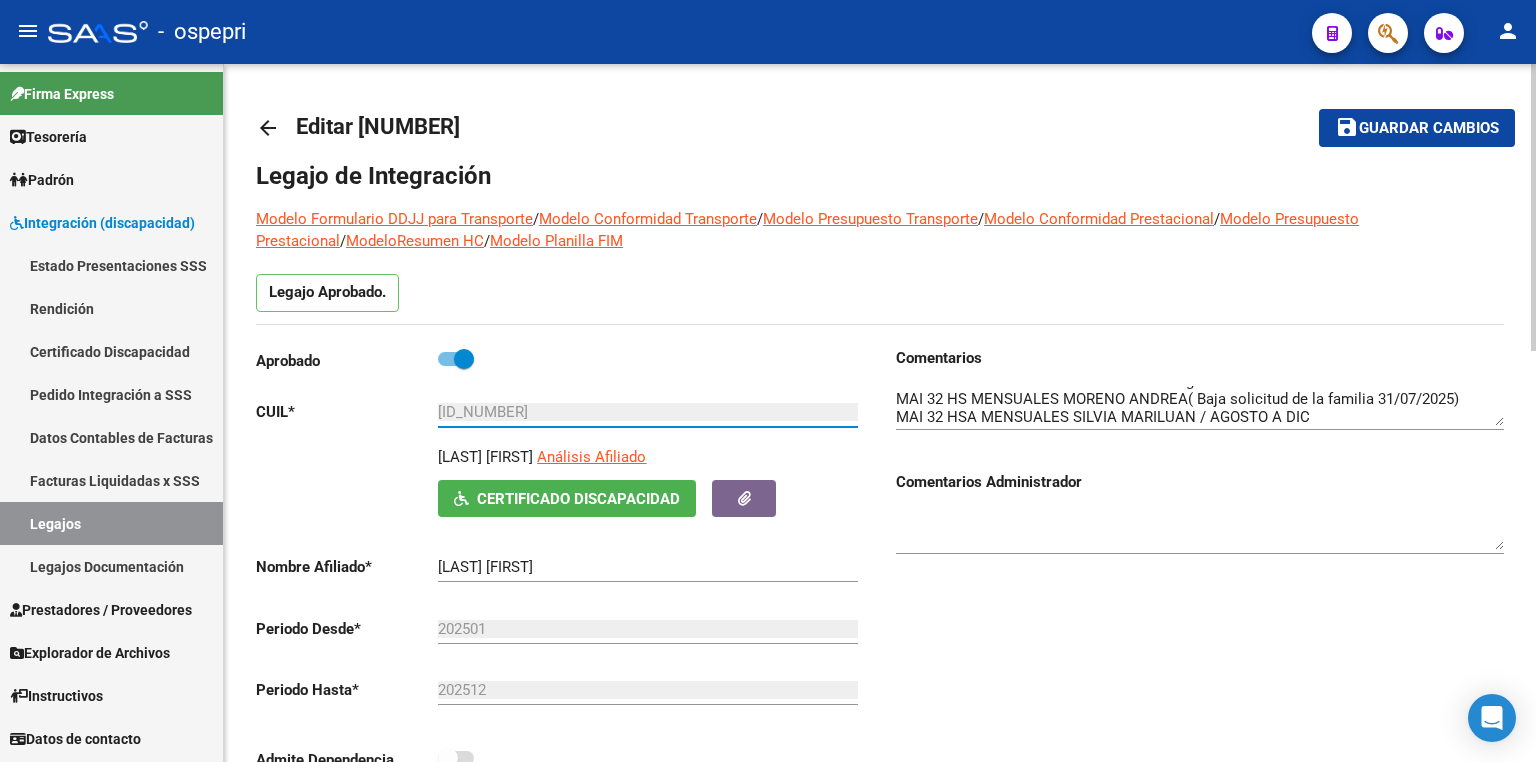 drag, startPoint x: 555, startPoint y: 409, endPoint x: 360, endPoint y: 422, distance: 195.43285 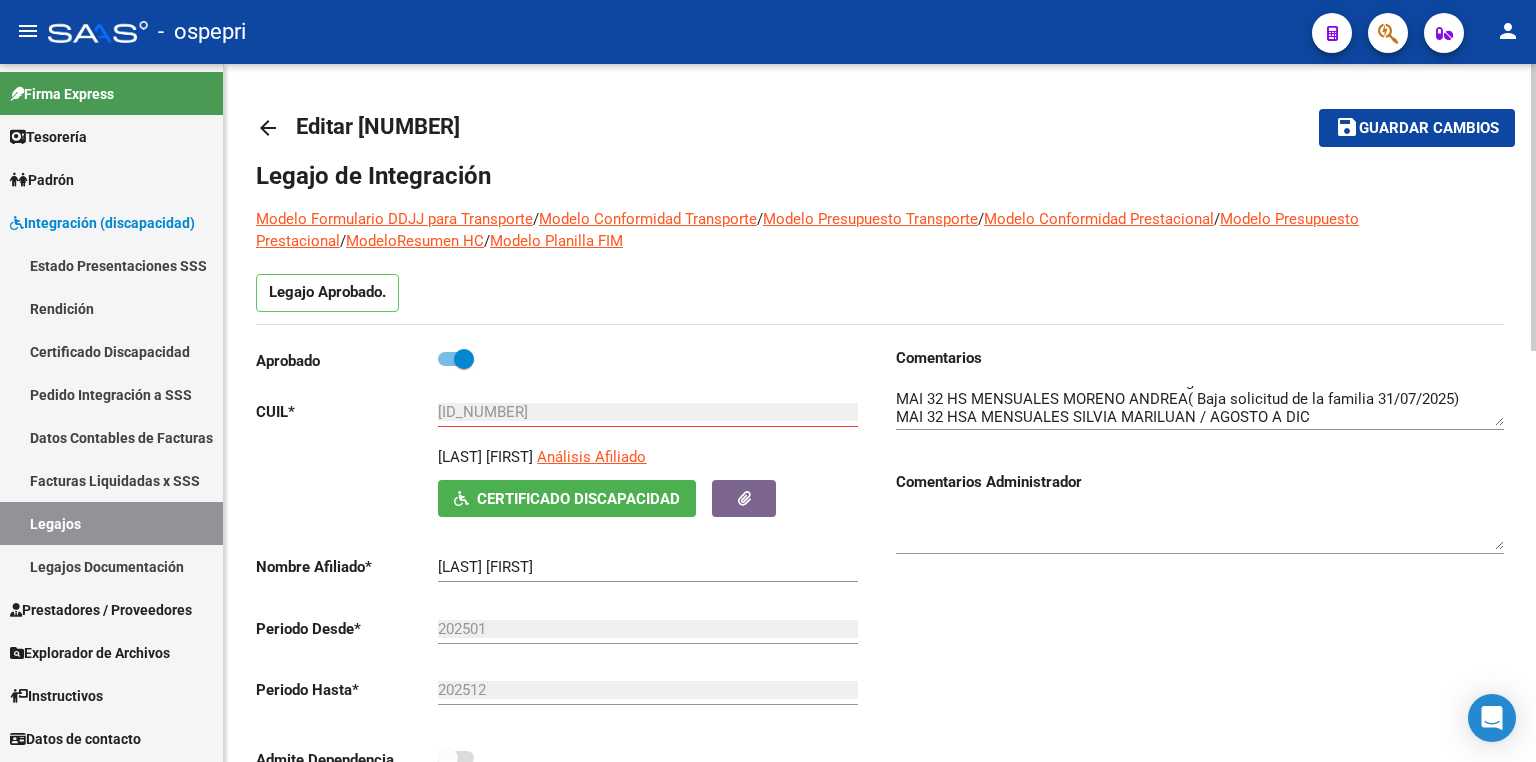 click on "Comentarios                                  Comentarios Administrador" 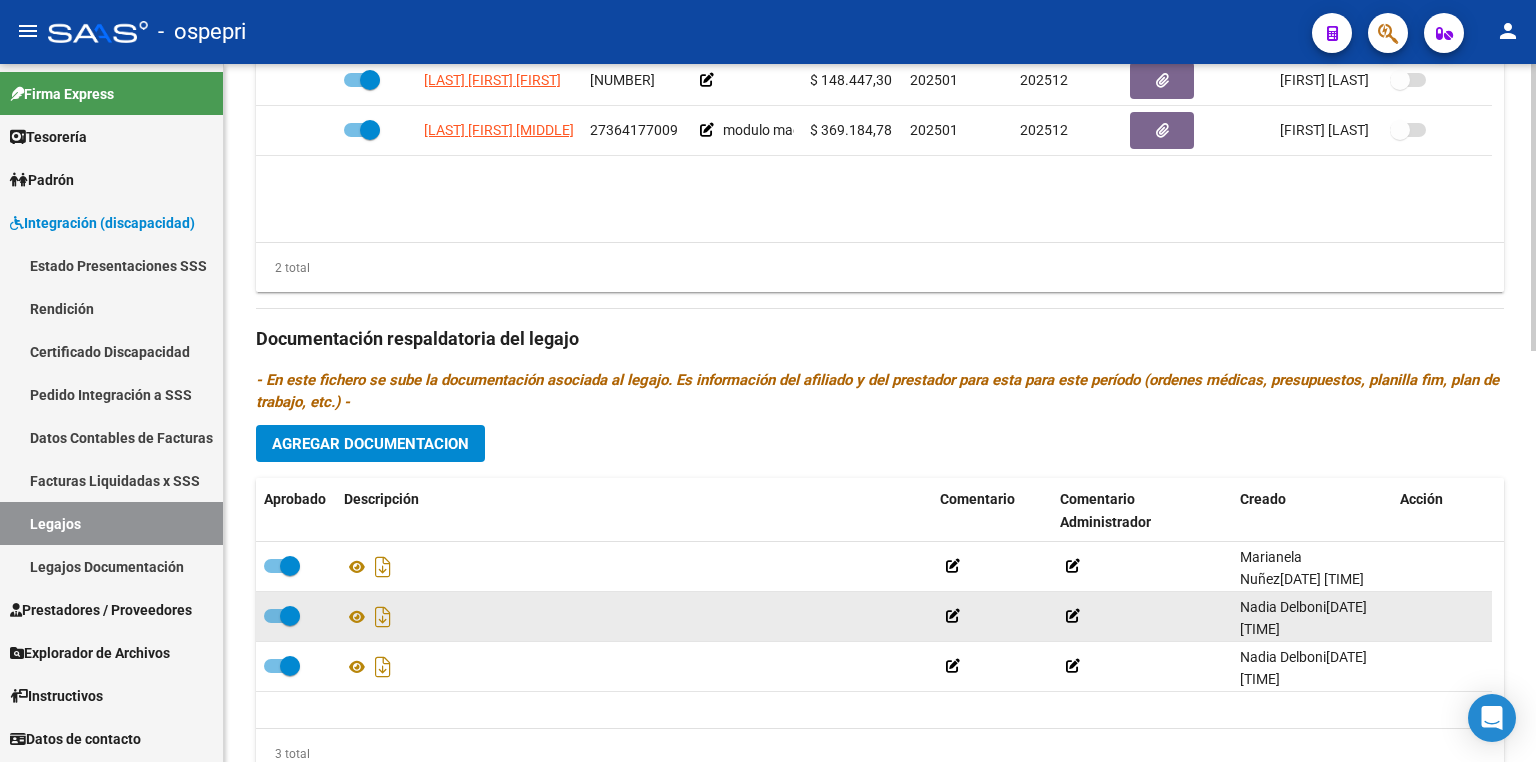 scroll, scrollTop: 960, scrollLeft: 0, axis: vertical 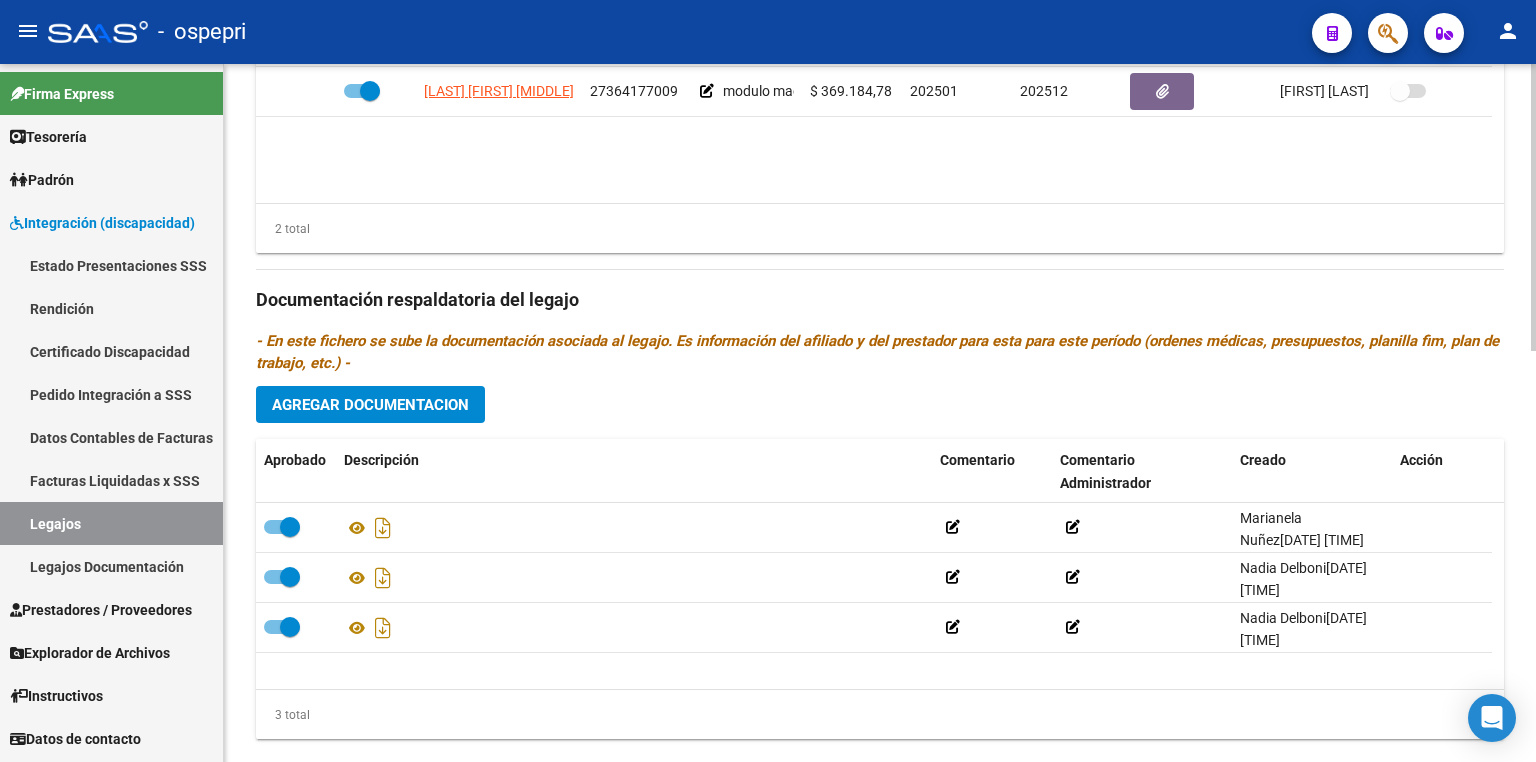 click on "Agregar Documentacion" 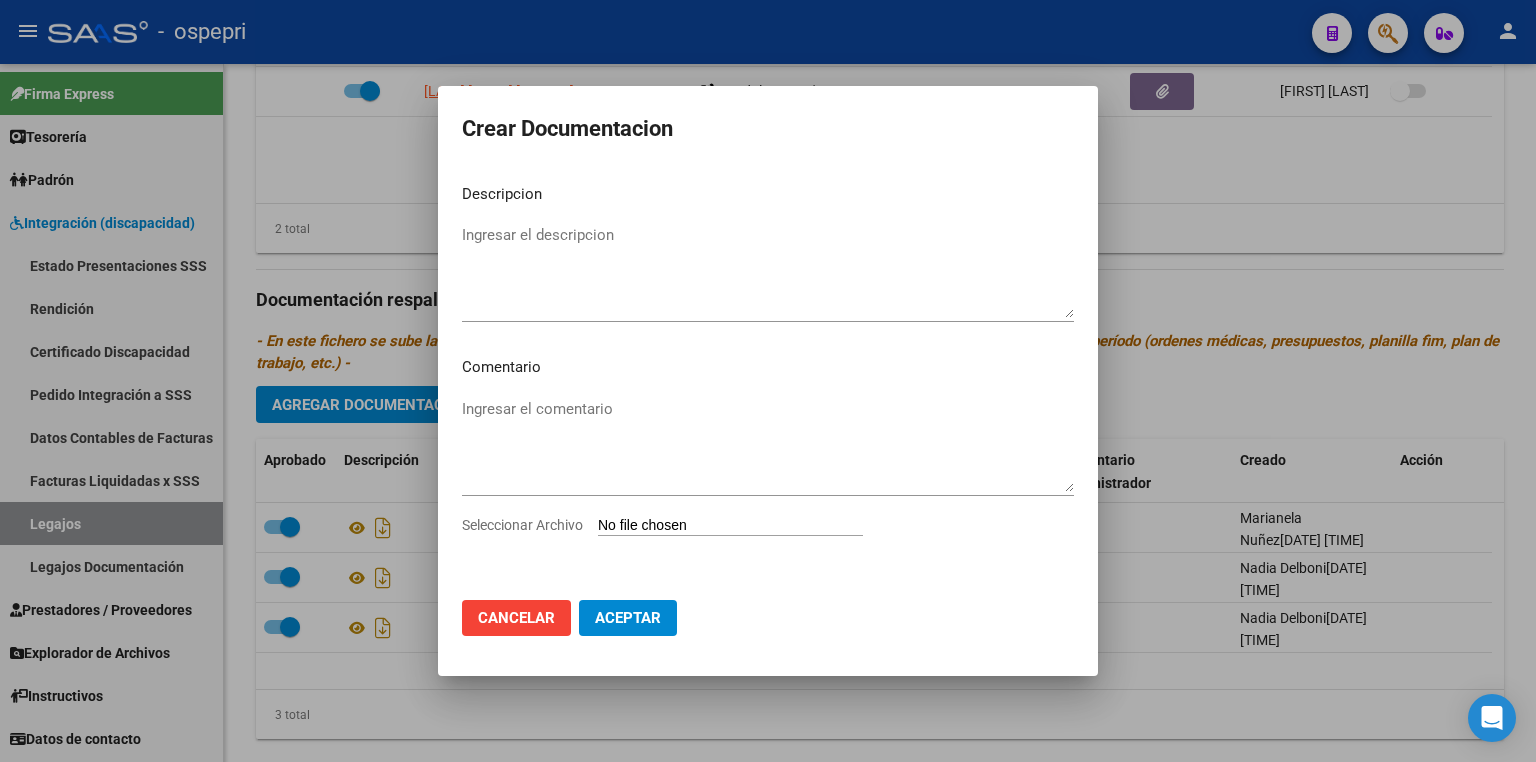 click on "Seleccionar Archivo" at bounding box center [730, 526] 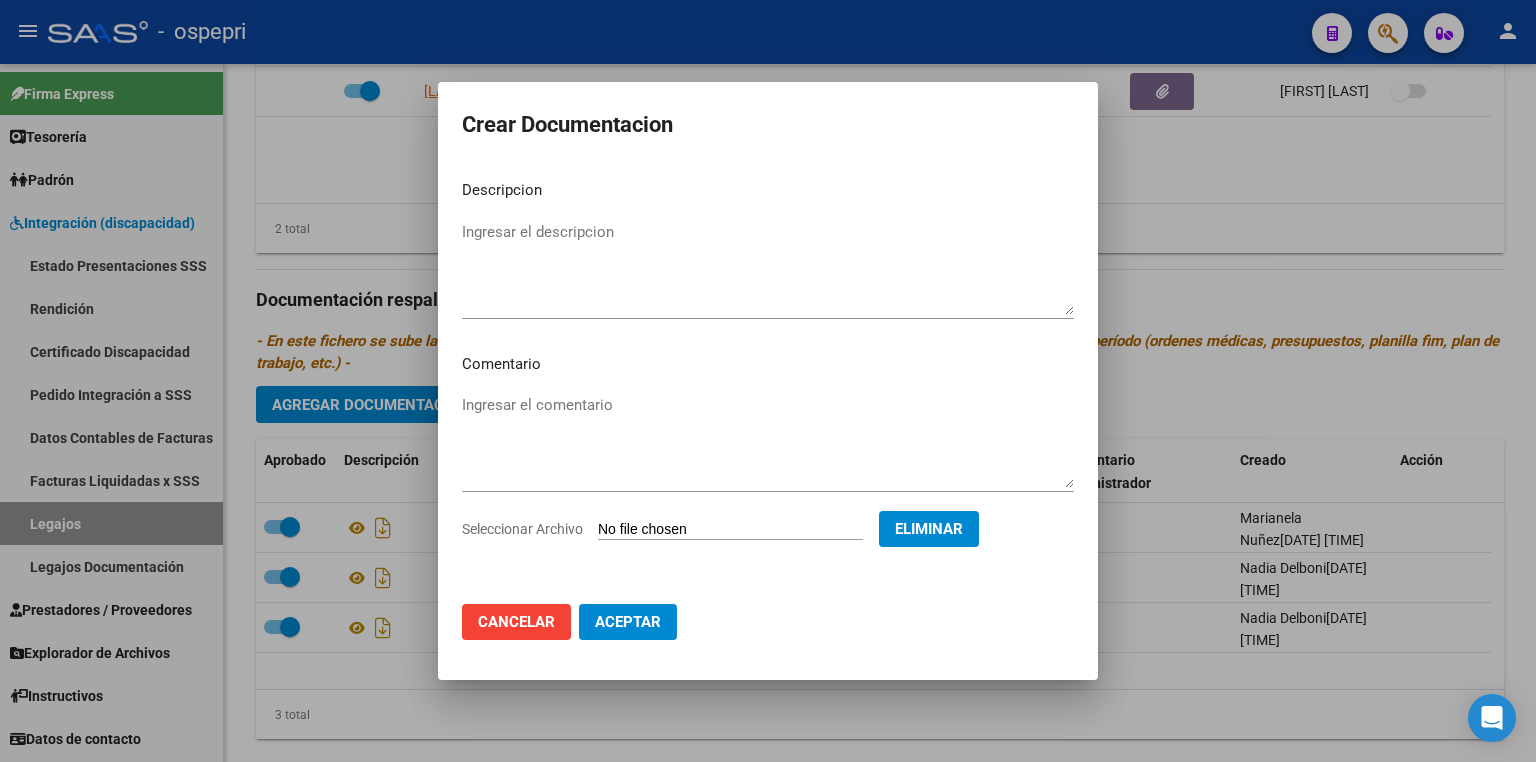 click on "Aceptar" 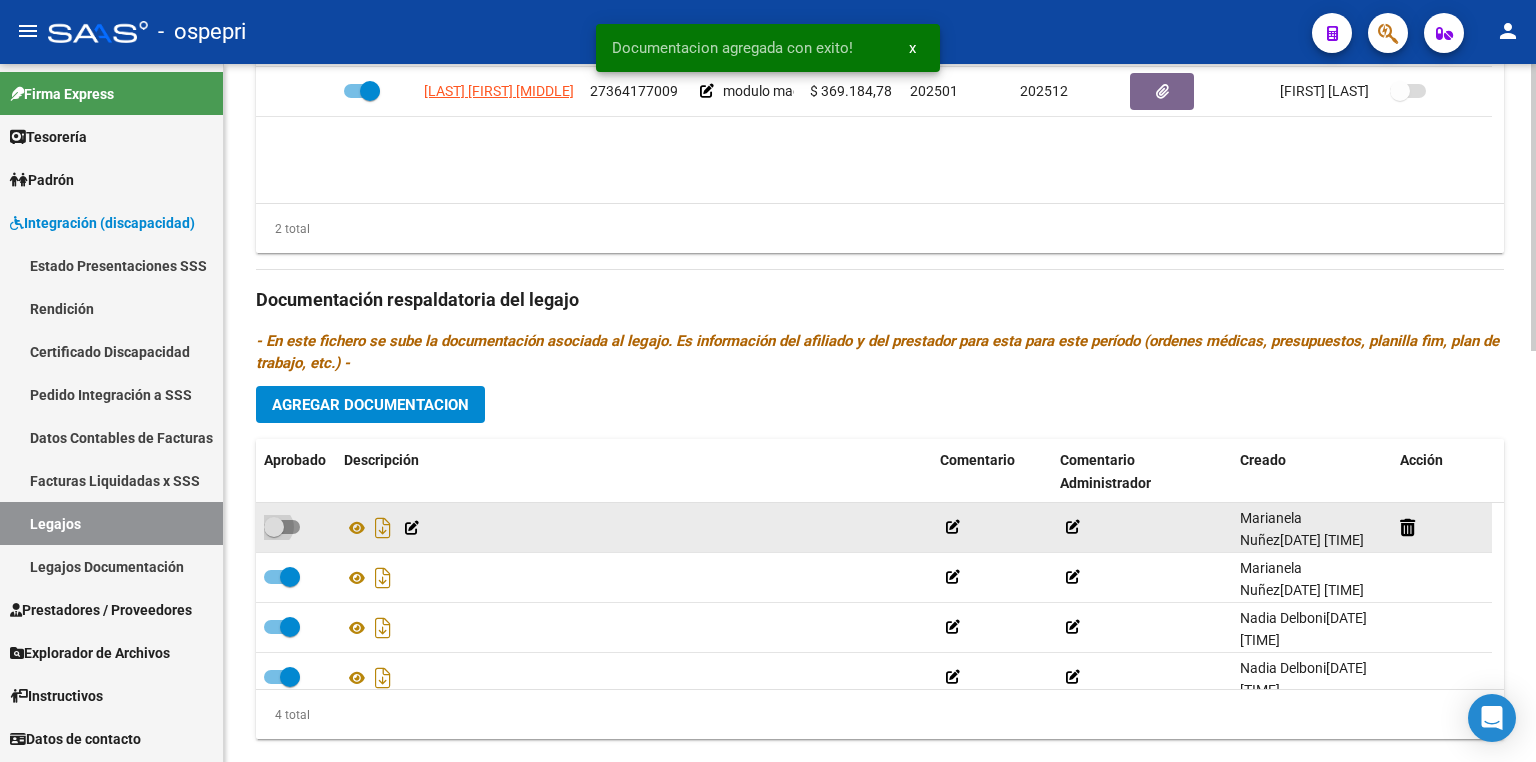 click at bounding box center [282, 527] 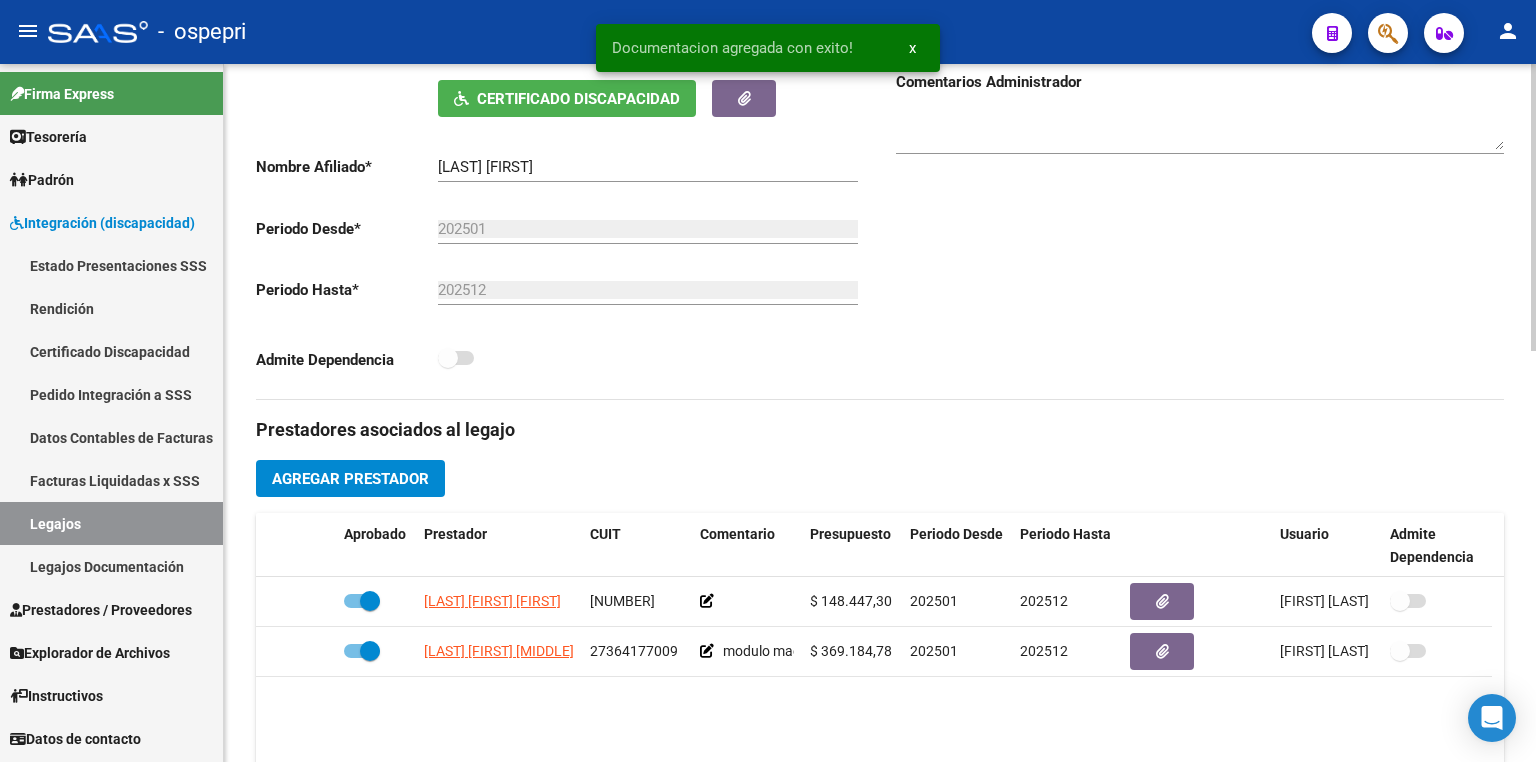 scroll, scrollTop: 0, scrollLeft: 0, axis: both 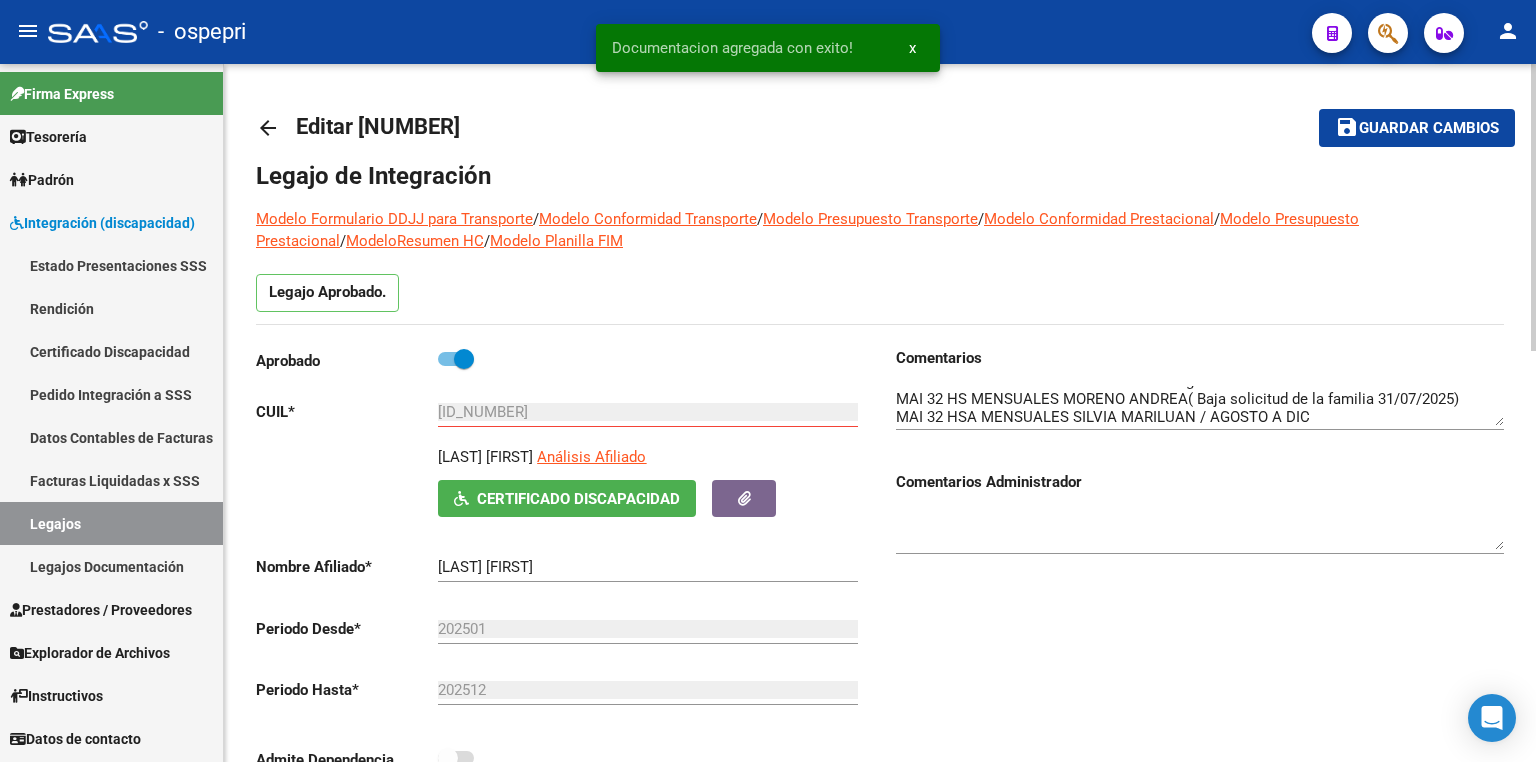 click on "Guardar cambios" 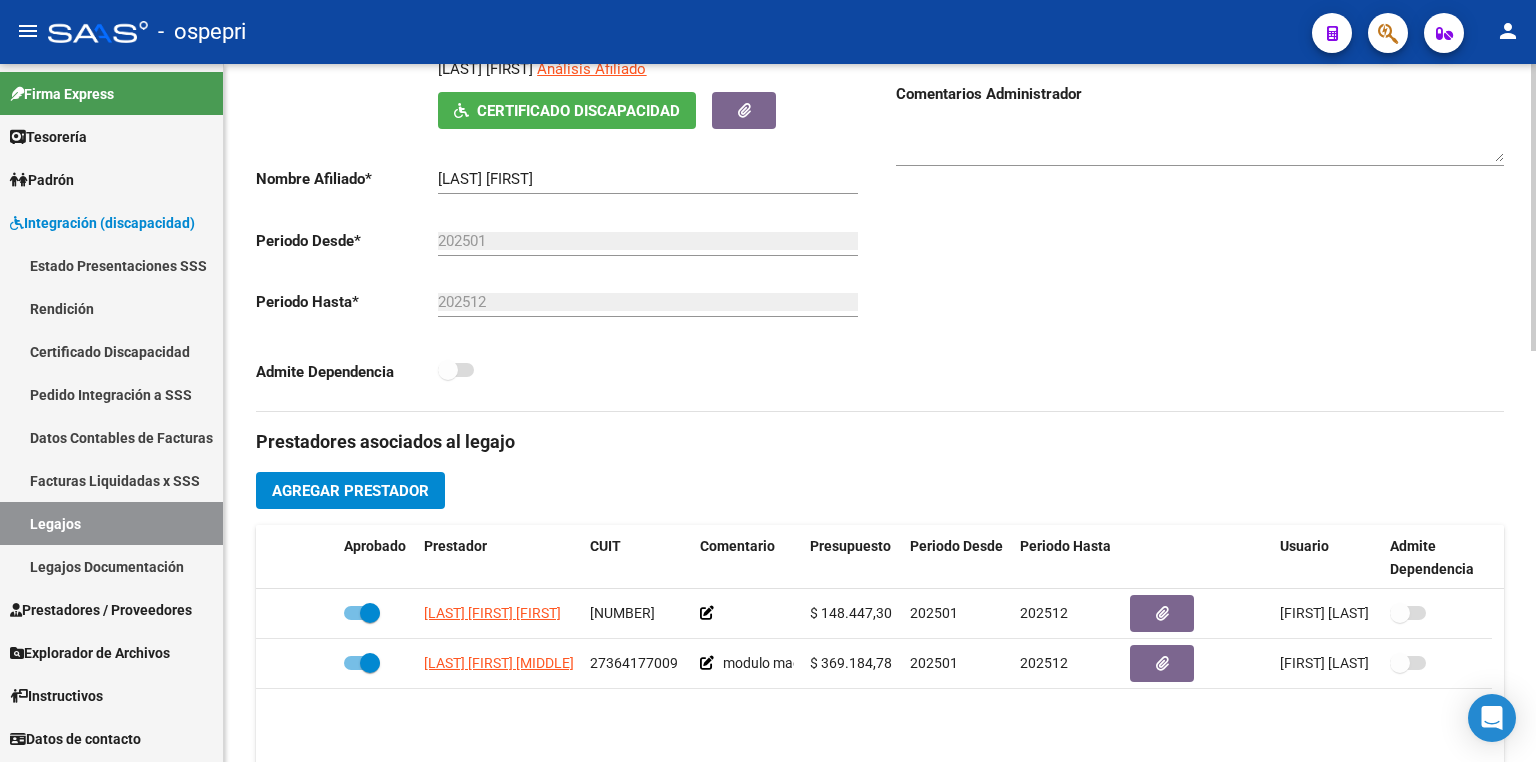 scroll, scrollTop: 480, scrollLeft: 0, axis: vertical 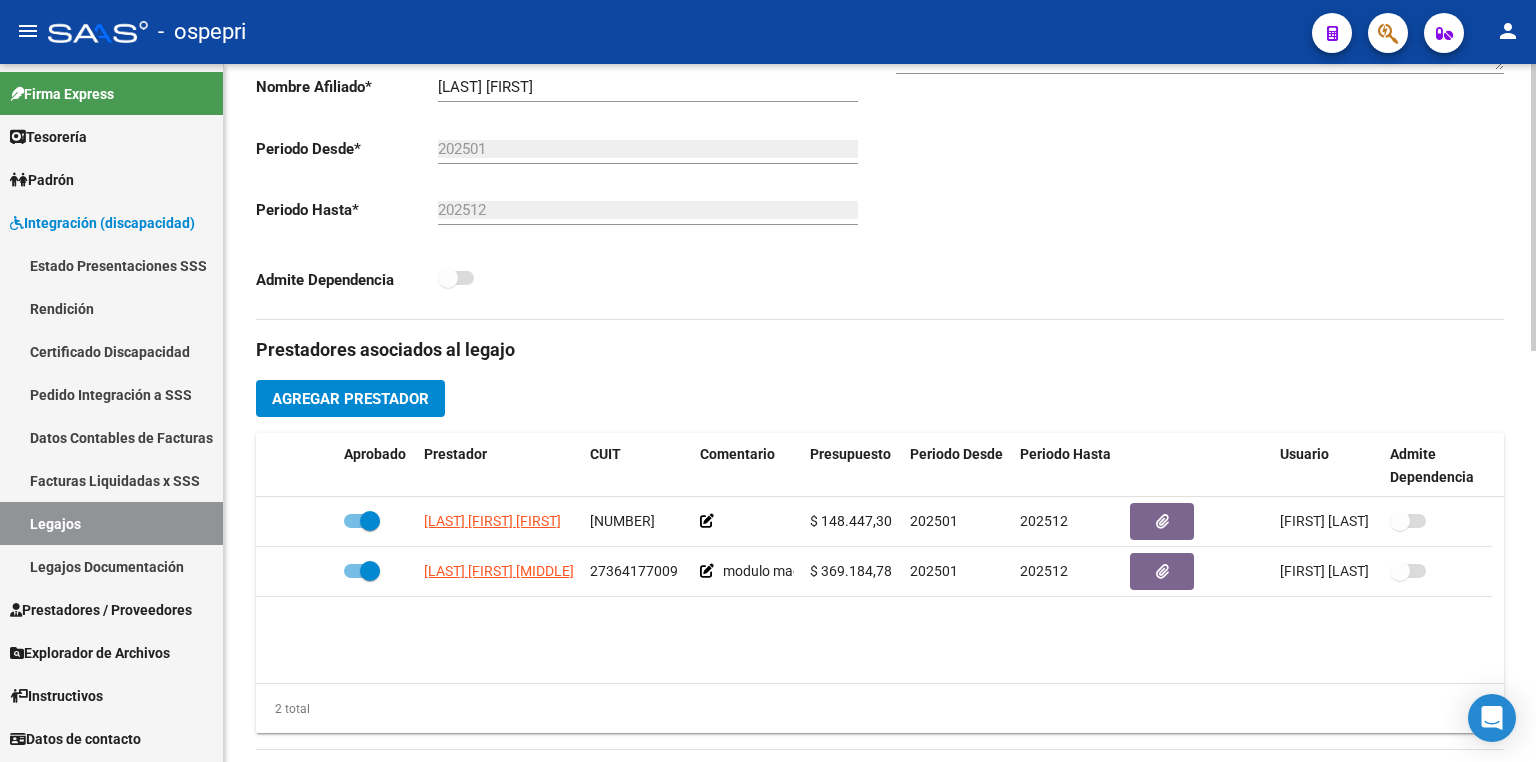 click on "Agregar Prestador" 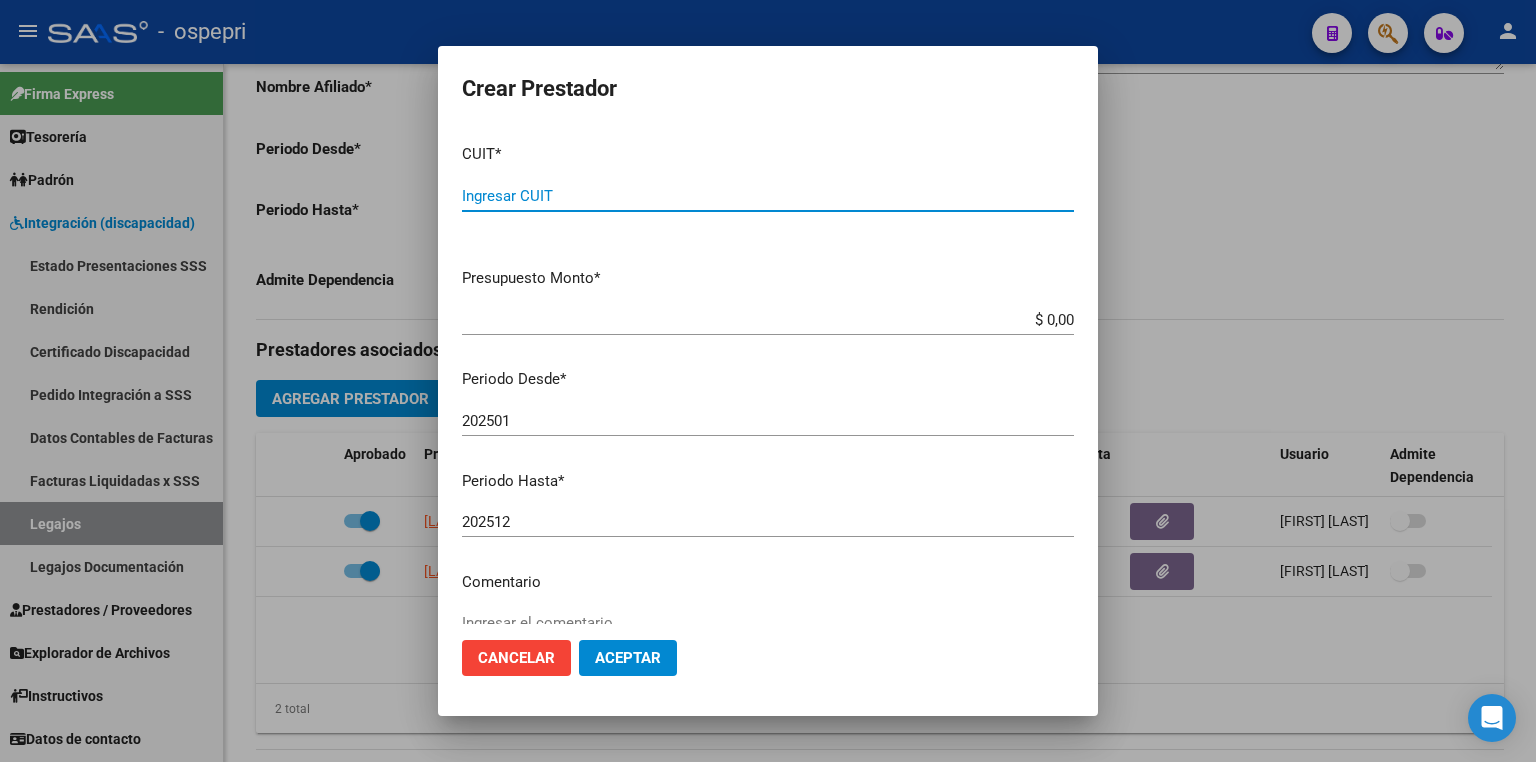 paste on "[ID_NUMBER]" 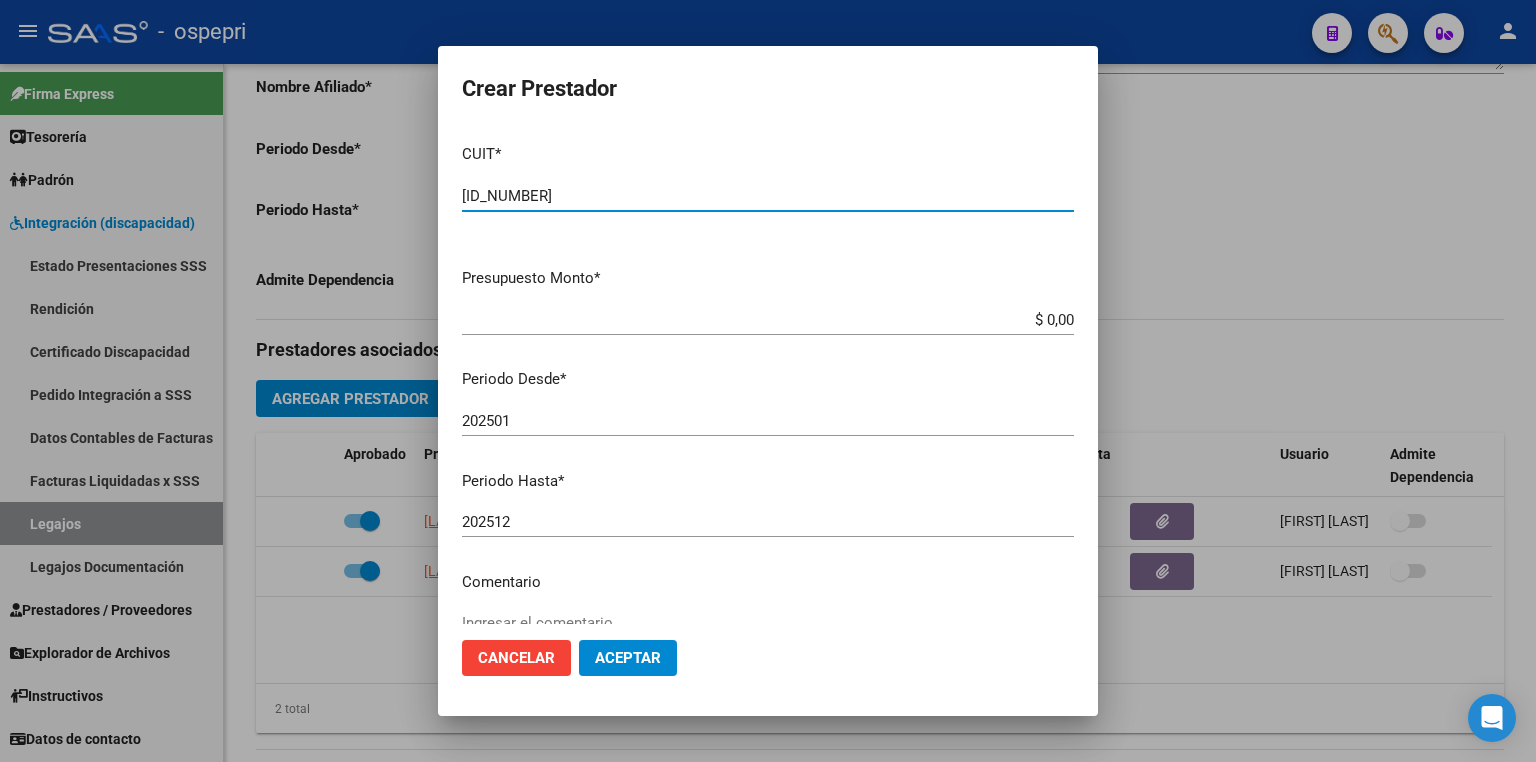 type on "[ID_NUMBER]" 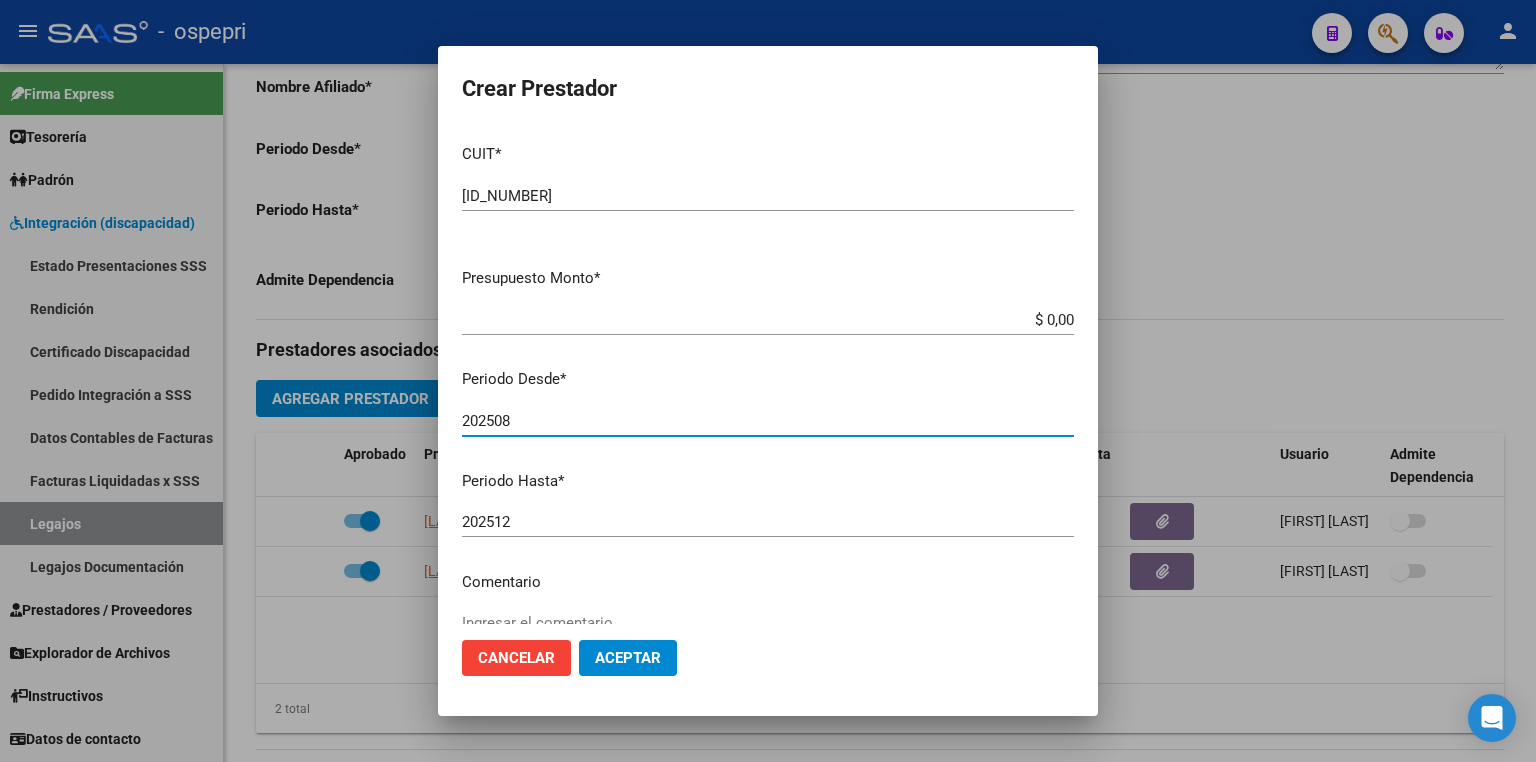 type on "202508" 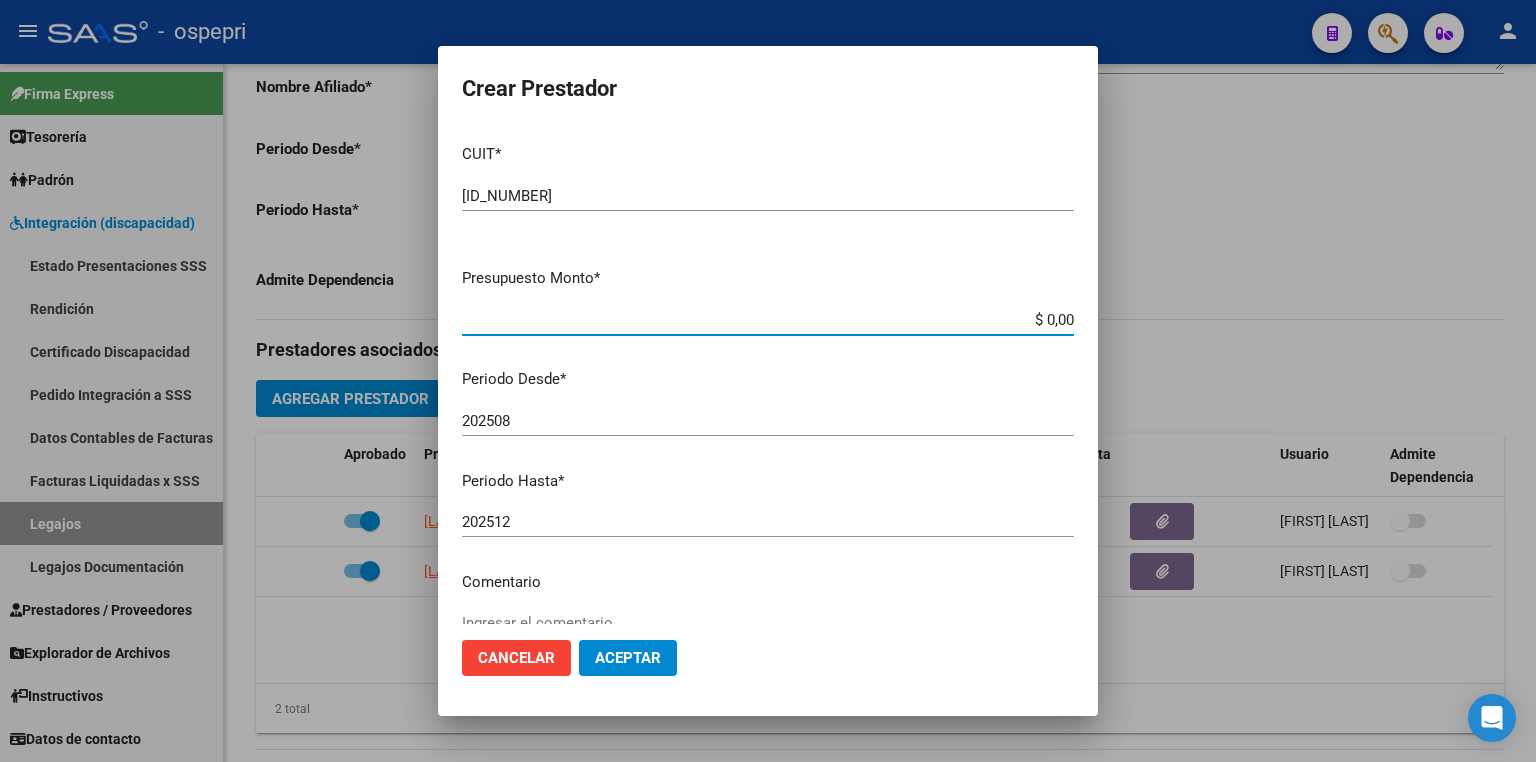 drag, startPoint x: 1020, startPoint y: 320, endPoint x: 1322, endPoint y: 388, distance: 309.56097 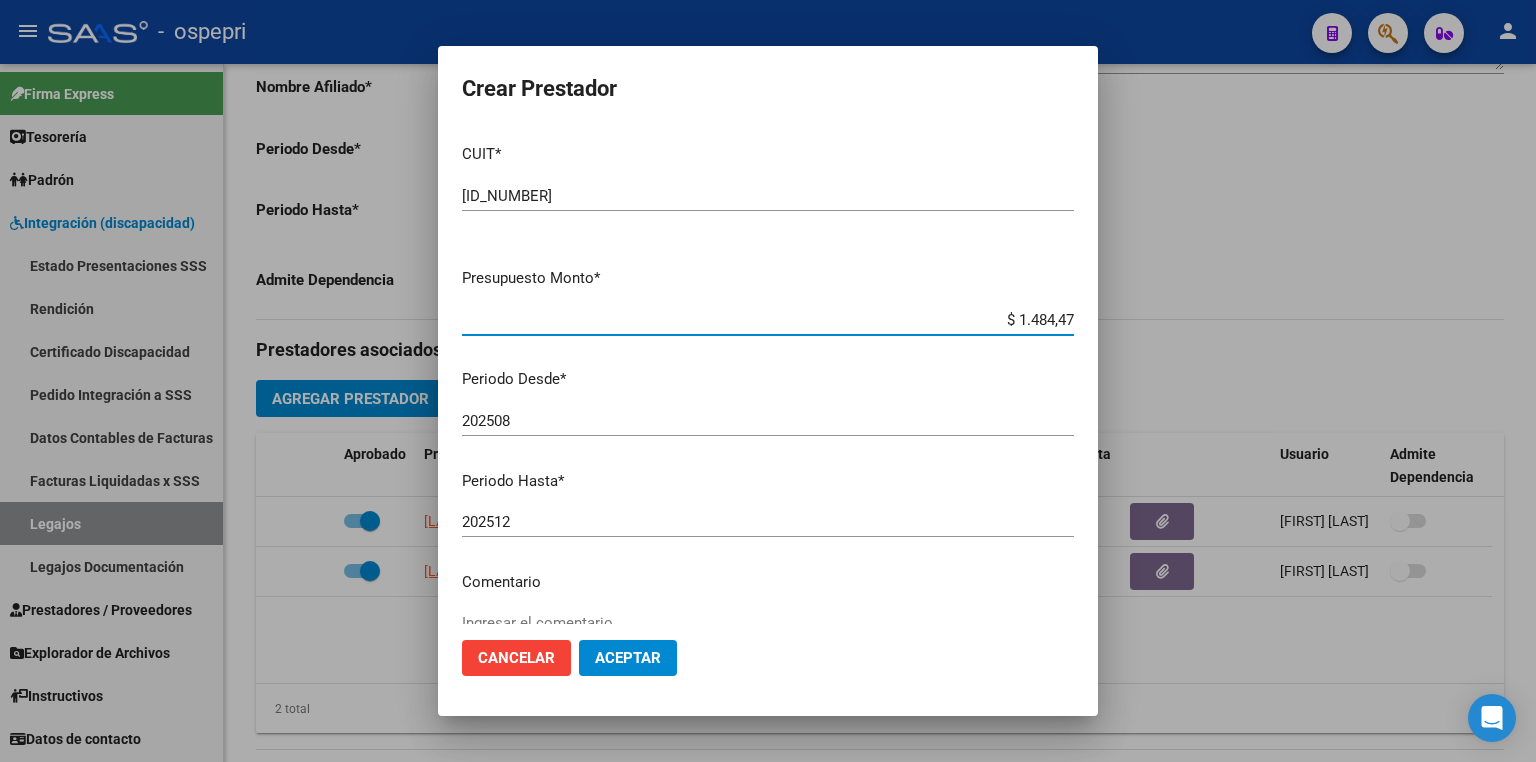 type on "$ 14.844,73" 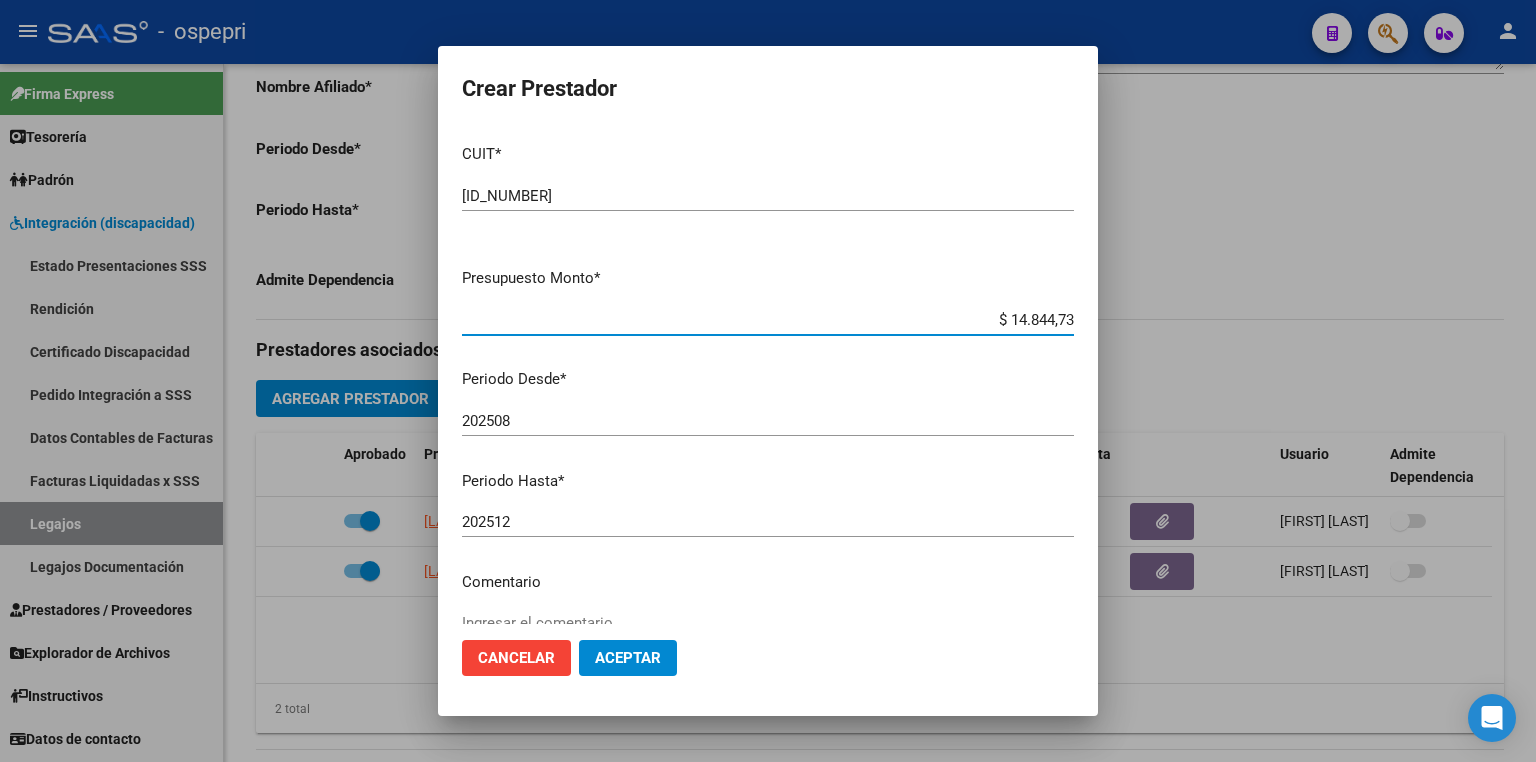 click on "Aceptar" 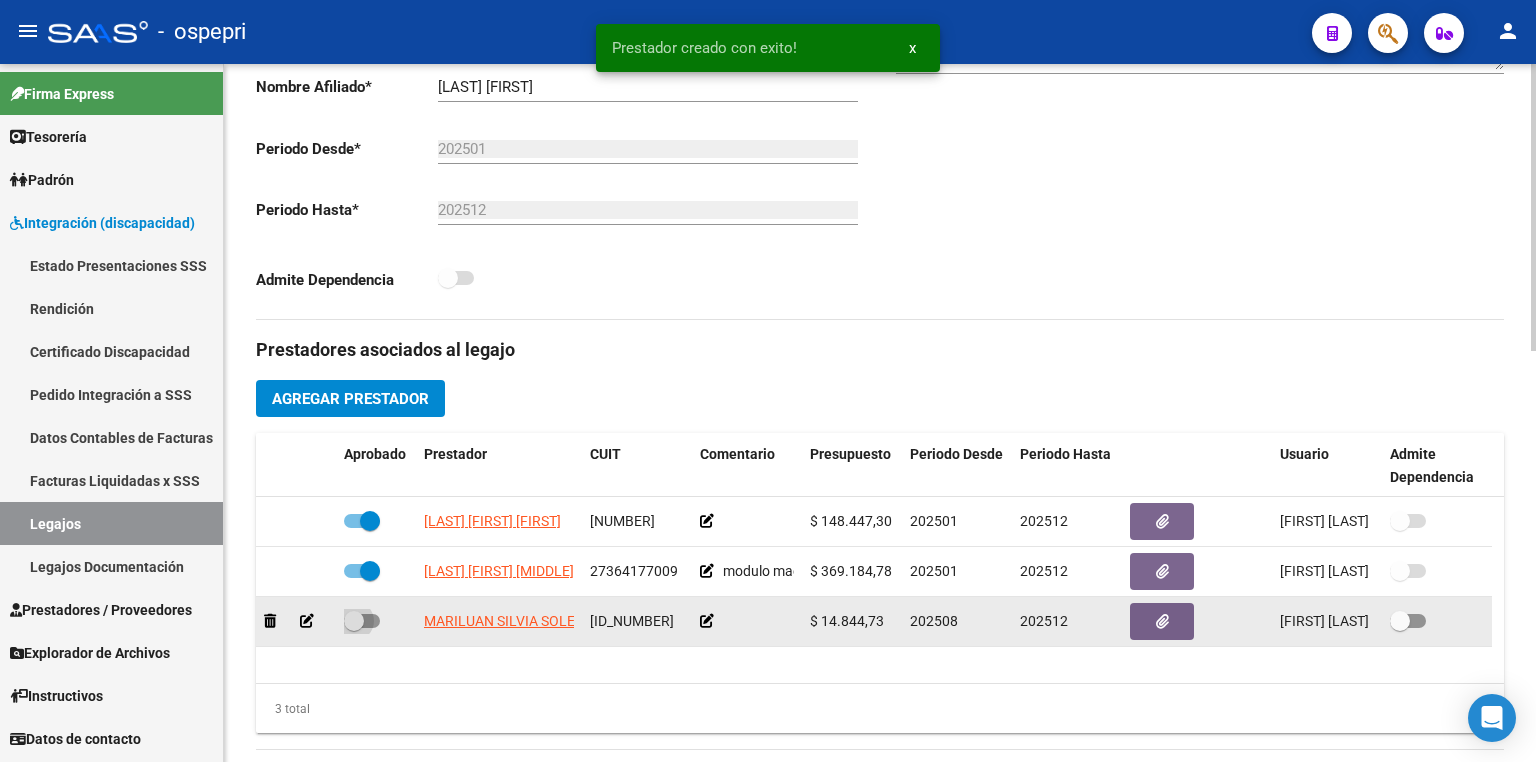 click at bounding box center [362, 621] 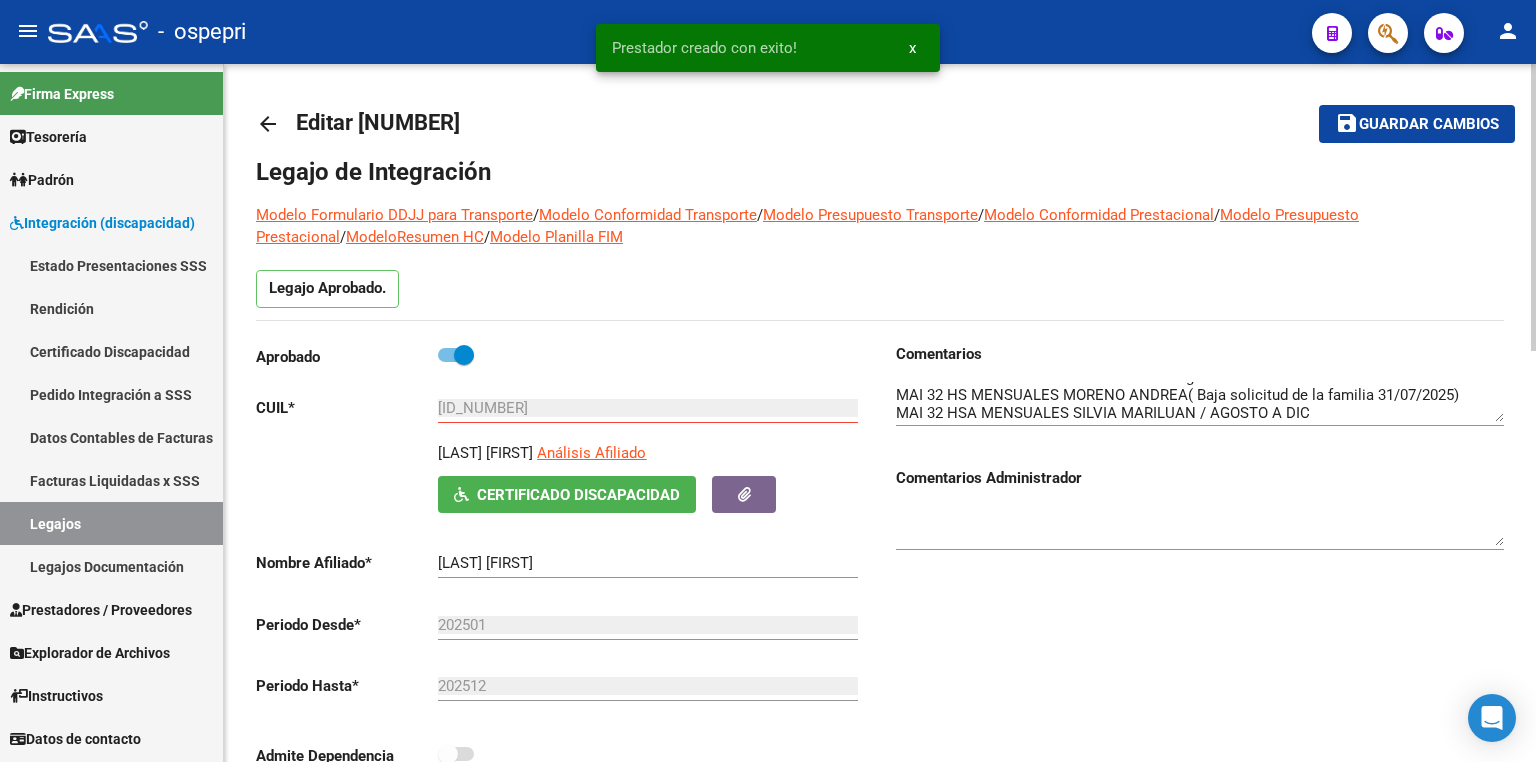 scroll, scrollTop: 0, scrollLeft: 0, axis: both 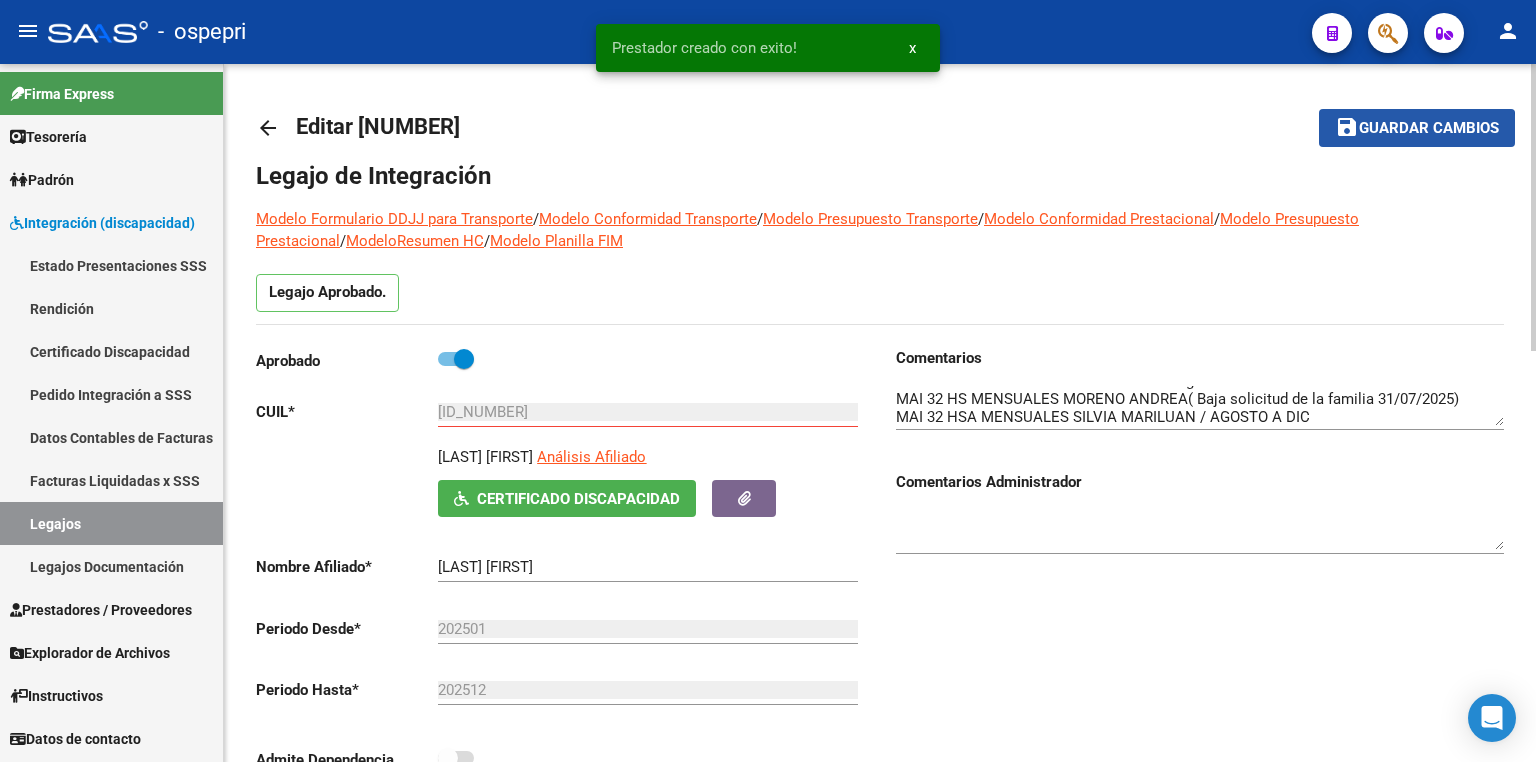 click on "Guardar cambios" 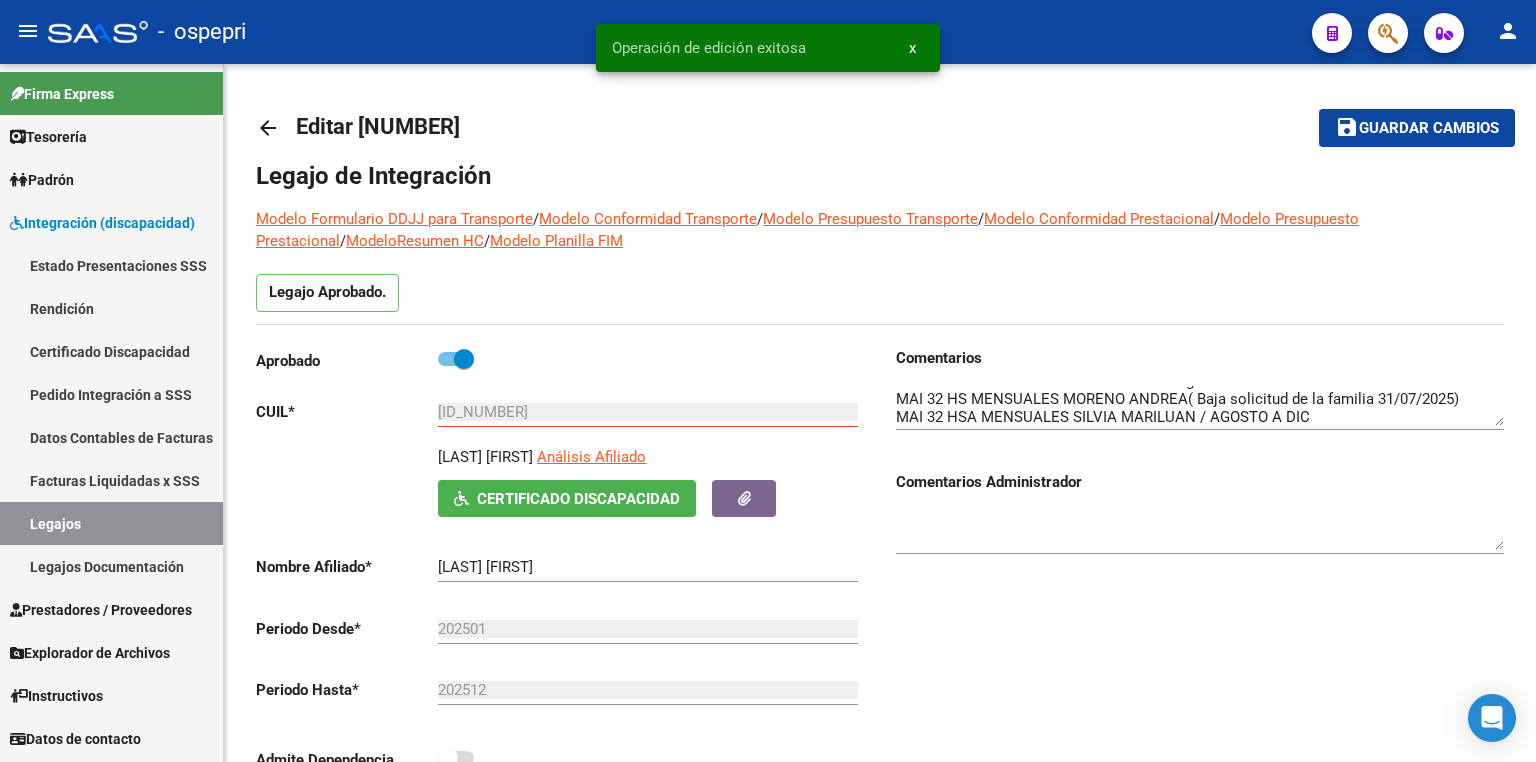 click on "Legajos" at bounding box center [111, 523] 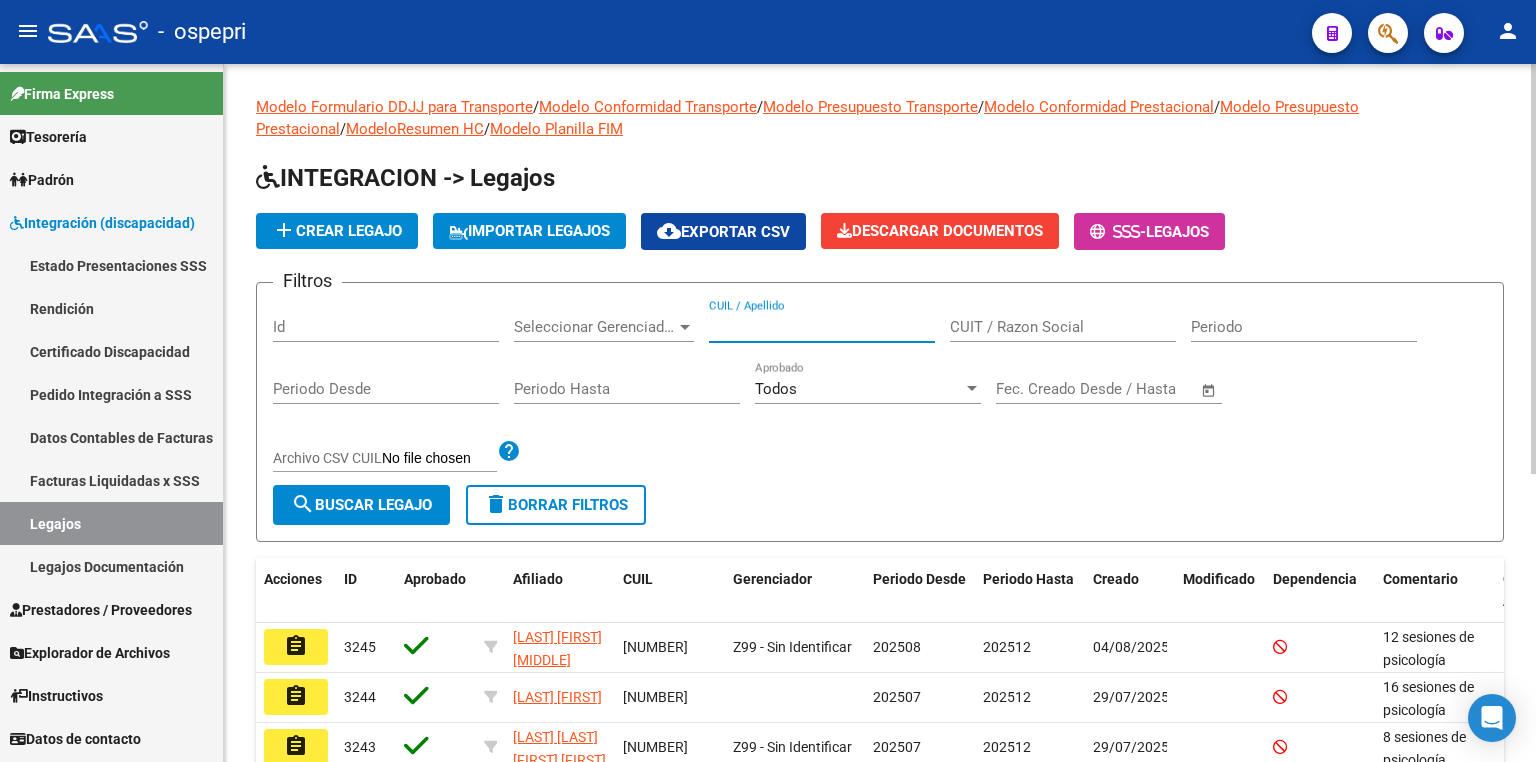 click on "CUIL / Apellido" at bounding box center [822, 327] 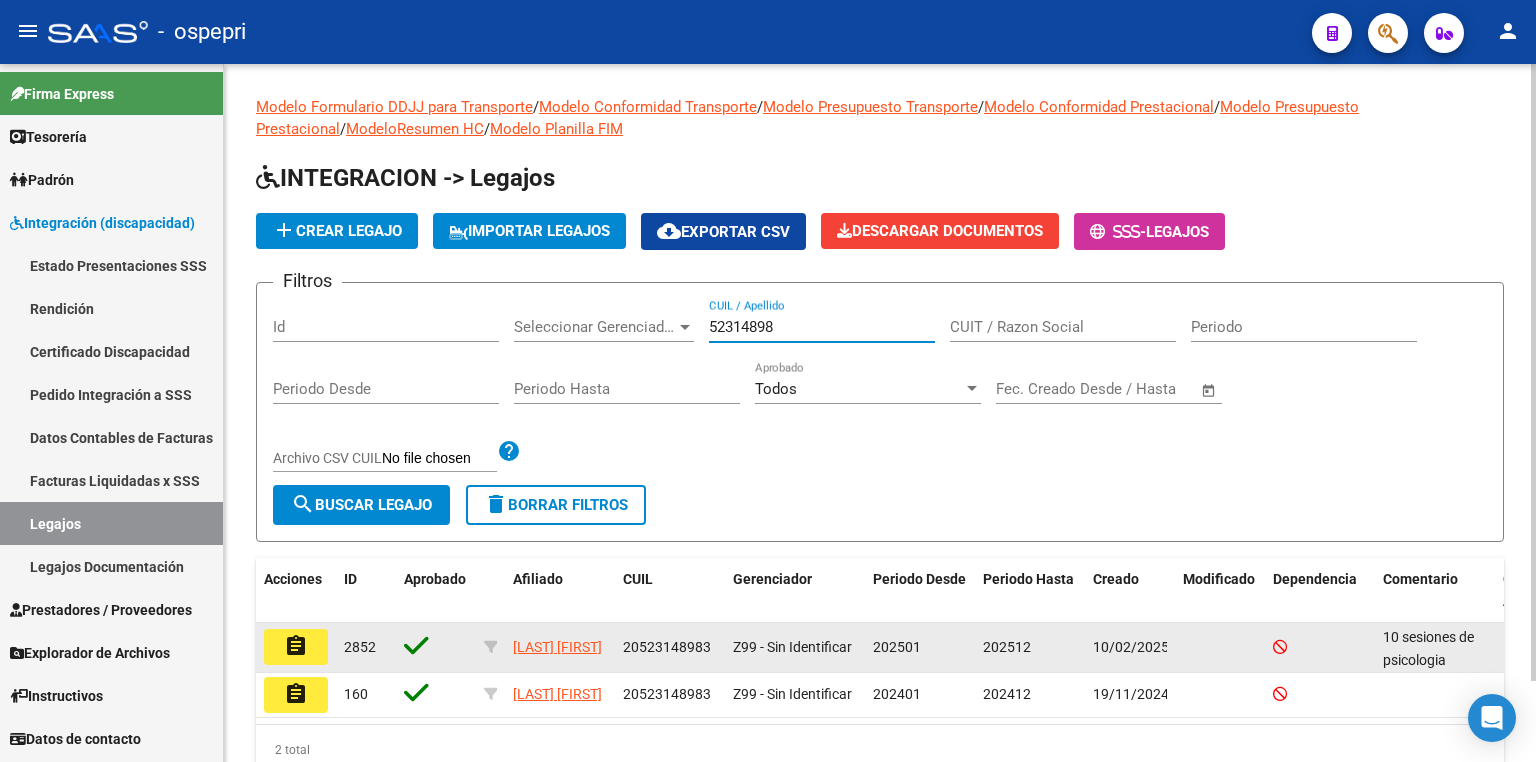 type on "52314898" 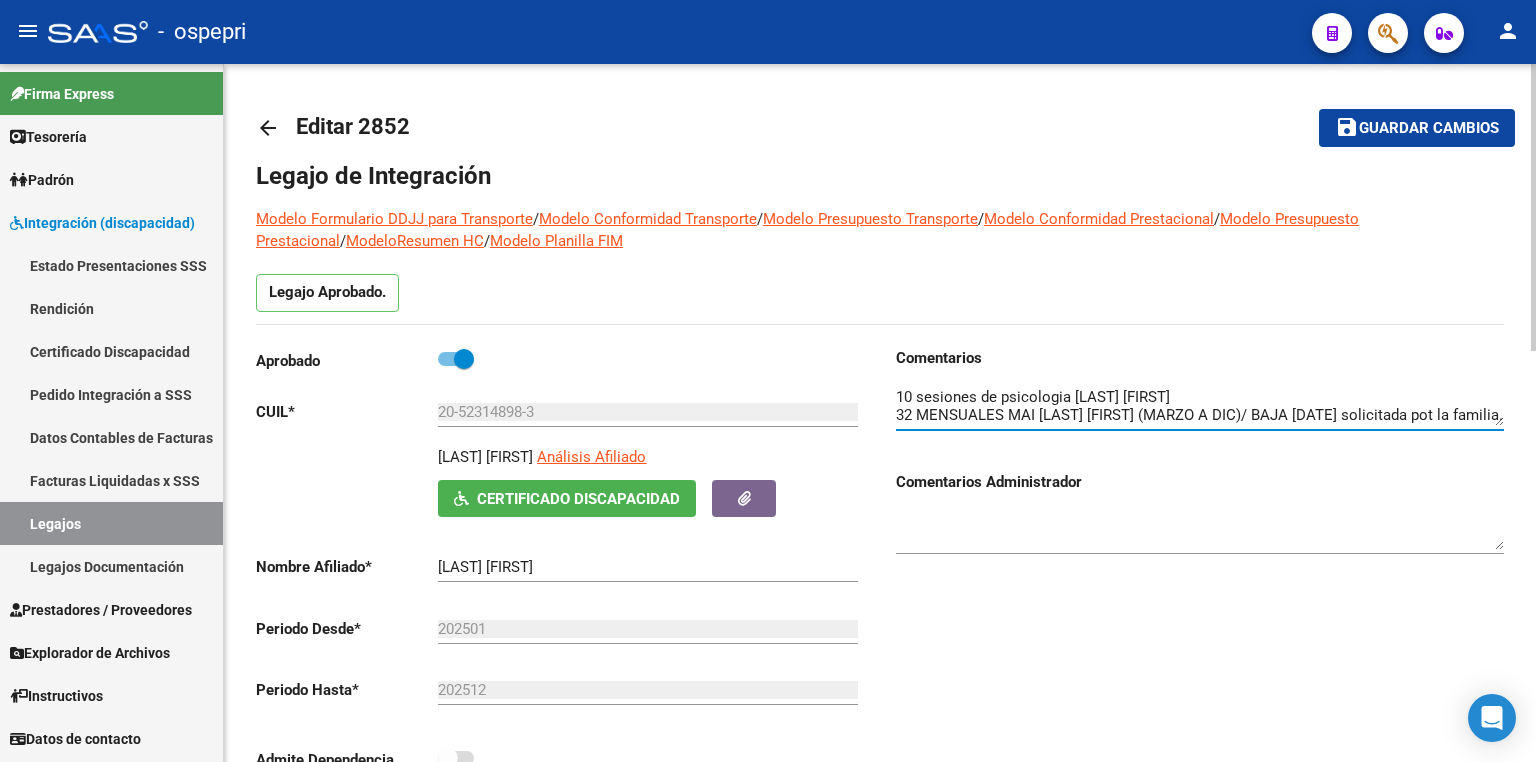 scroll, scrollTop: 17, scrollLeft: 0, axis: vertical 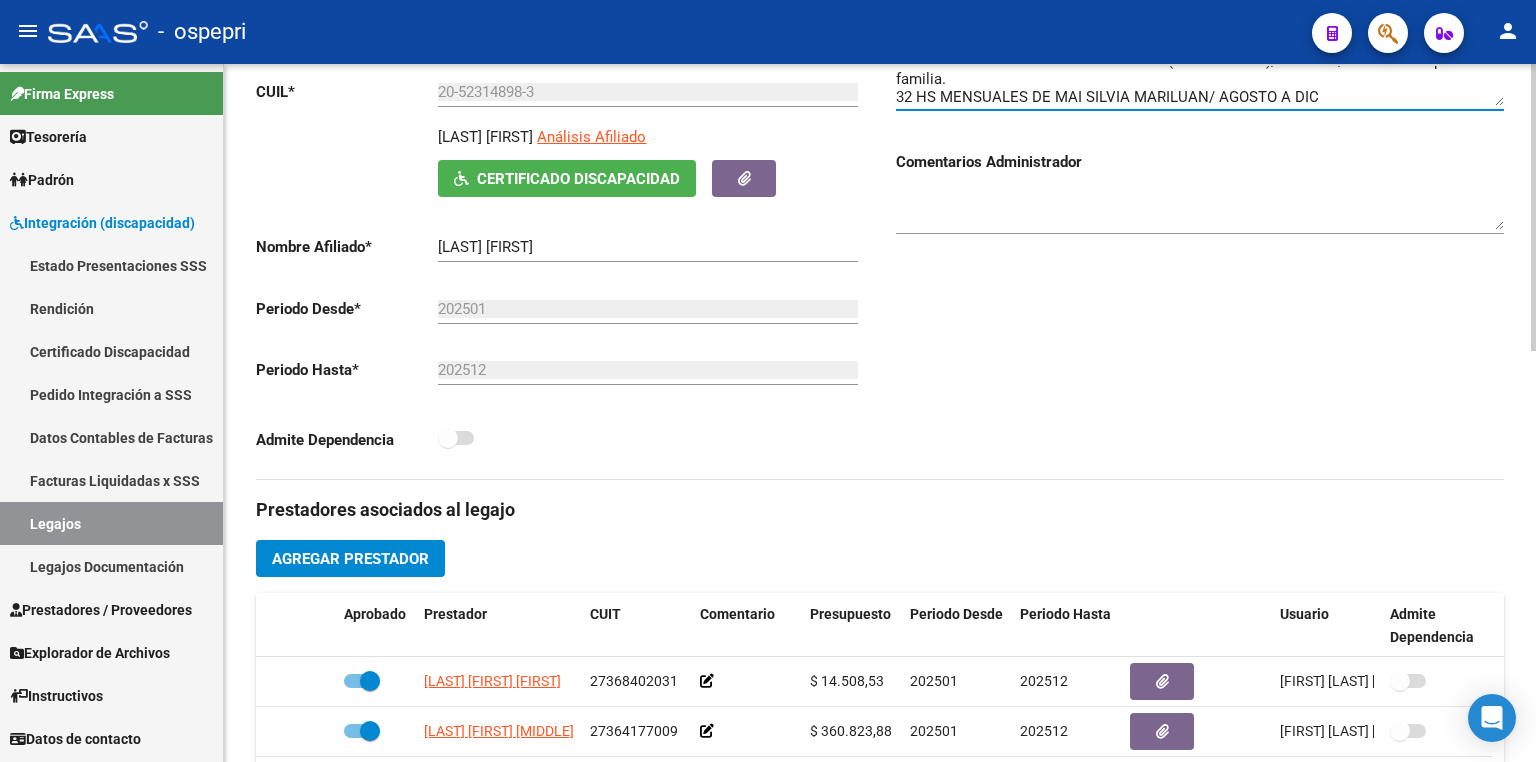 type on "10 sesiones de psicologia UZAL M BELEN
32 MENSUALES MAI MORENO ANDREA (MARZO A DIC)/ BAJA 31/07 solicitada pot la familia.
32 HS MENSUALES DE MAI SILVIA MARILUAN/ AGOSTO A DIC" 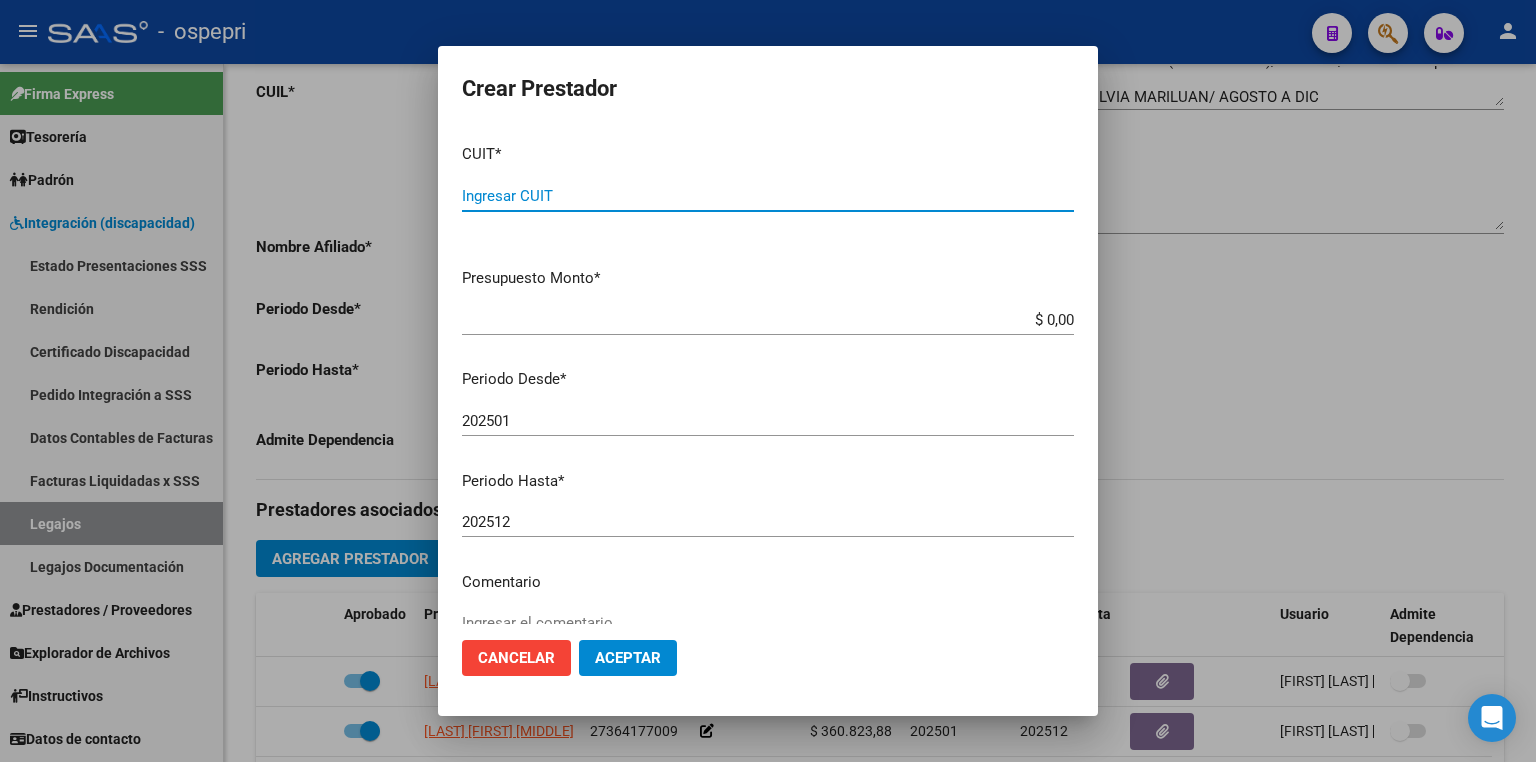 paste on "[ID_NUMBER]" 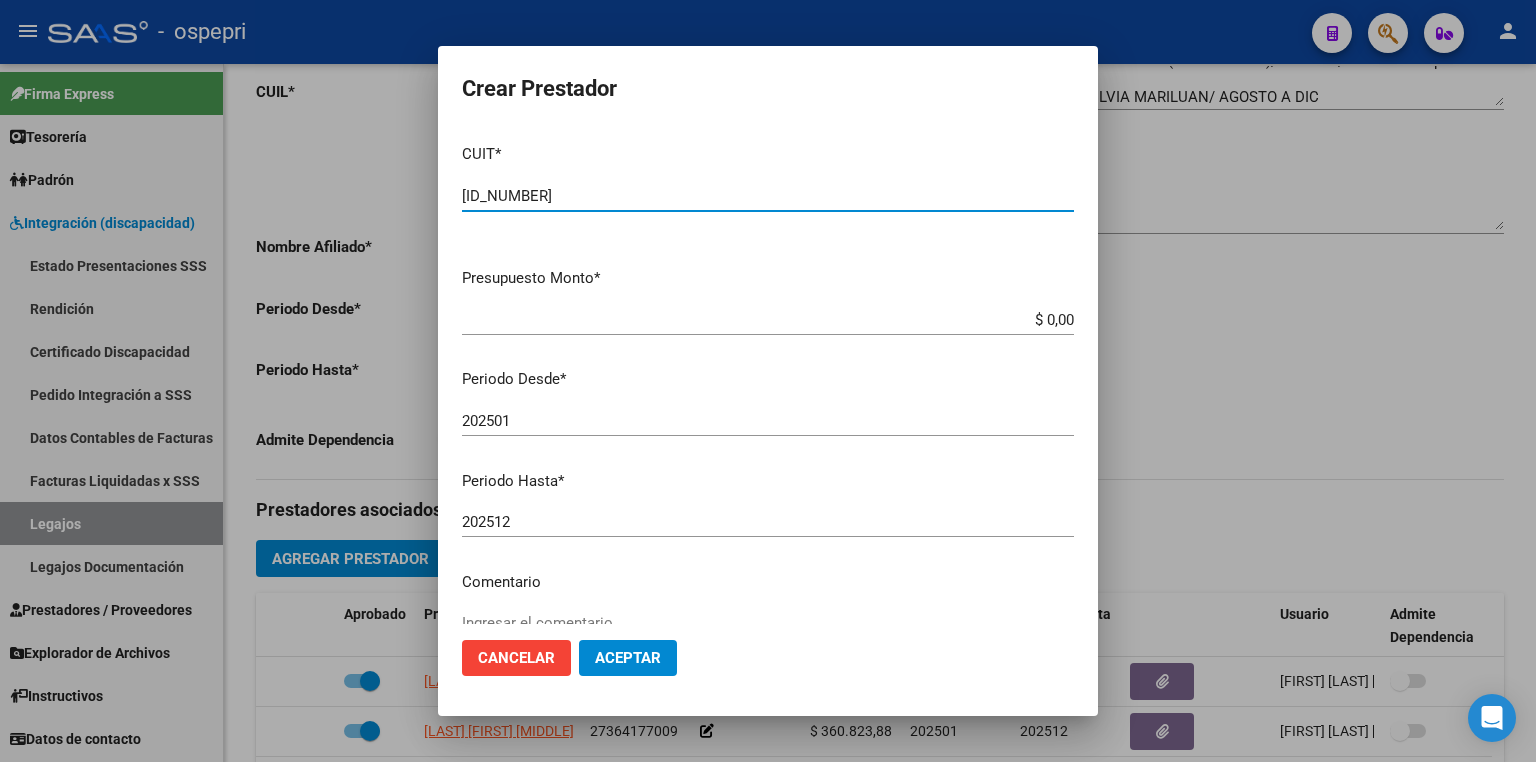 type on "[ID_NUMBER]" 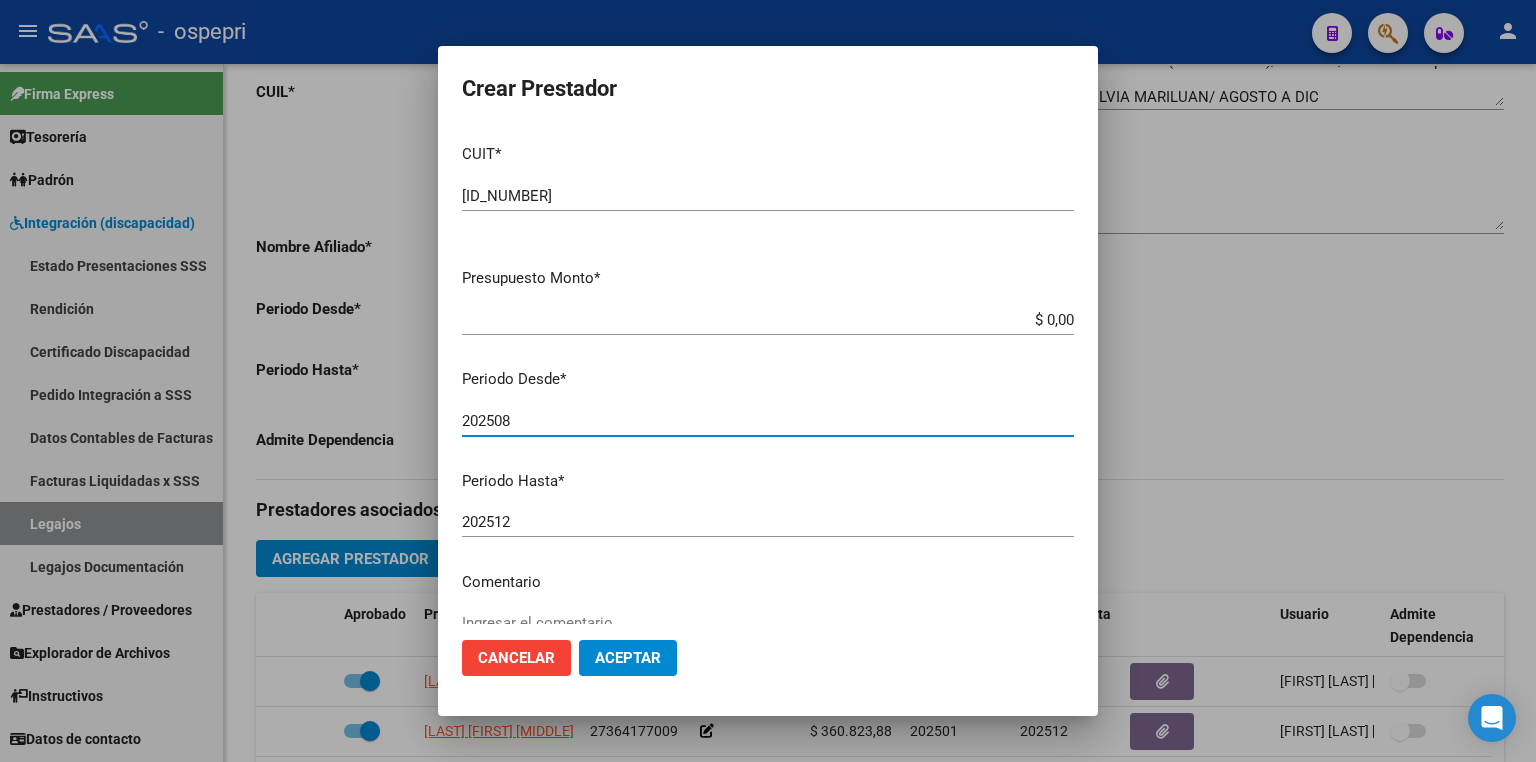 type on "202508" 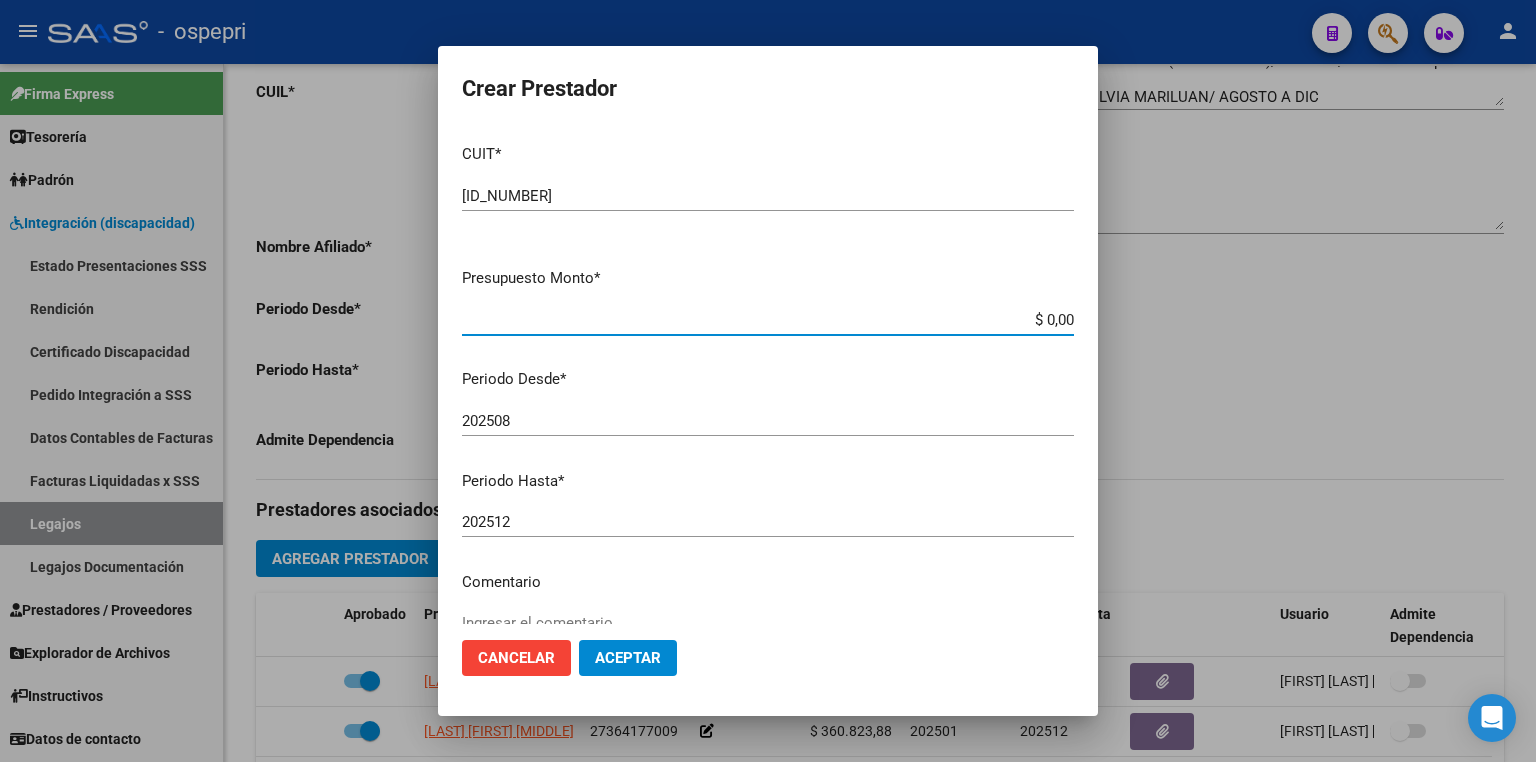 drag, startPoint x: 1011, startPoint y: 317, endPoint x: 1219, endPoint y: 334, distance: 208.69356 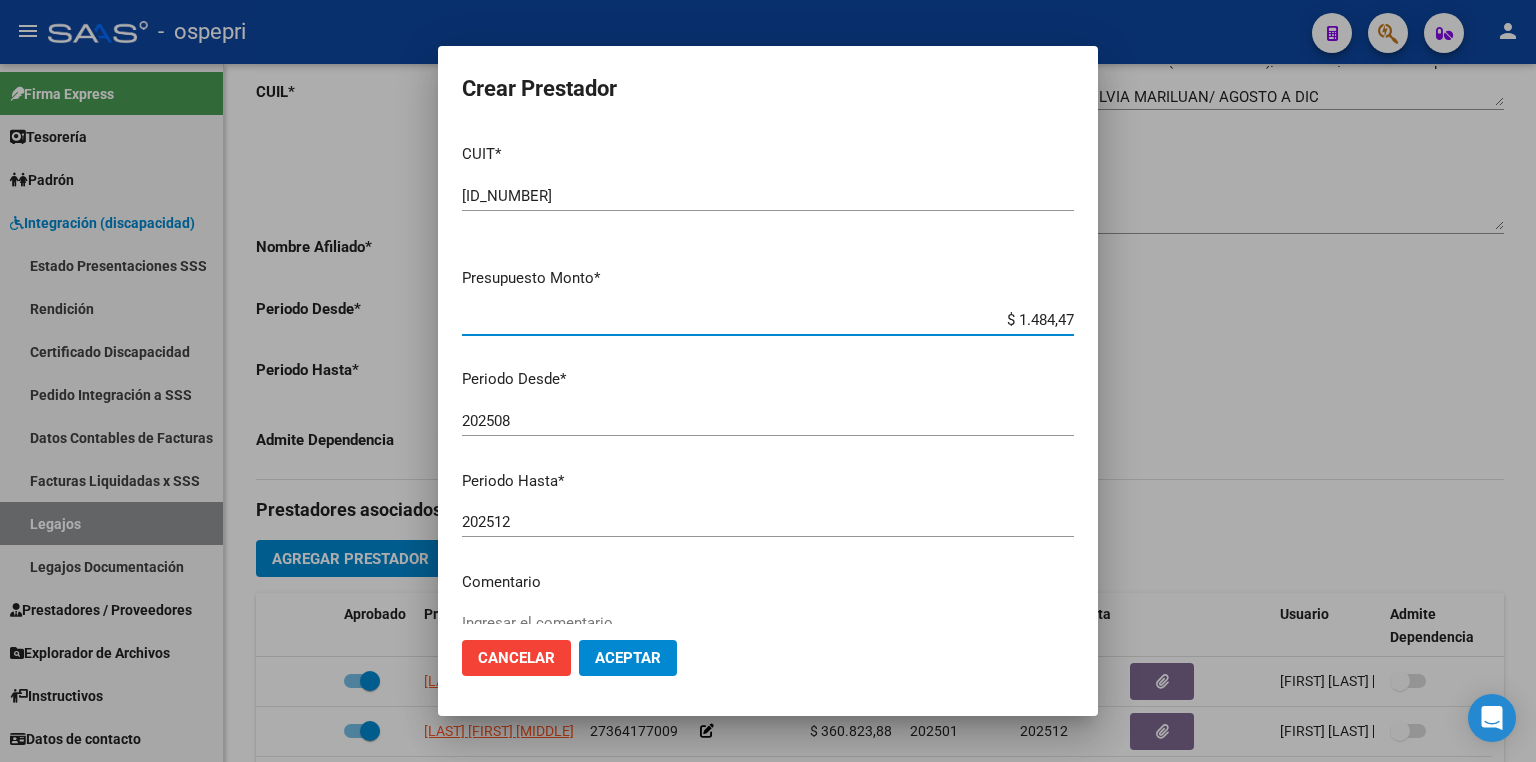 type on "$ [PRICE]" 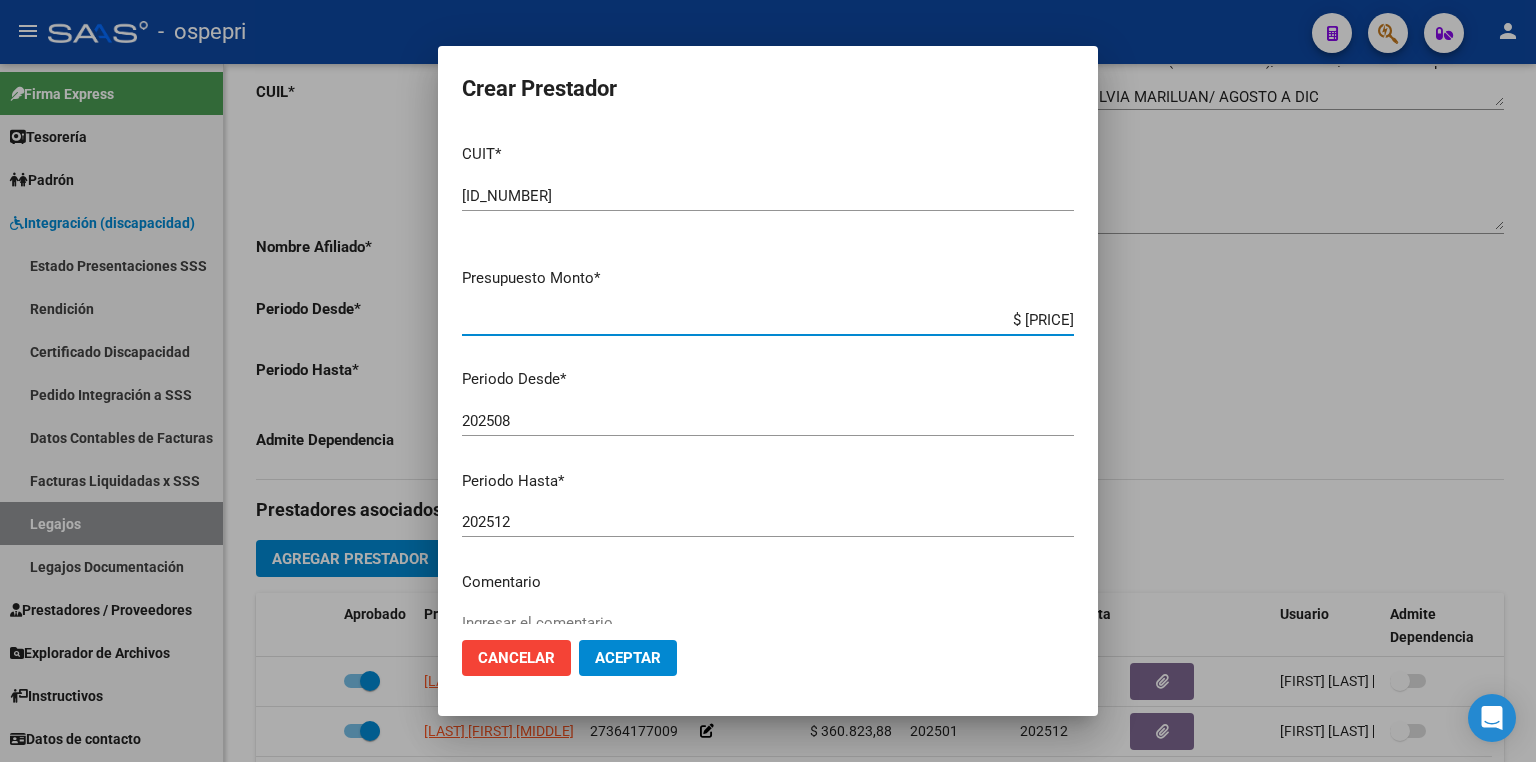 click on "Aceptar" 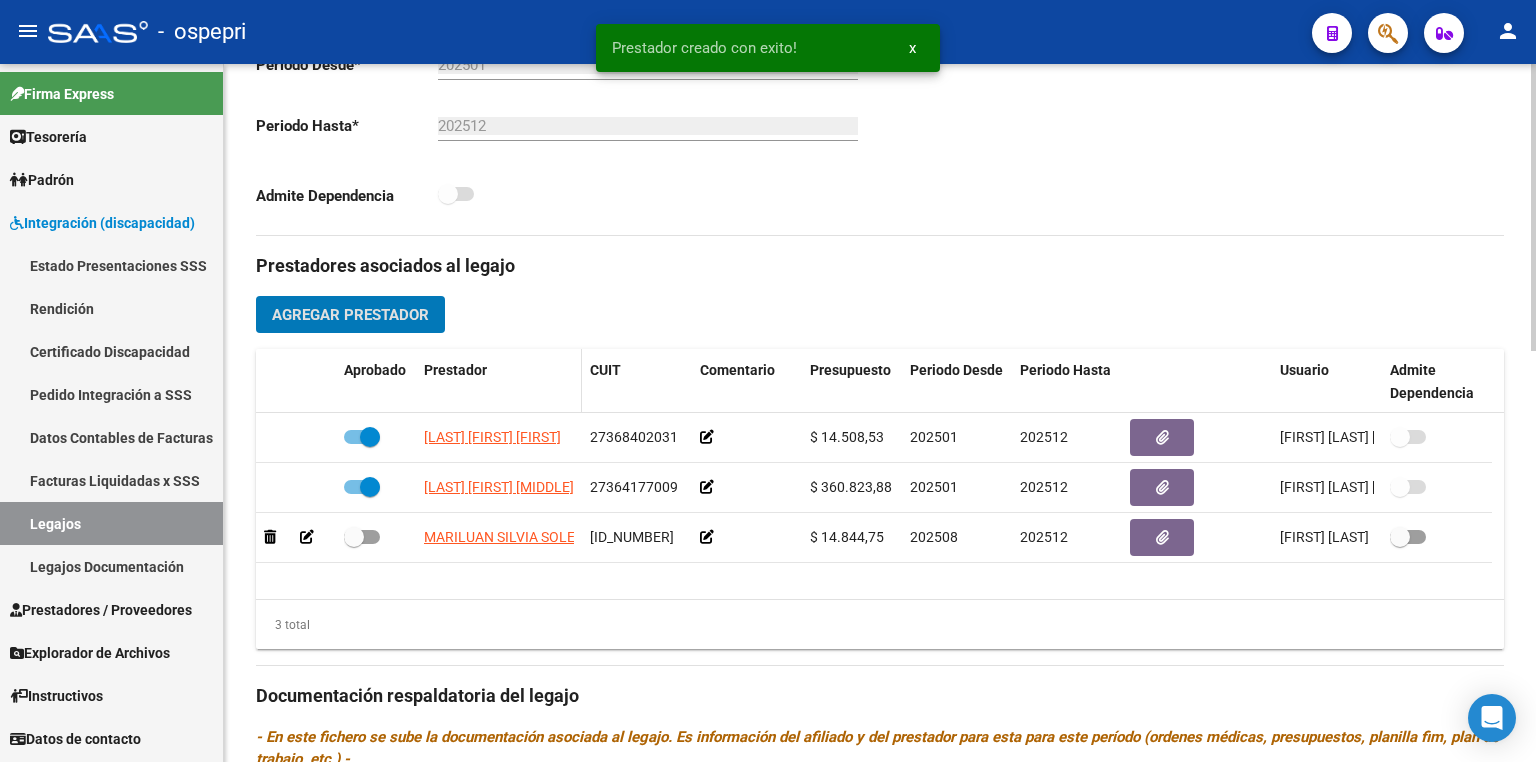 scroll, scrollTop: 640, scrollLeft: 0, axis: vertical 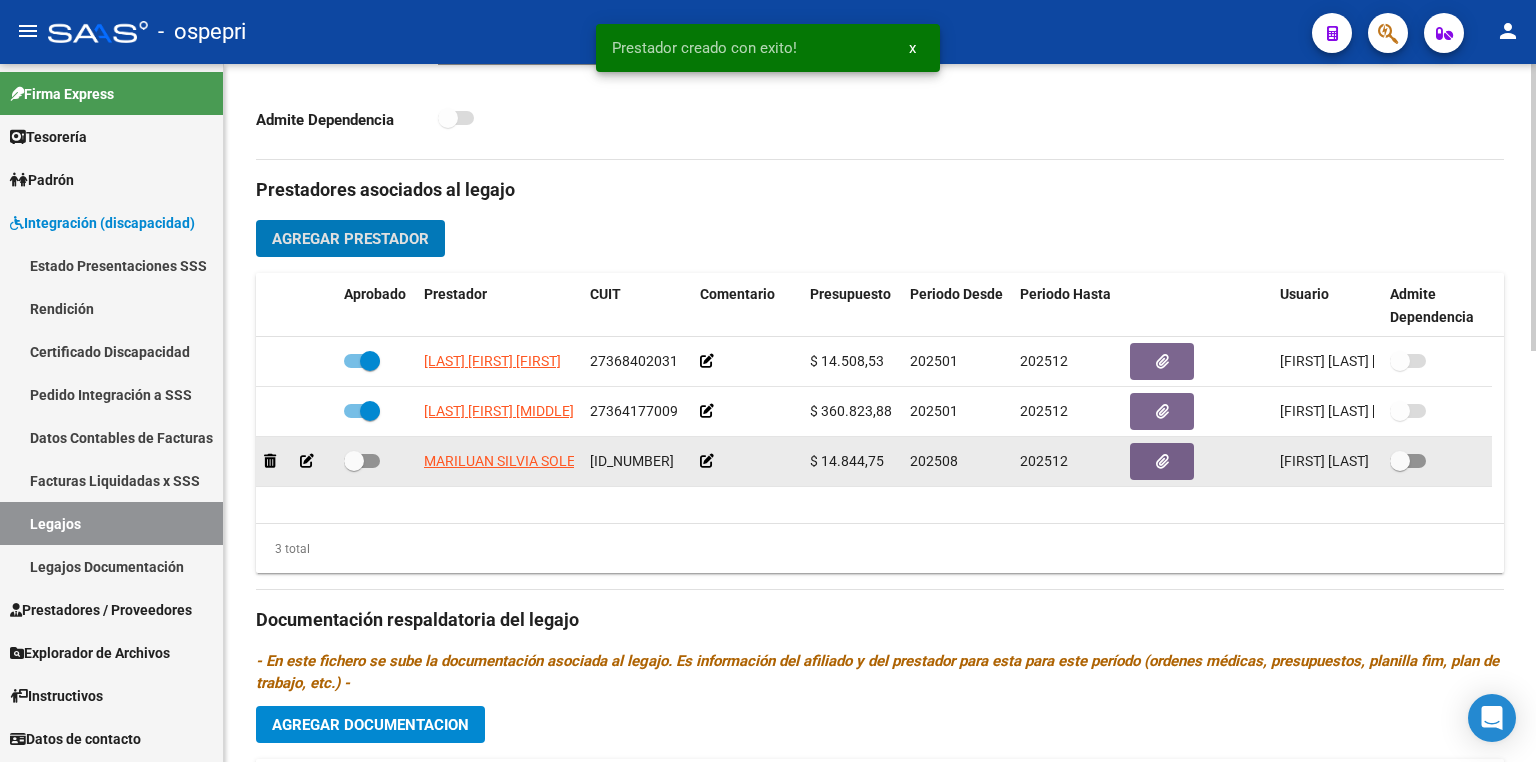 click at bounding box center [362, 461] 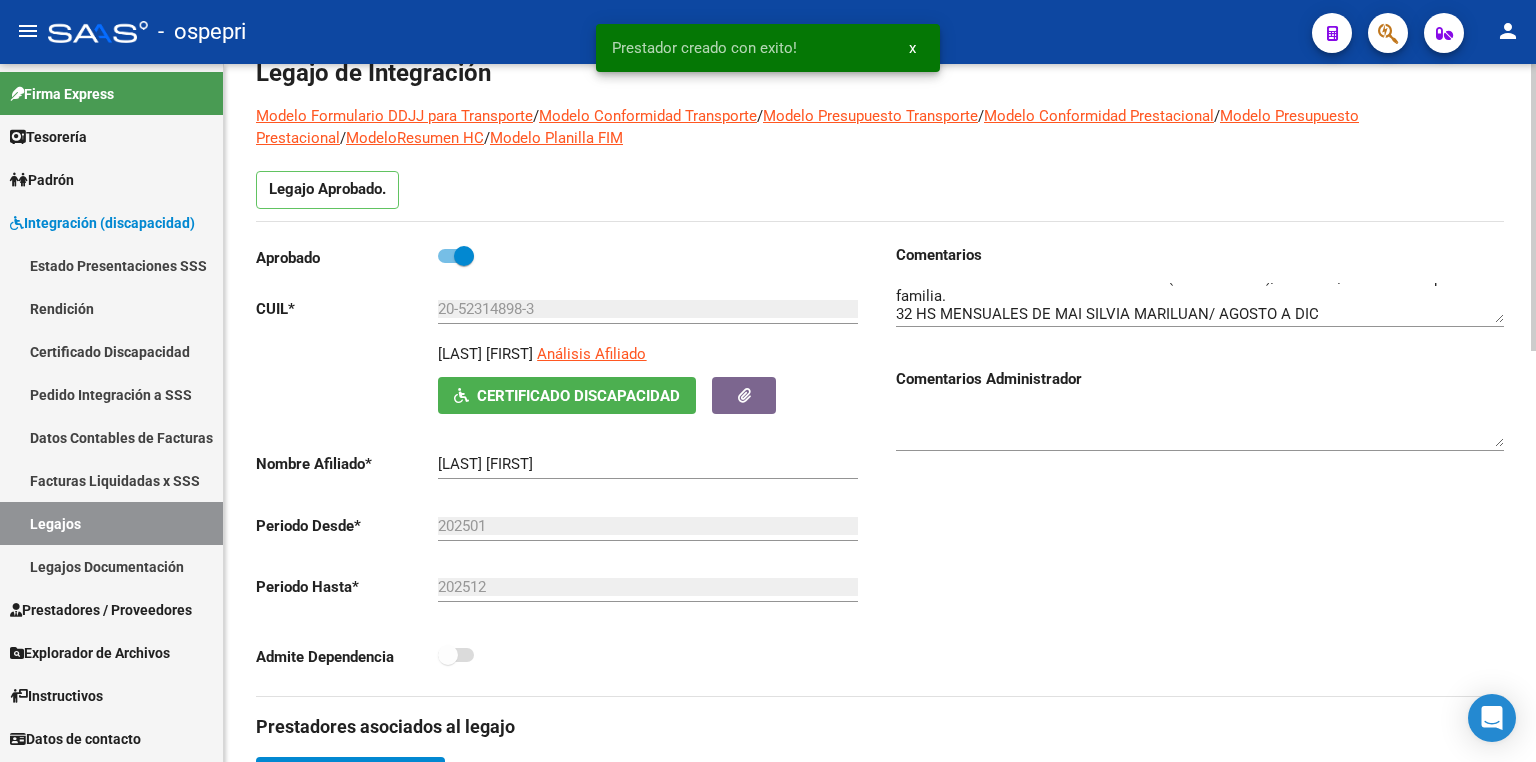 scroll, scrollTop: 0, scrollLeft: 0, axis: both 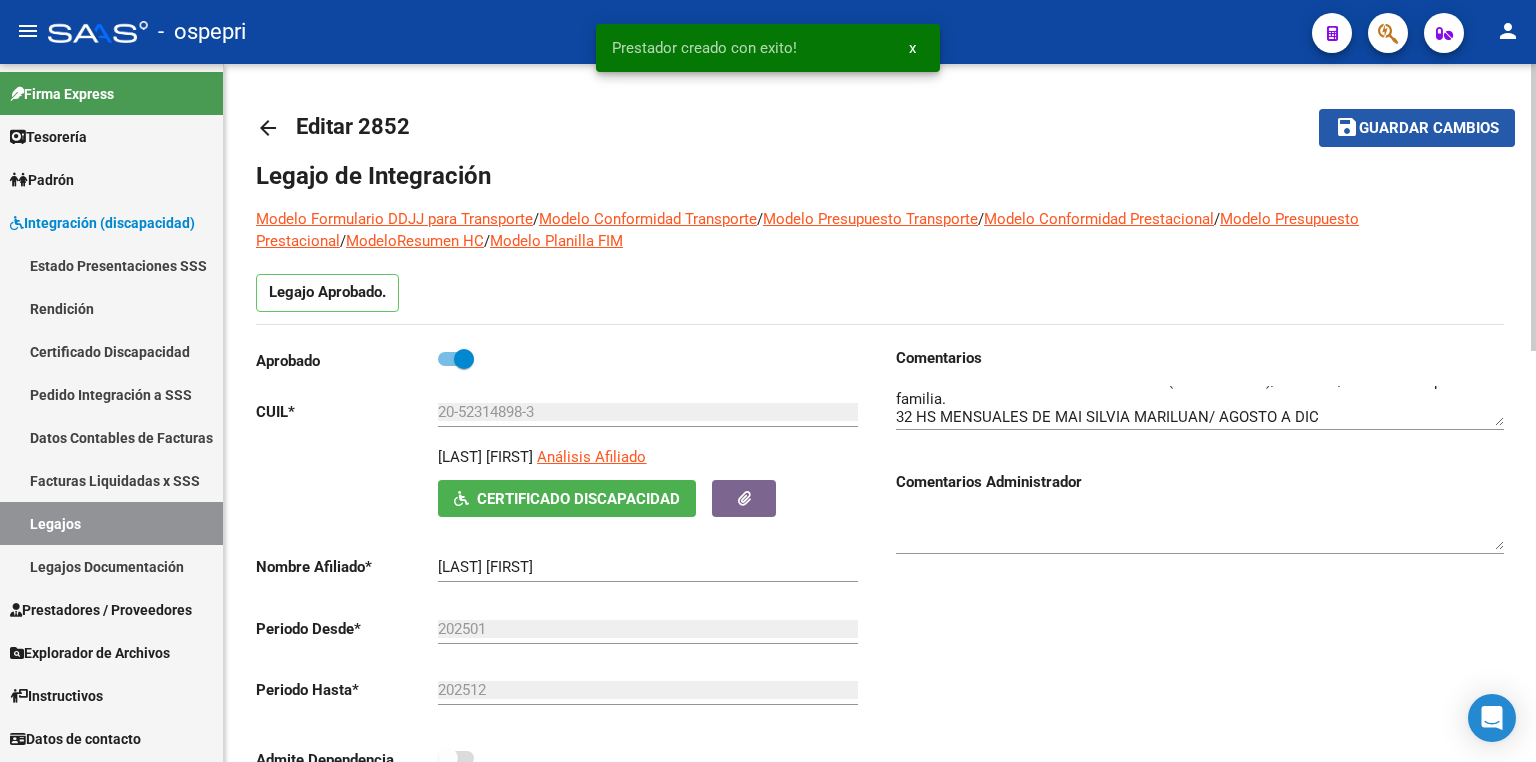 click on "save Guardar cambios" 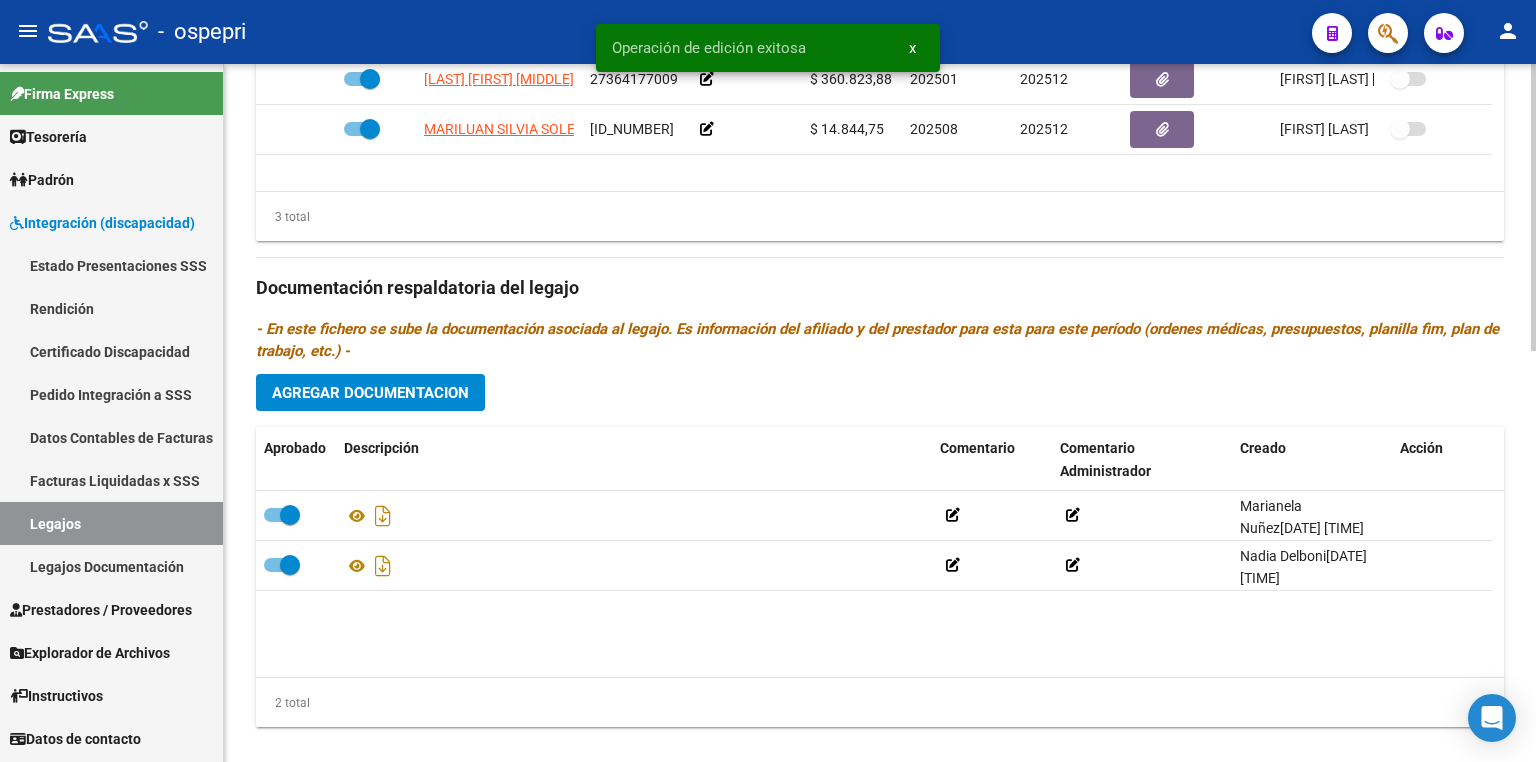 scroll, scrollTop: 999, scrollLeft: 0, axis: vertical 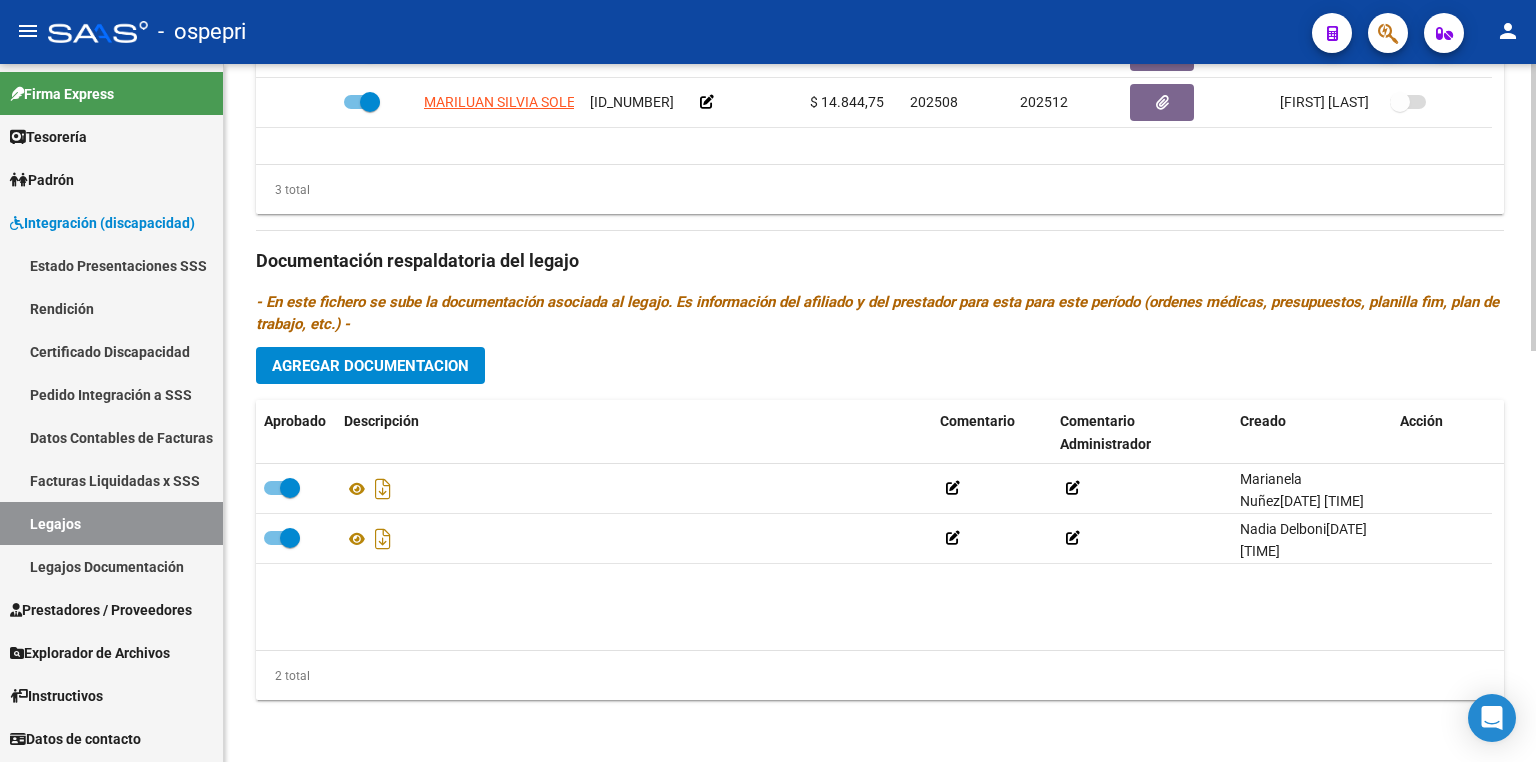 click on "Documentación respaldatoria del legajo" 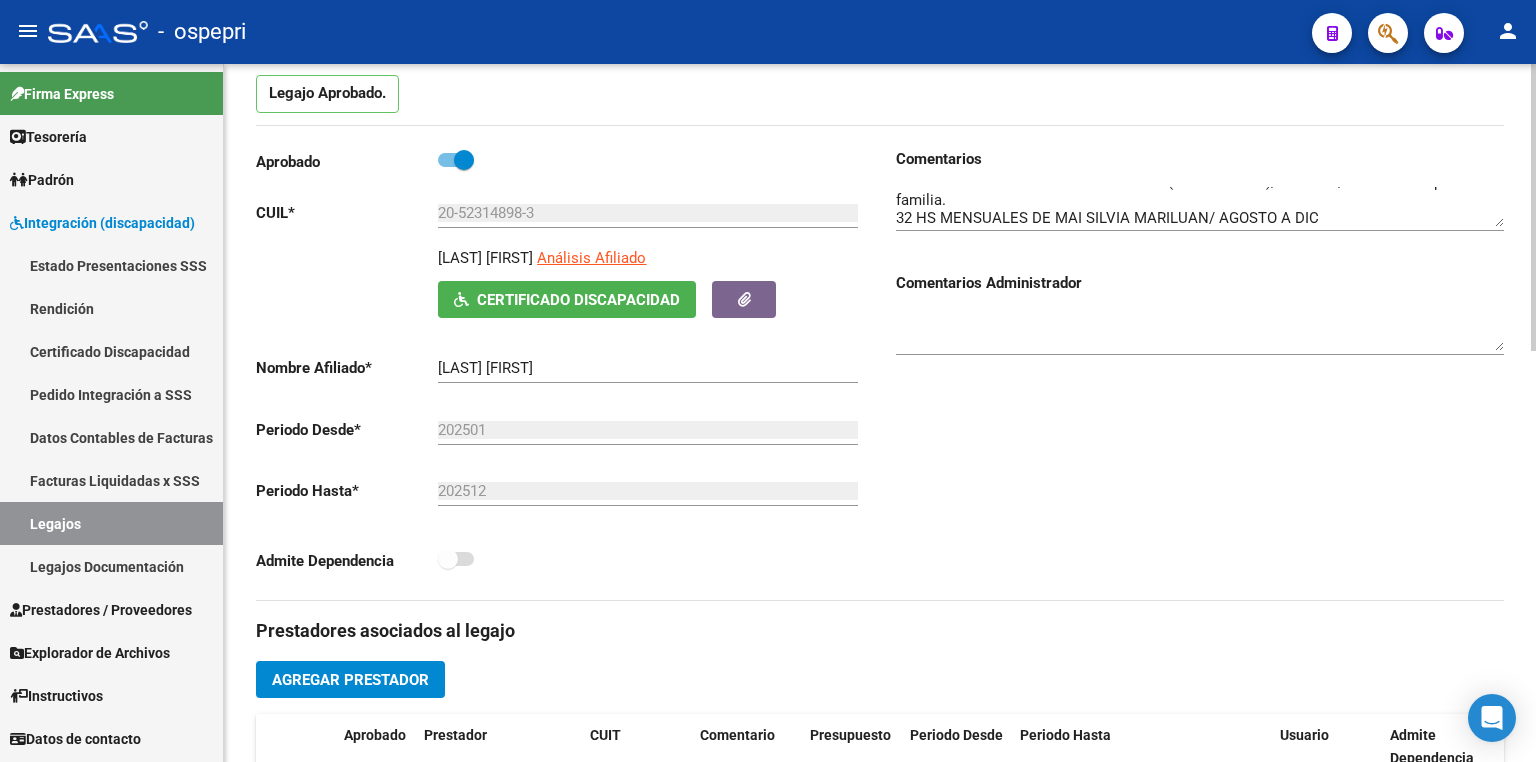 scroll, scrollTop: 0, scrollLeft: 0, axis: both 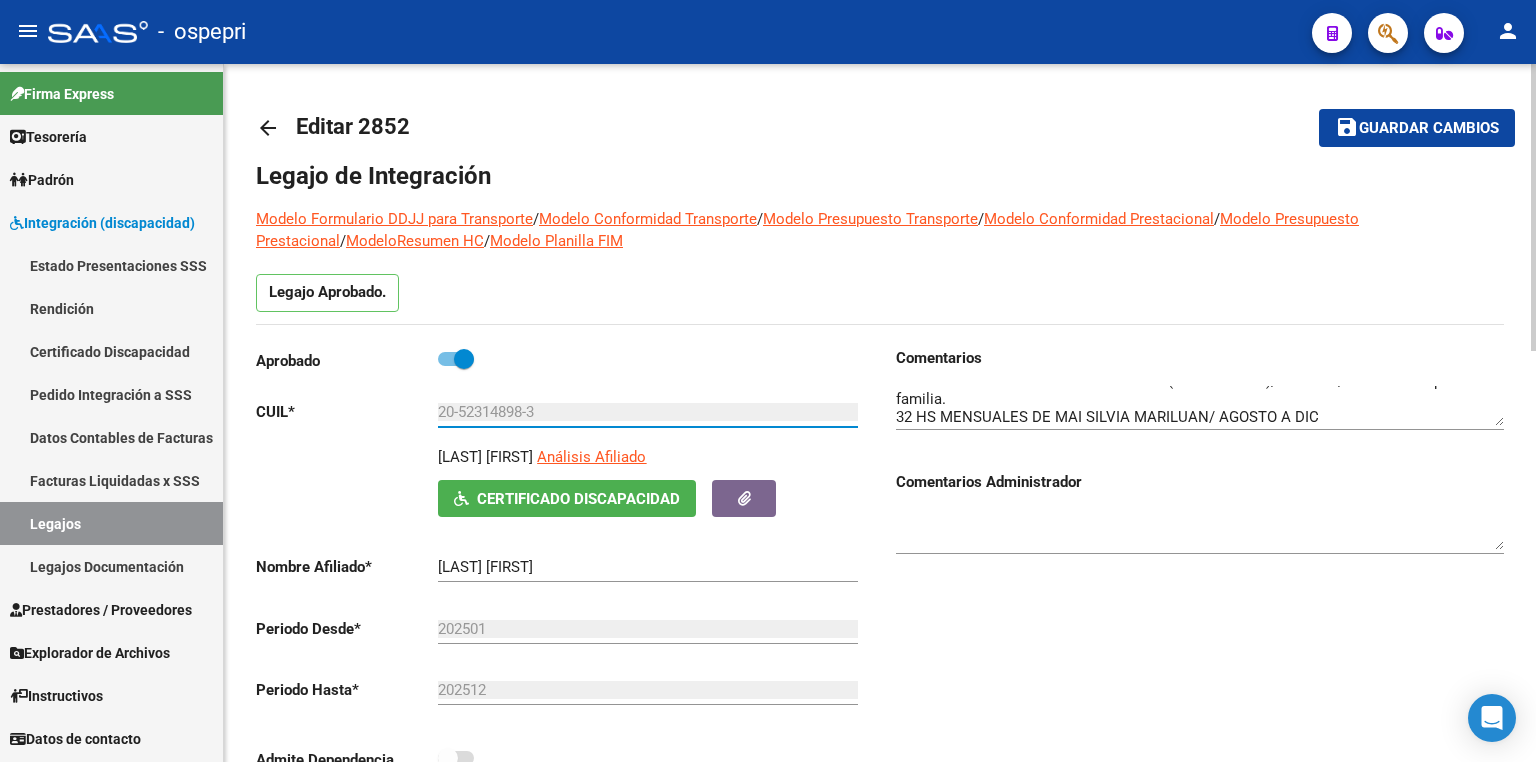 drag, startPoint x: 548, startPoint y: 409, endPoint x: 276, endPoint y: 426, distance: 272.53073 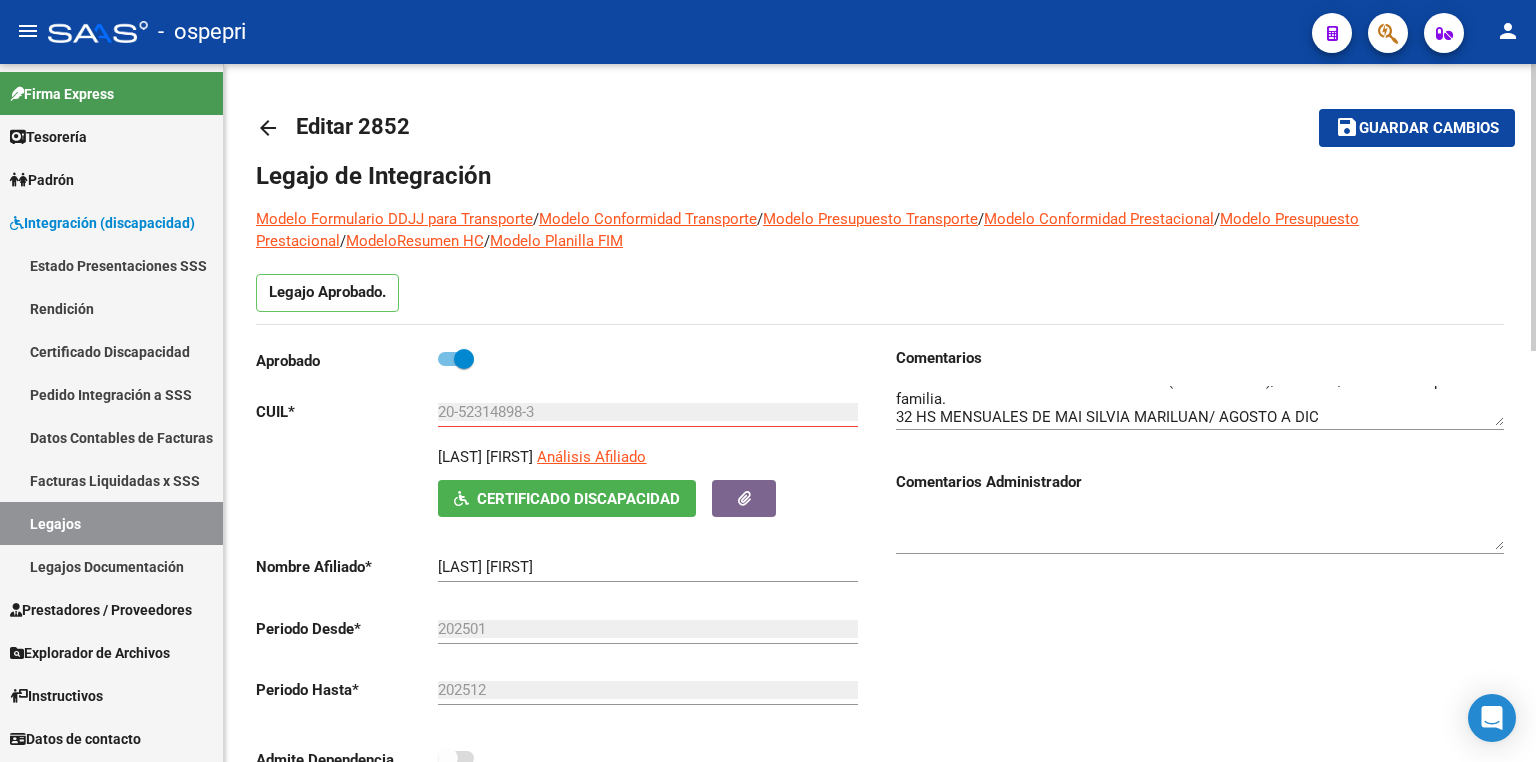 click on "Comentarios                                  Comentarios Administrador" 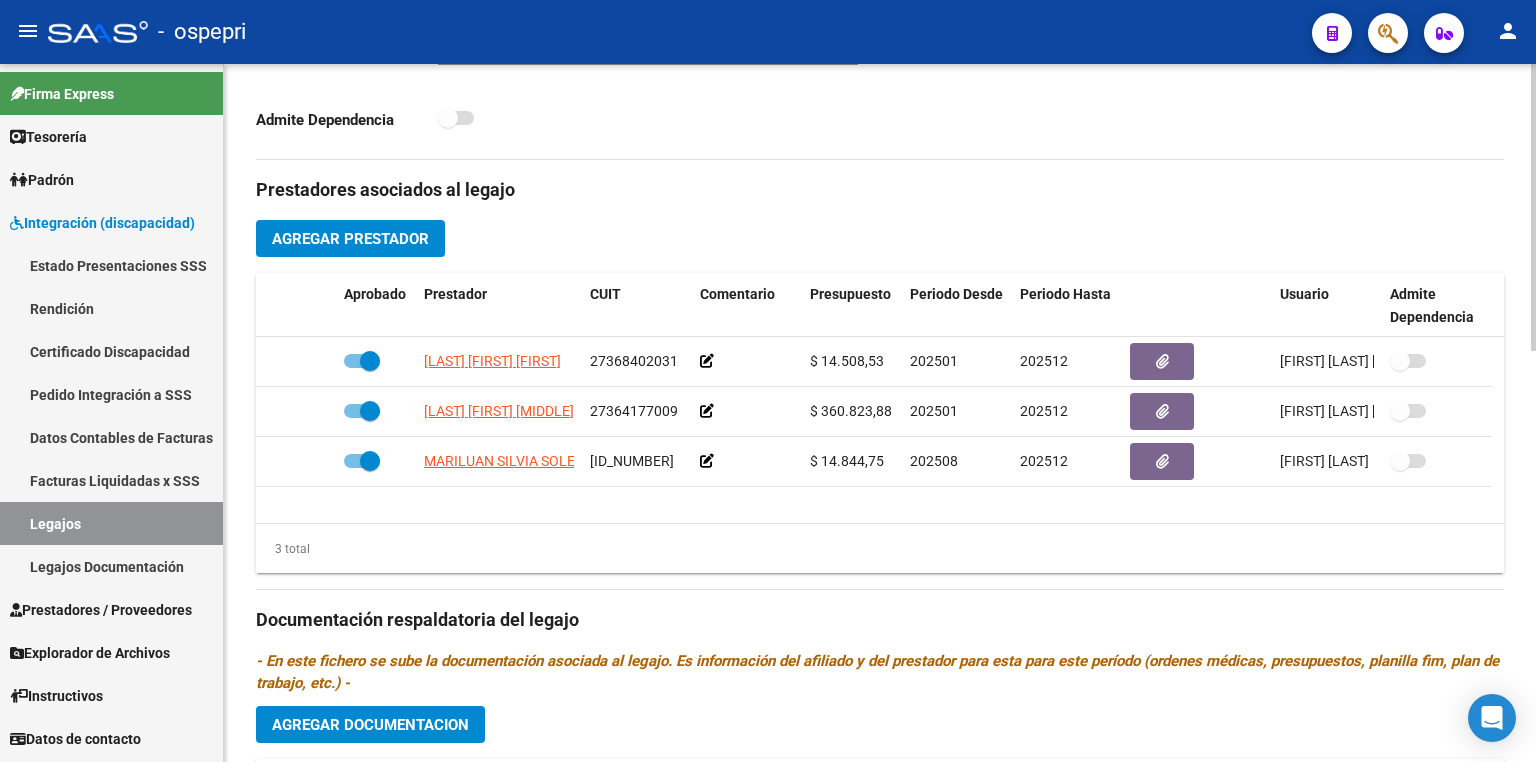 scroll, scrollTop: 999, scrollLeft: 0, axis: vertical 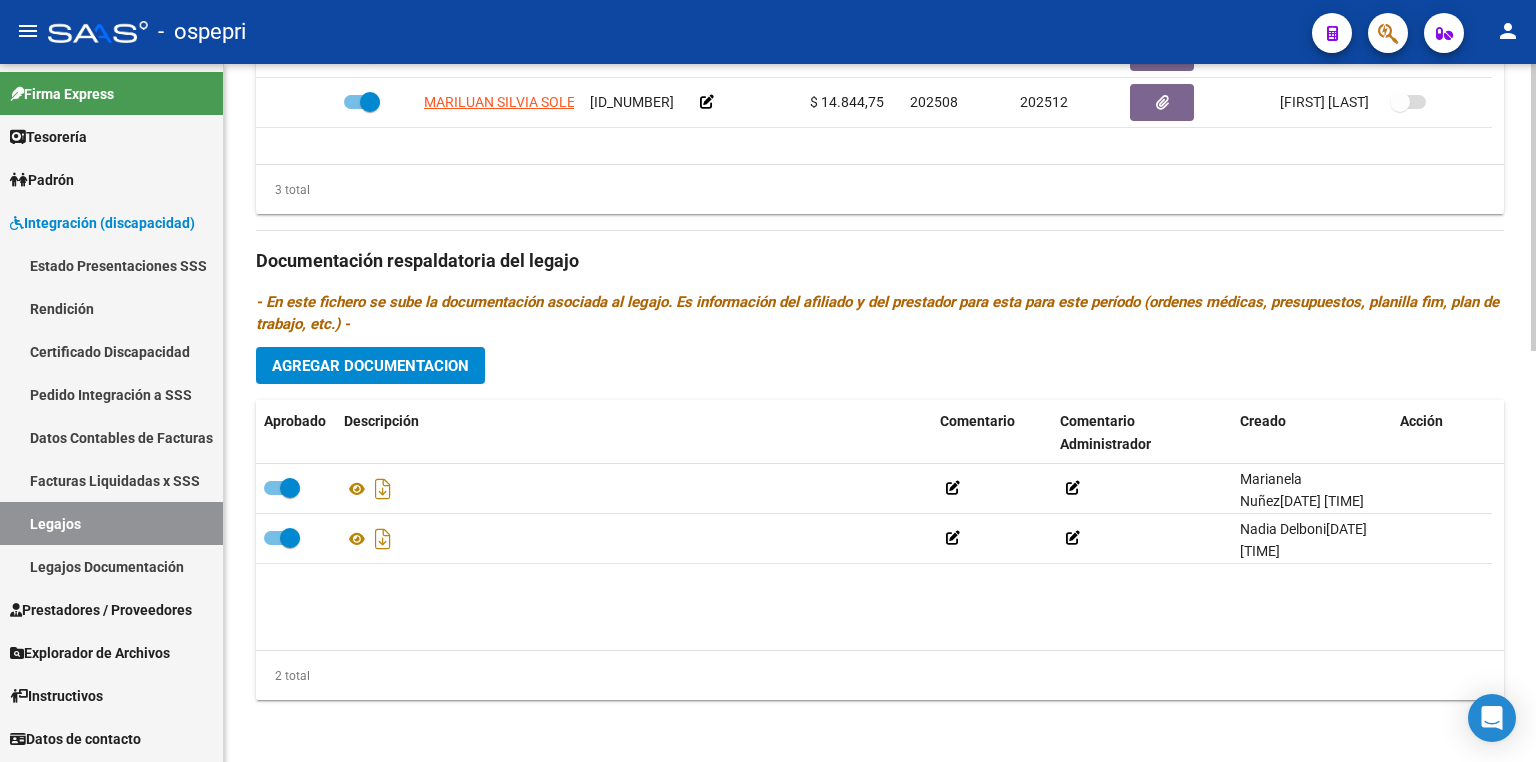 click on "Agregar Documentacion" 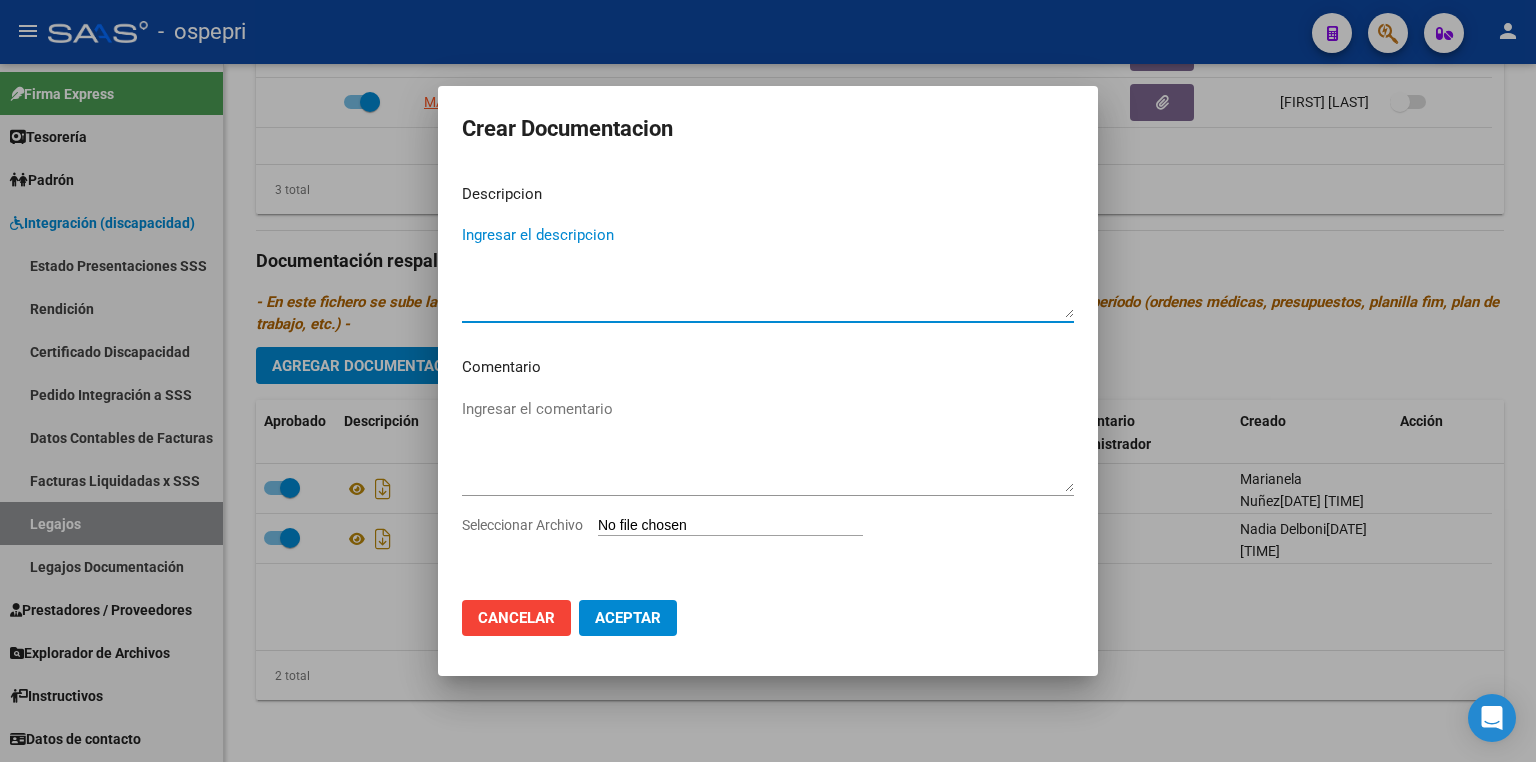 click on "Seleccionar Archivo" at bounding box center (730, 526) 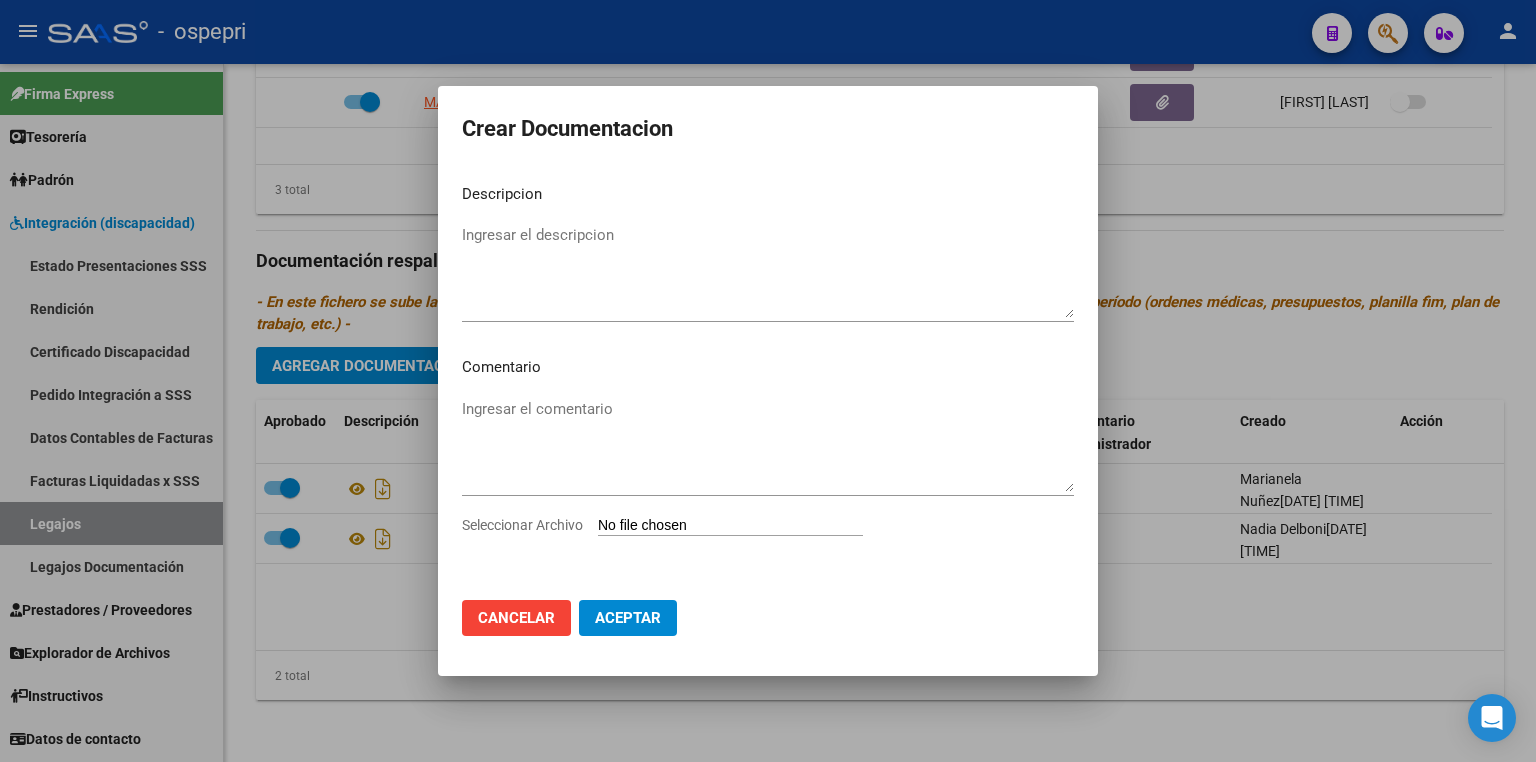 type on "C:\fakepath\[ID_NUMBER].pdf" 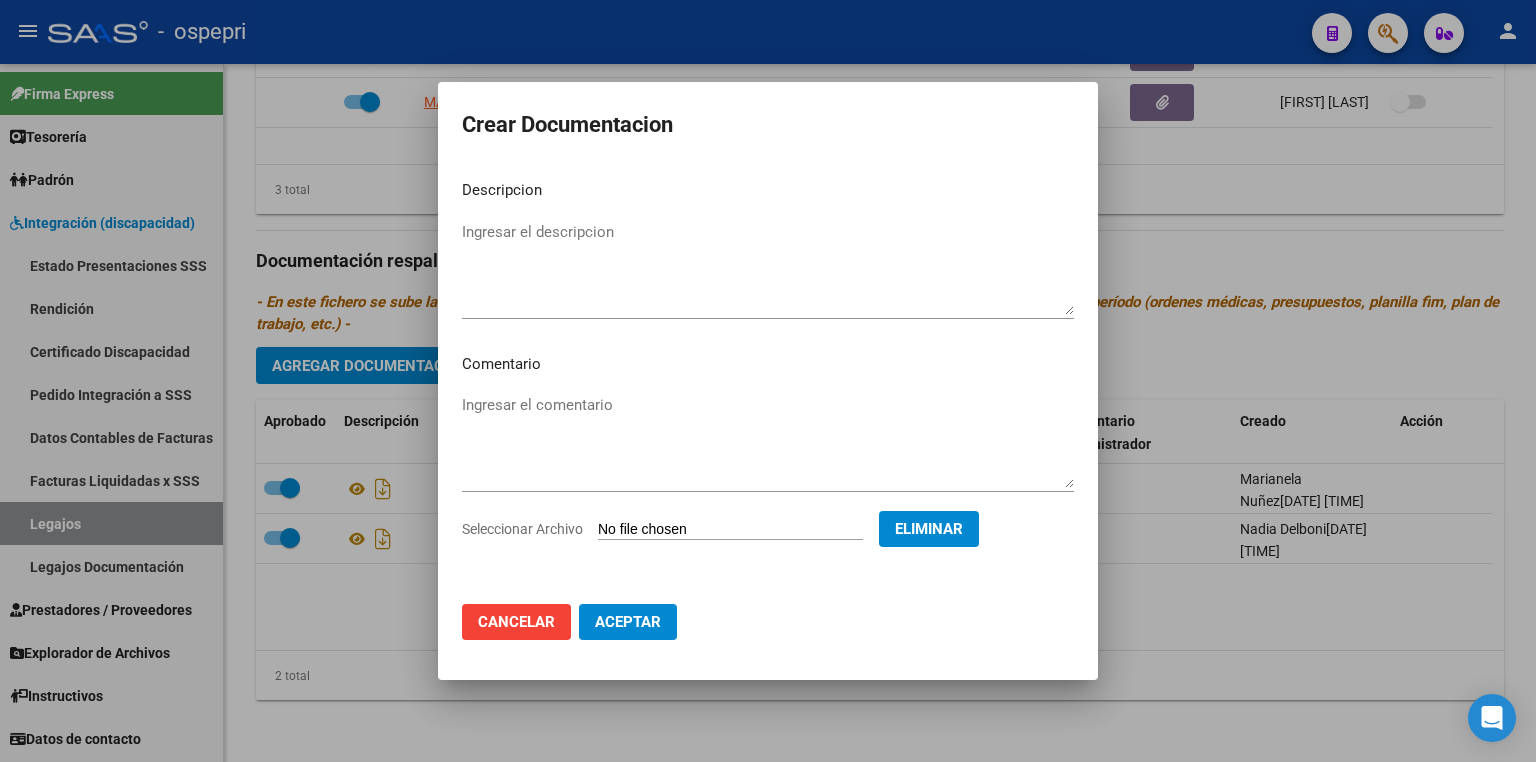 click on "Aceptar" 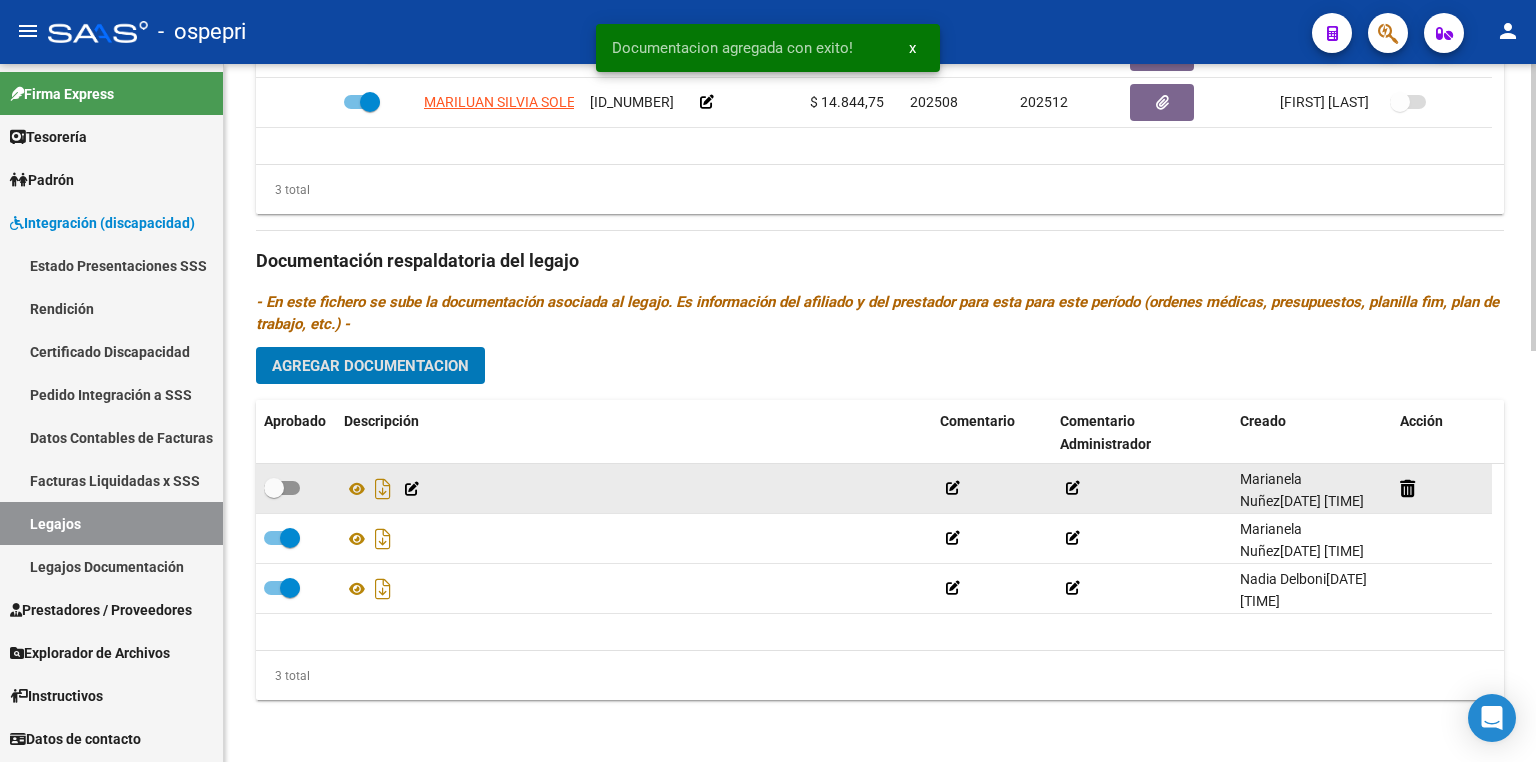 click at bounding box center (282, 488) 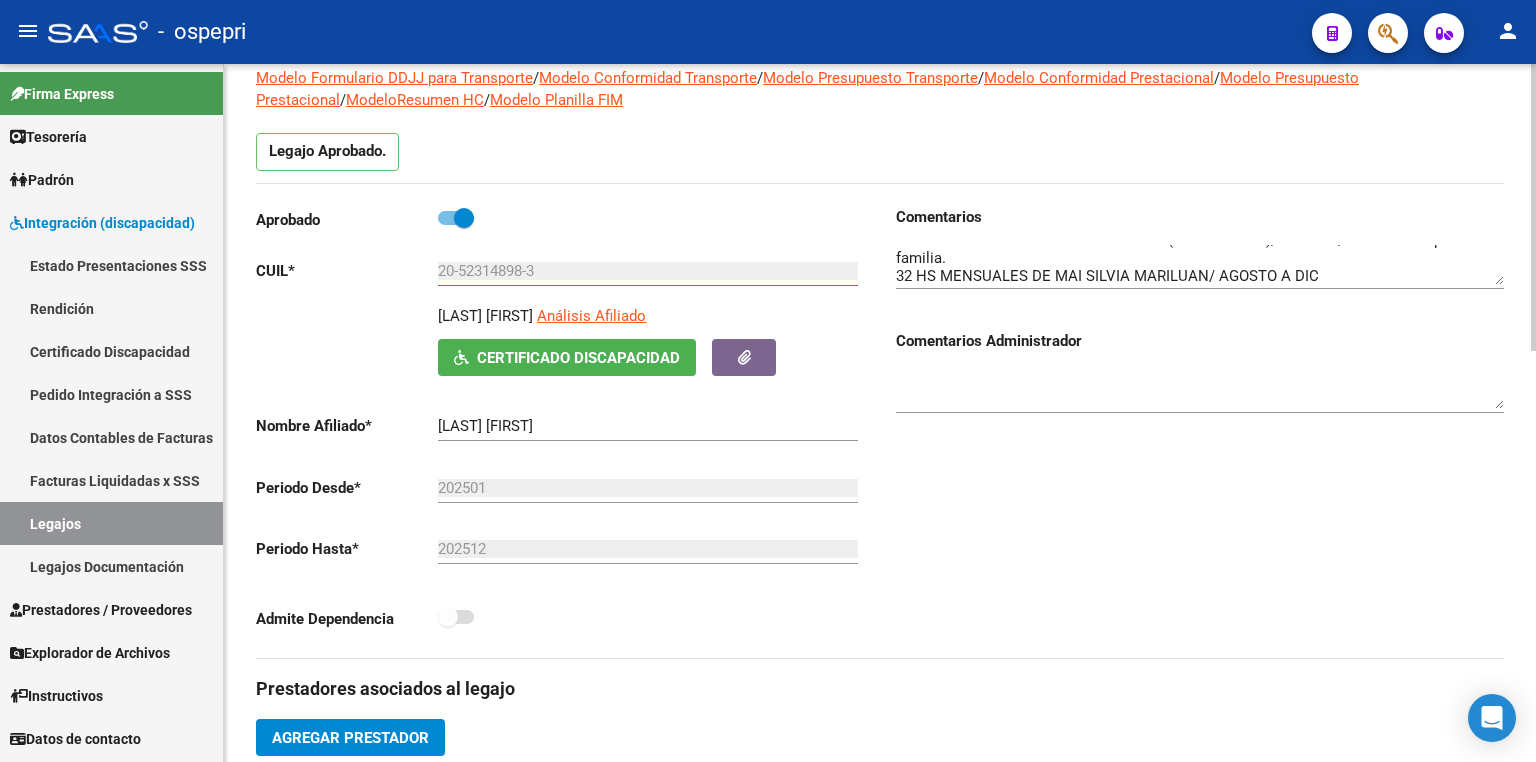 scroll, scrollTop: 0, scrollLeft: 0, axis: both 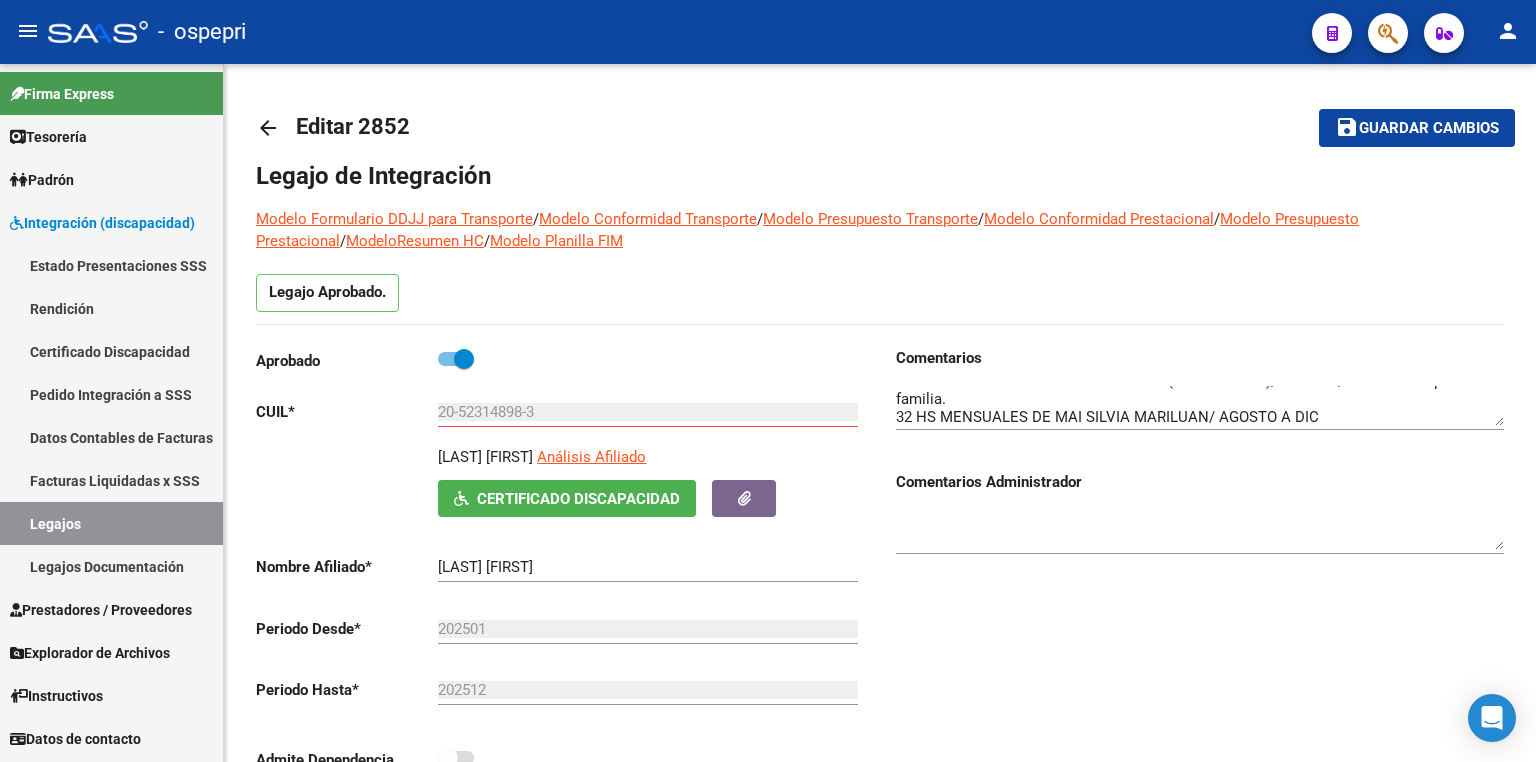 drag, startPoint x: 80, startPoint y: 519, endPoint x: 121, endPoint y: 515, distance: 41.19466 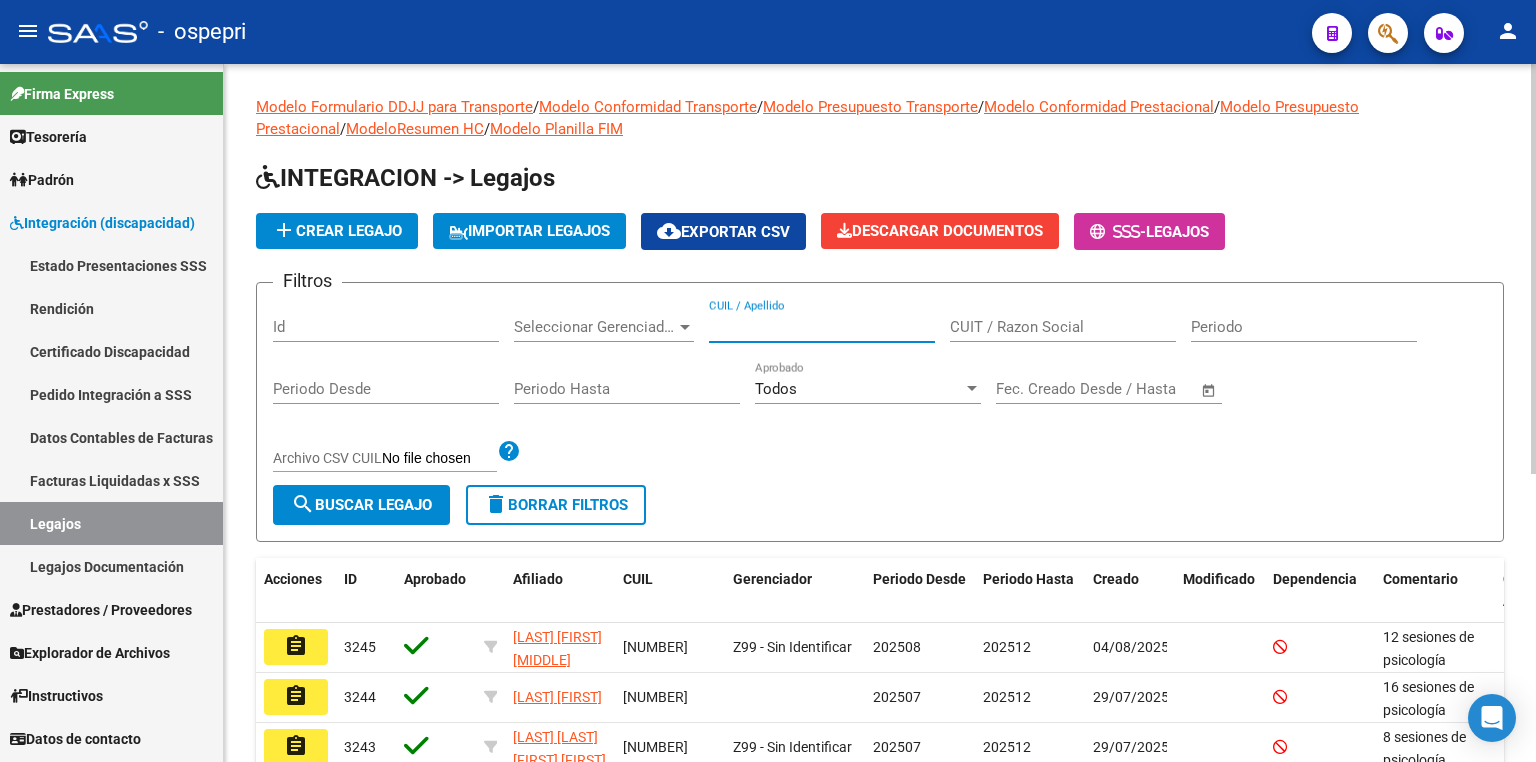 click on "CUIL / Apellido" at bounding box center [822, 327] 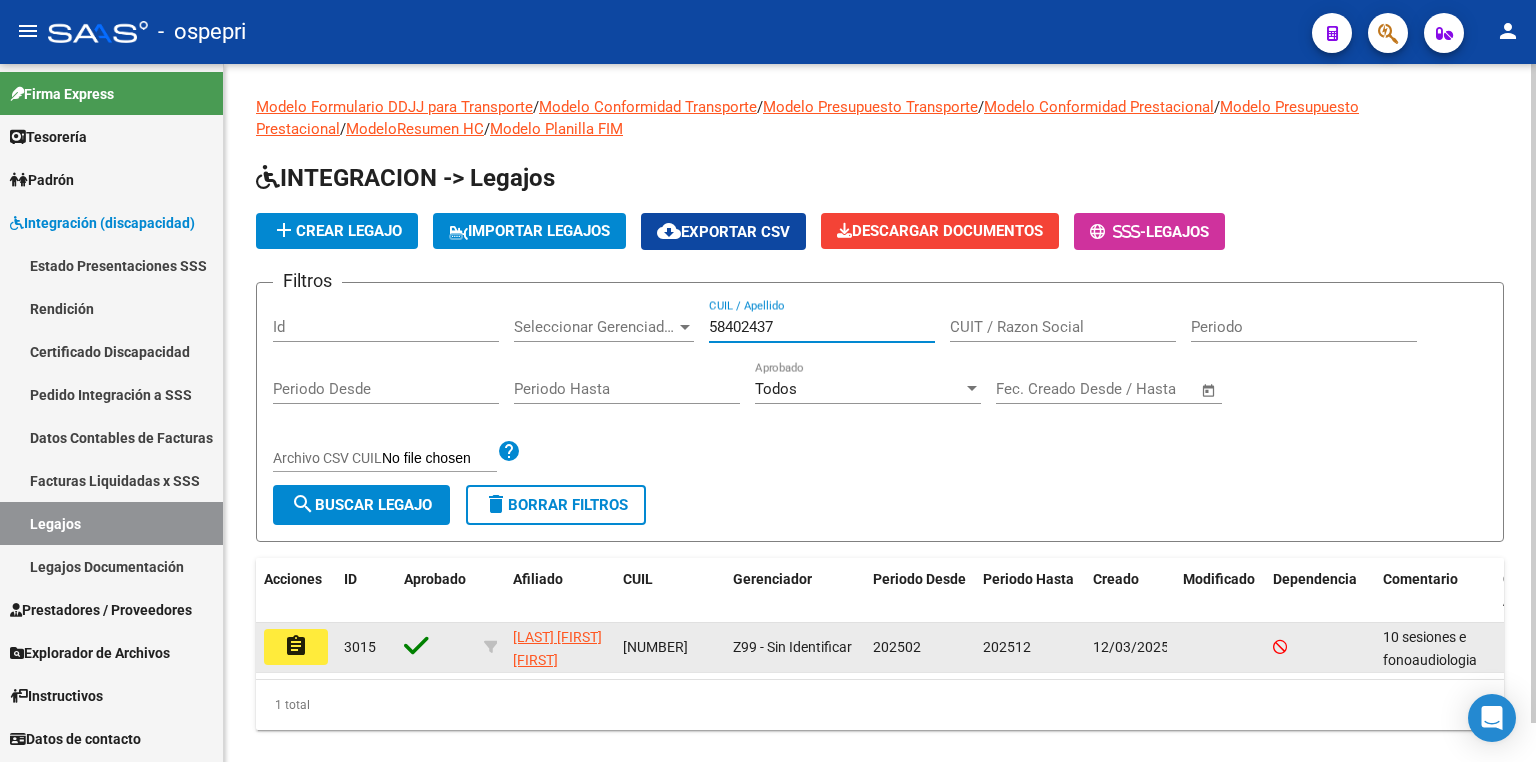 type on "58402437" 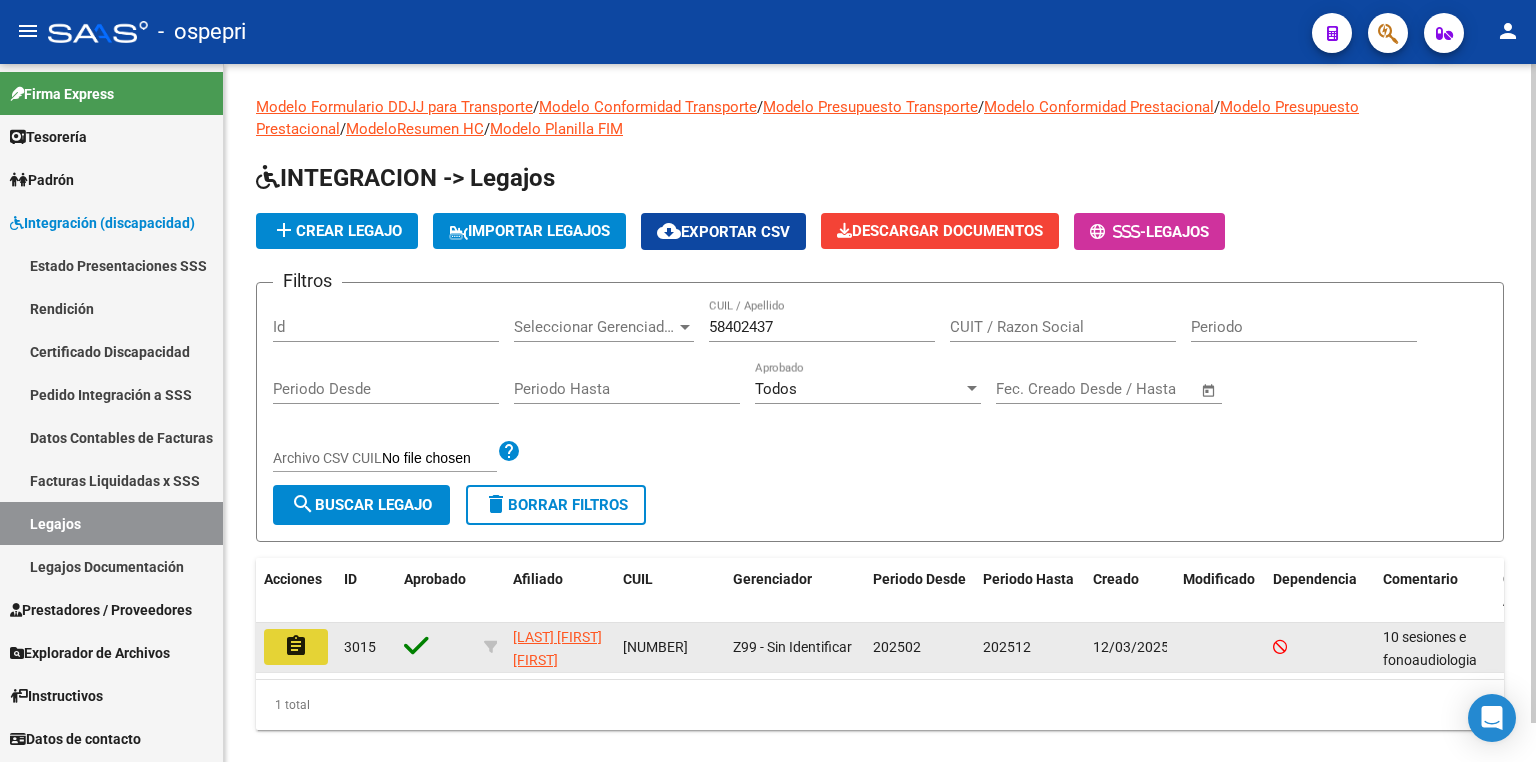 click on "assignment" 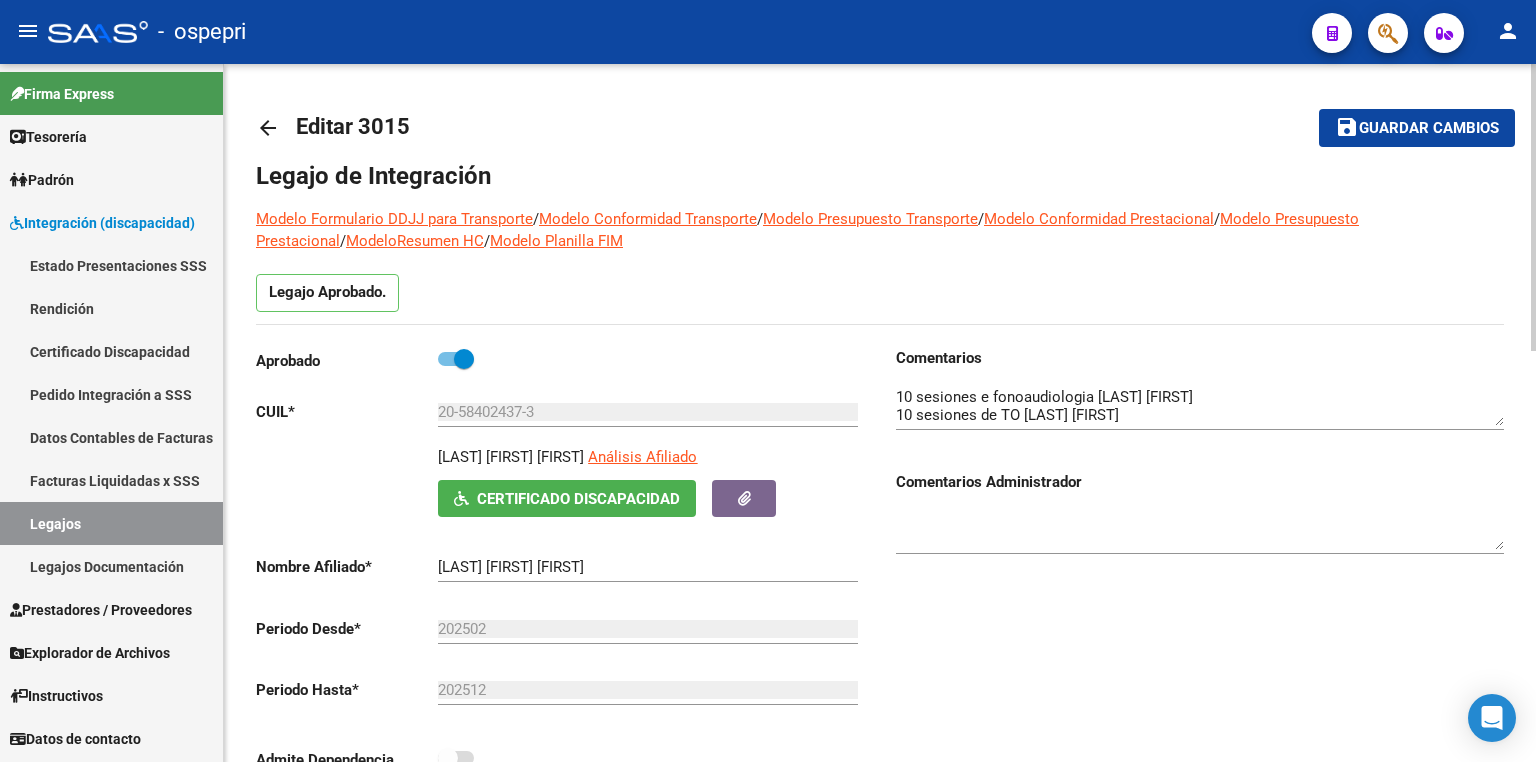 click at bounding box center (1200, 406) 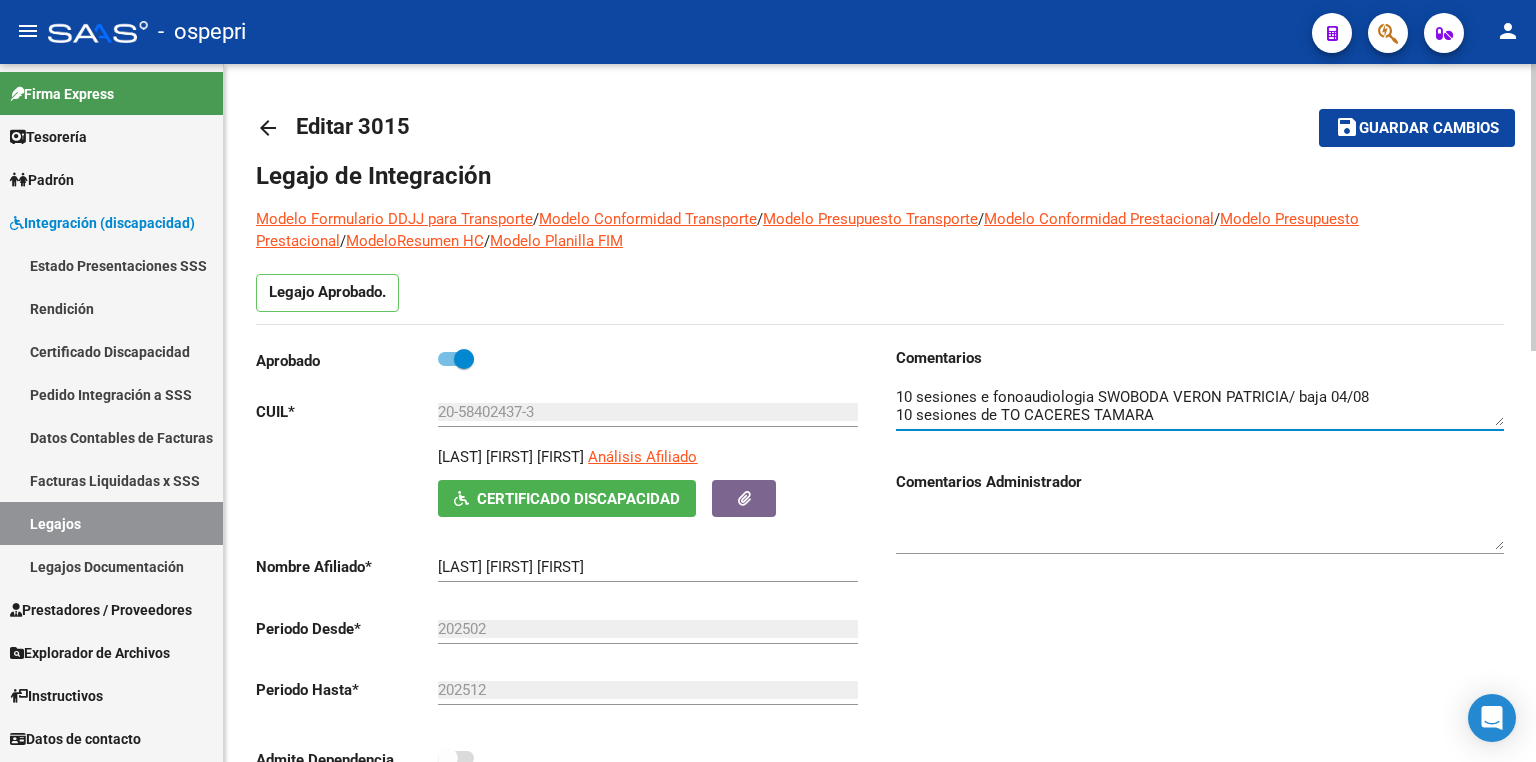 type on "10 sesiones e fonoaudiologia SWOBODA VERON PATRICIA/ baja 04/08
10 sesiones de TO CACERES TAMARA" 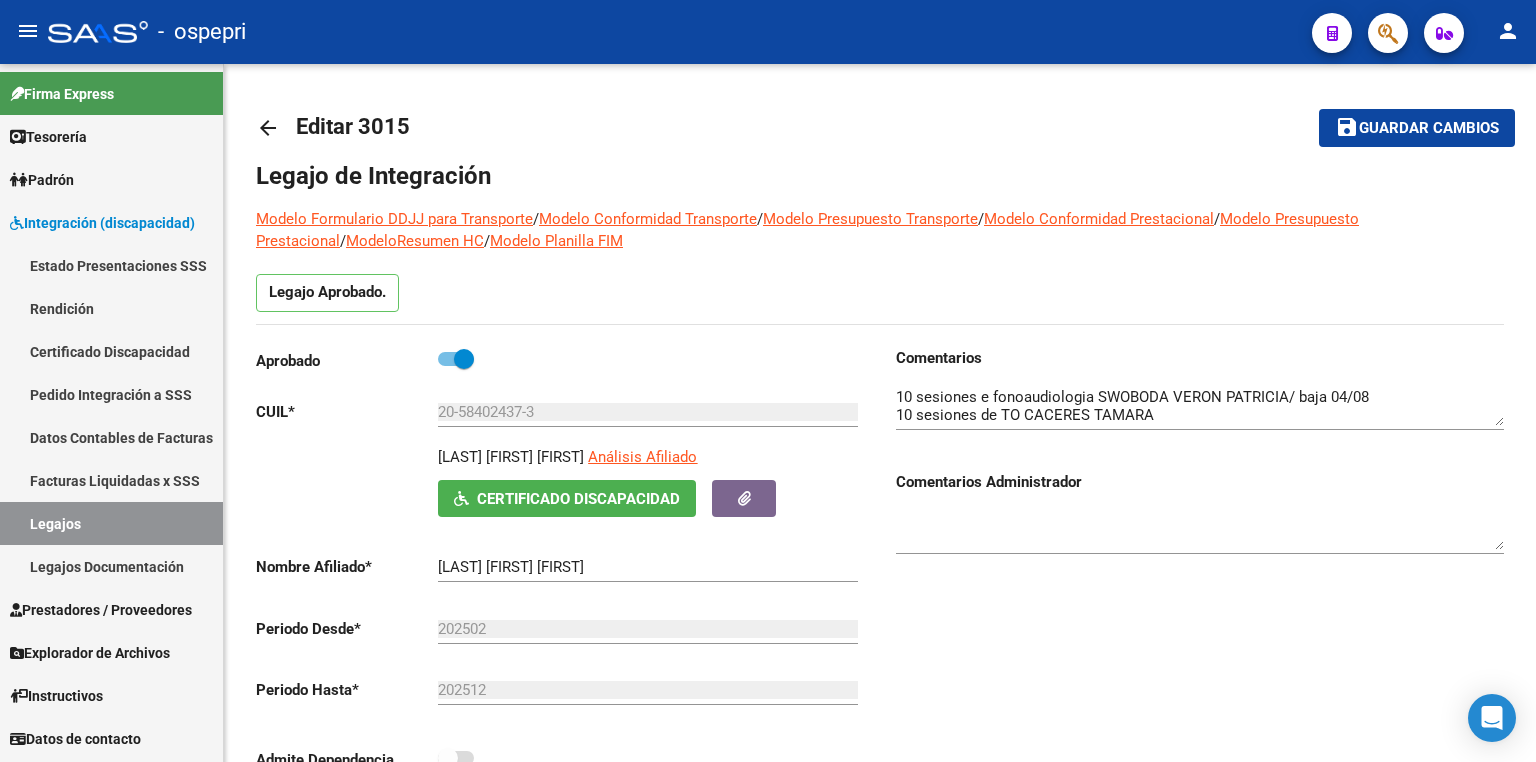 click on "Legajos" at bounding box center [111, 523] 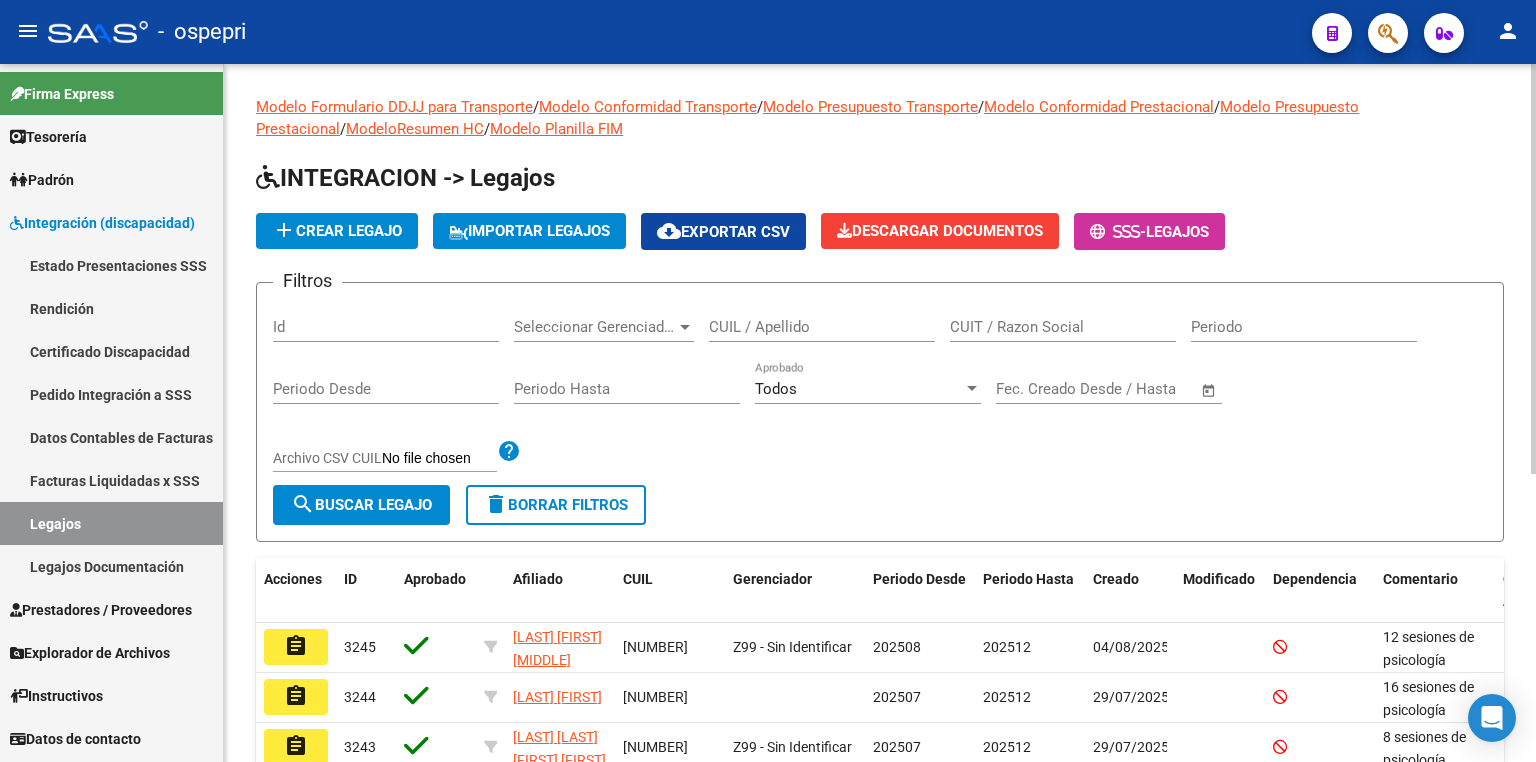 click on "CUIL / Apellido" at bounding box center (822, 327) 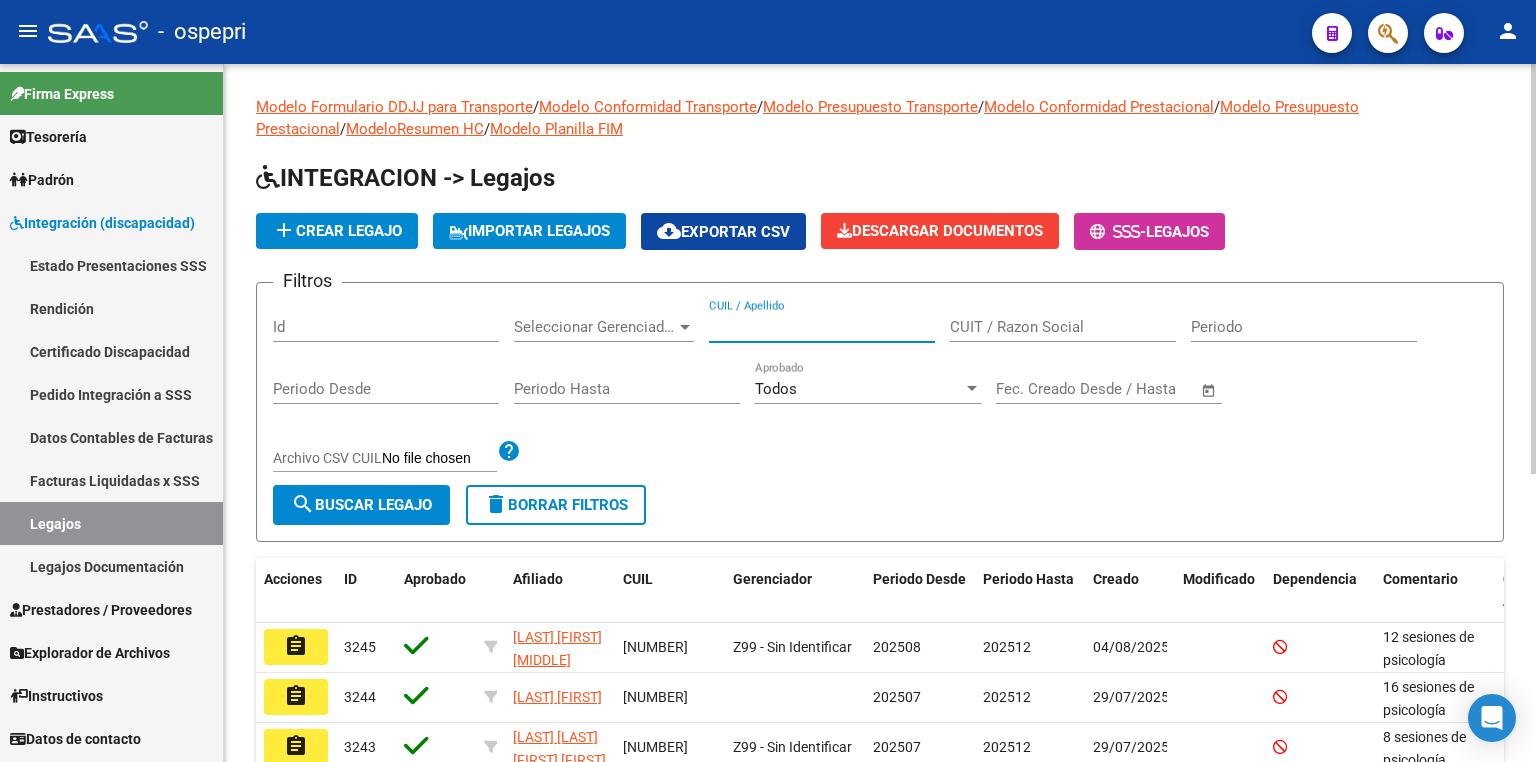 paste on "[NUMBER]" 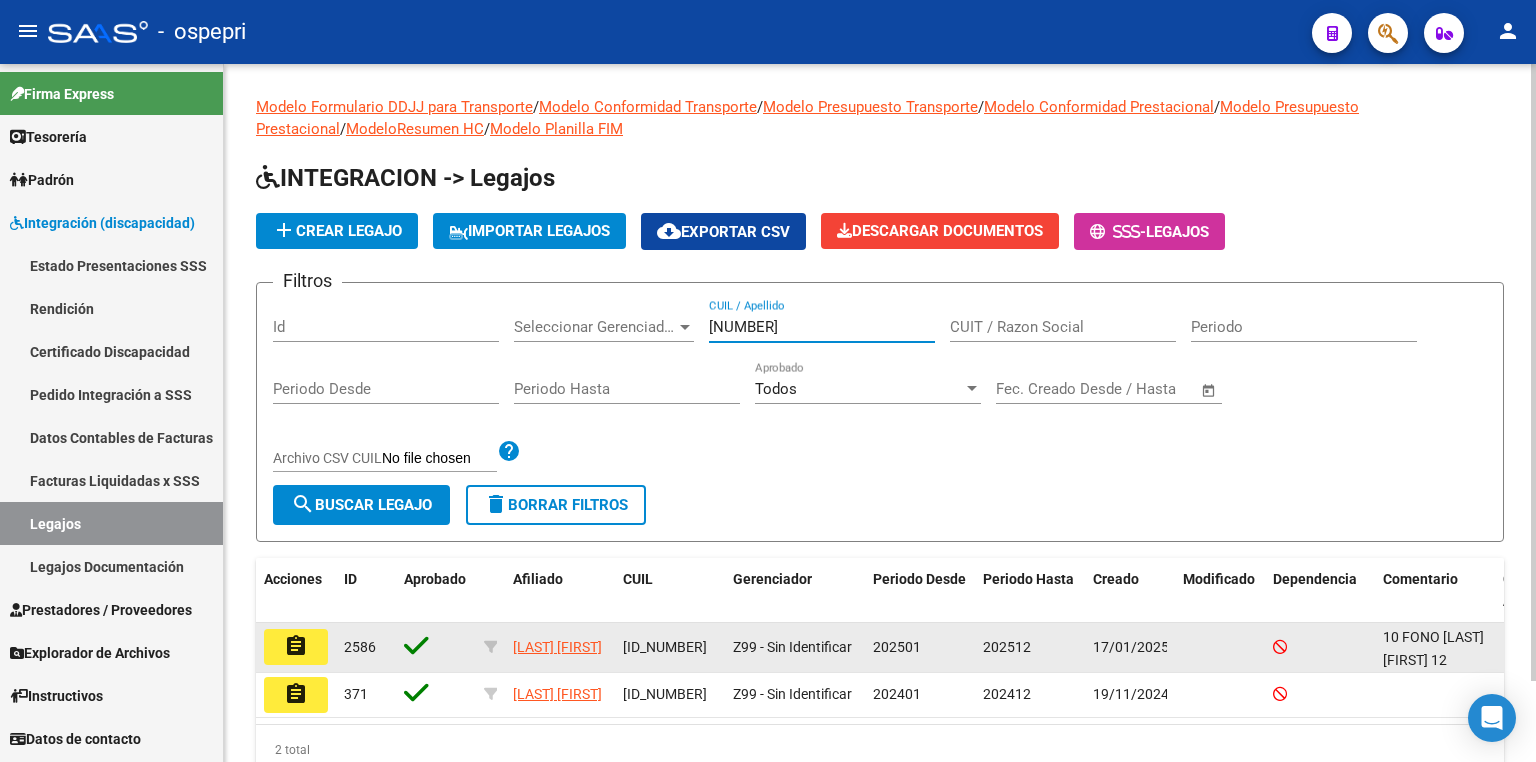 type on "[NUMBER]" 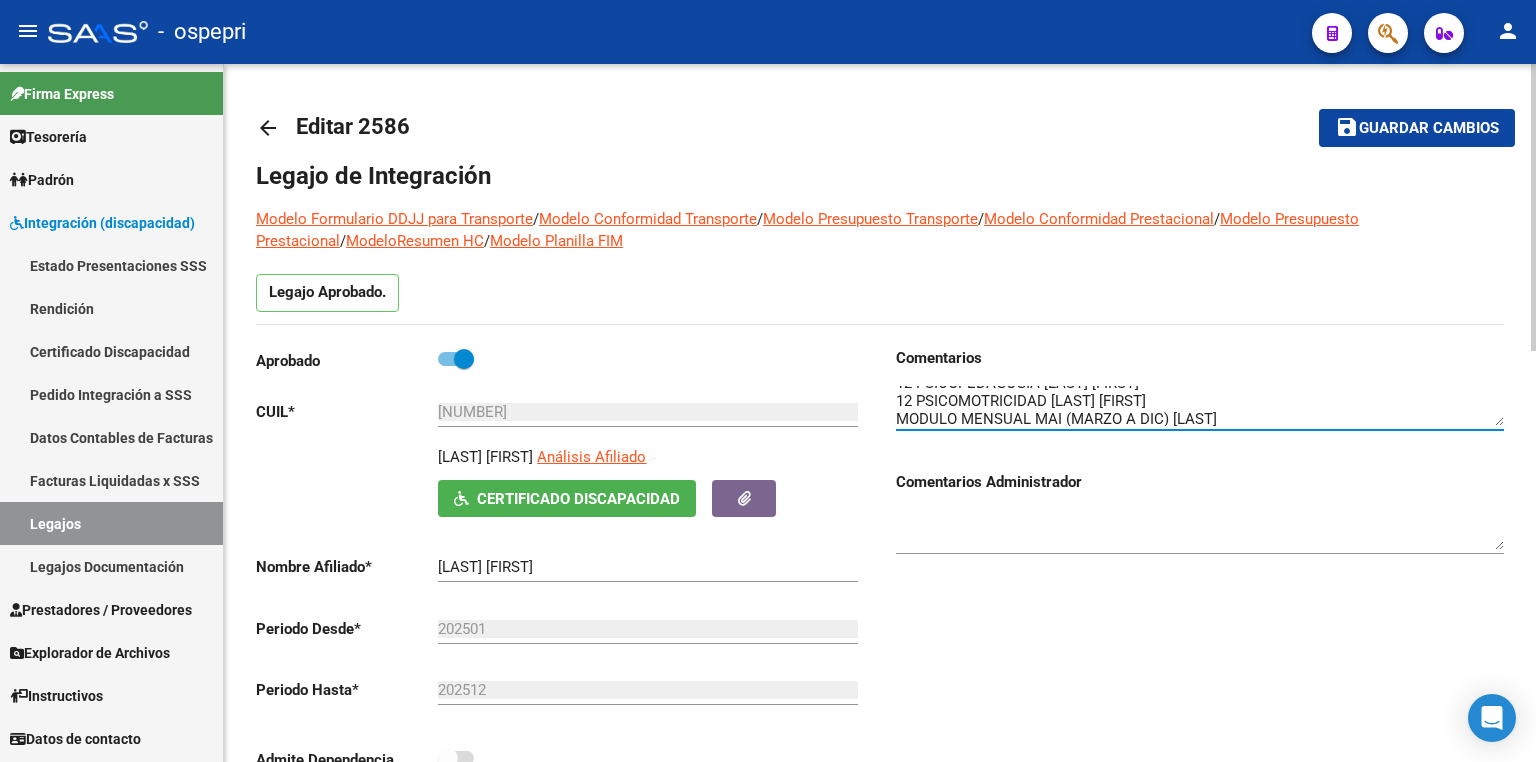 scroll, scrollTop: 36, scrollLeft: 0, axis: vertical 